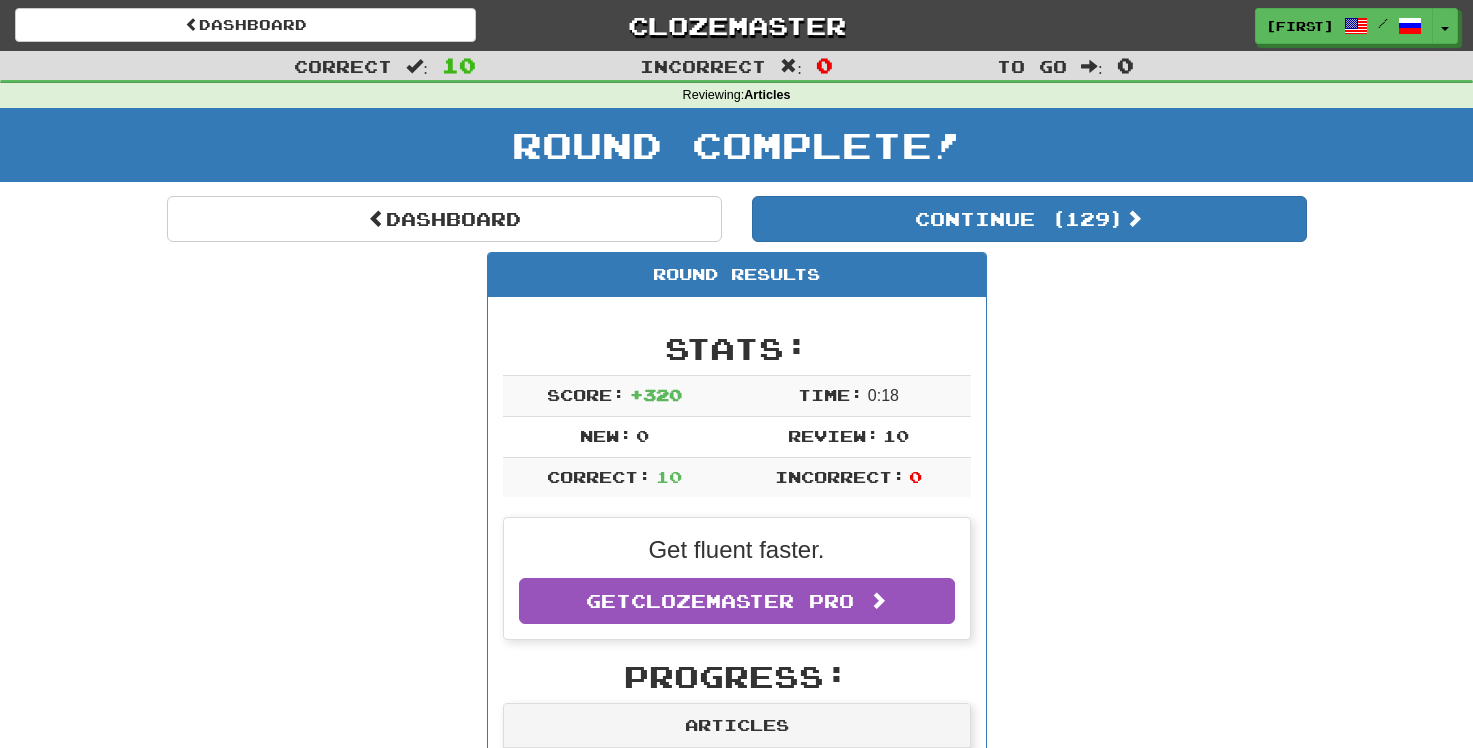 scroll, scrollTop: 0, scrollLeft: 0, axis: both 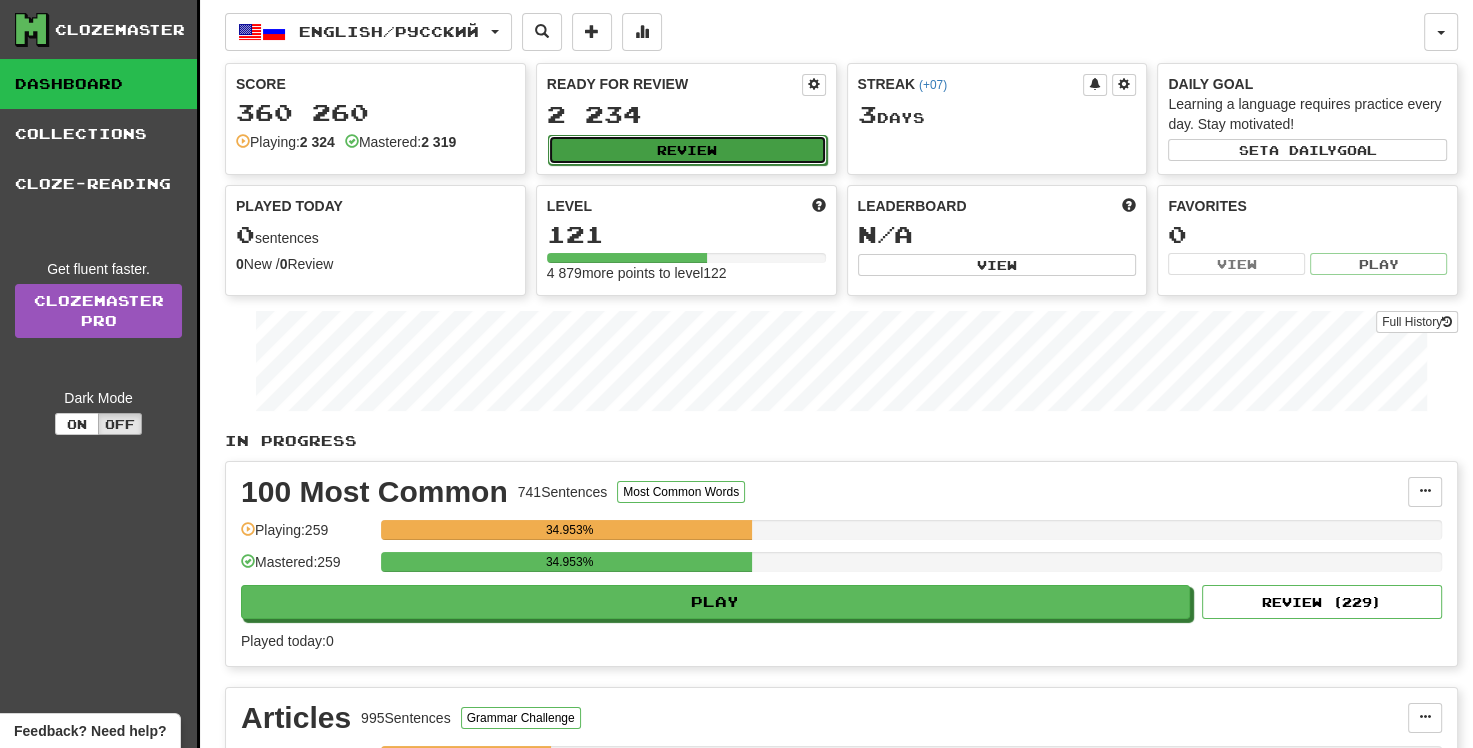 click on "Review" at bounding box center [687, 150] 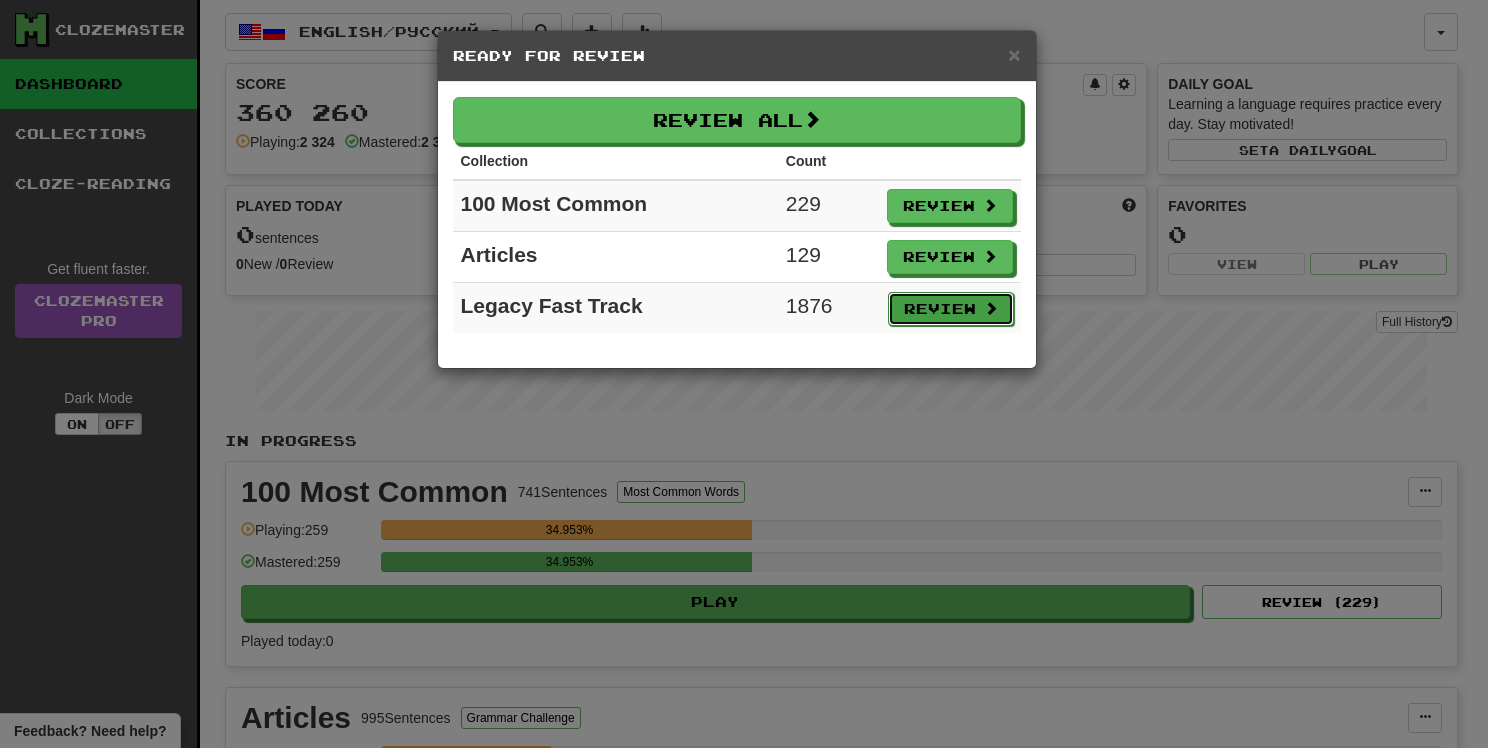 click on "Review" at bounding box center [951, 309] 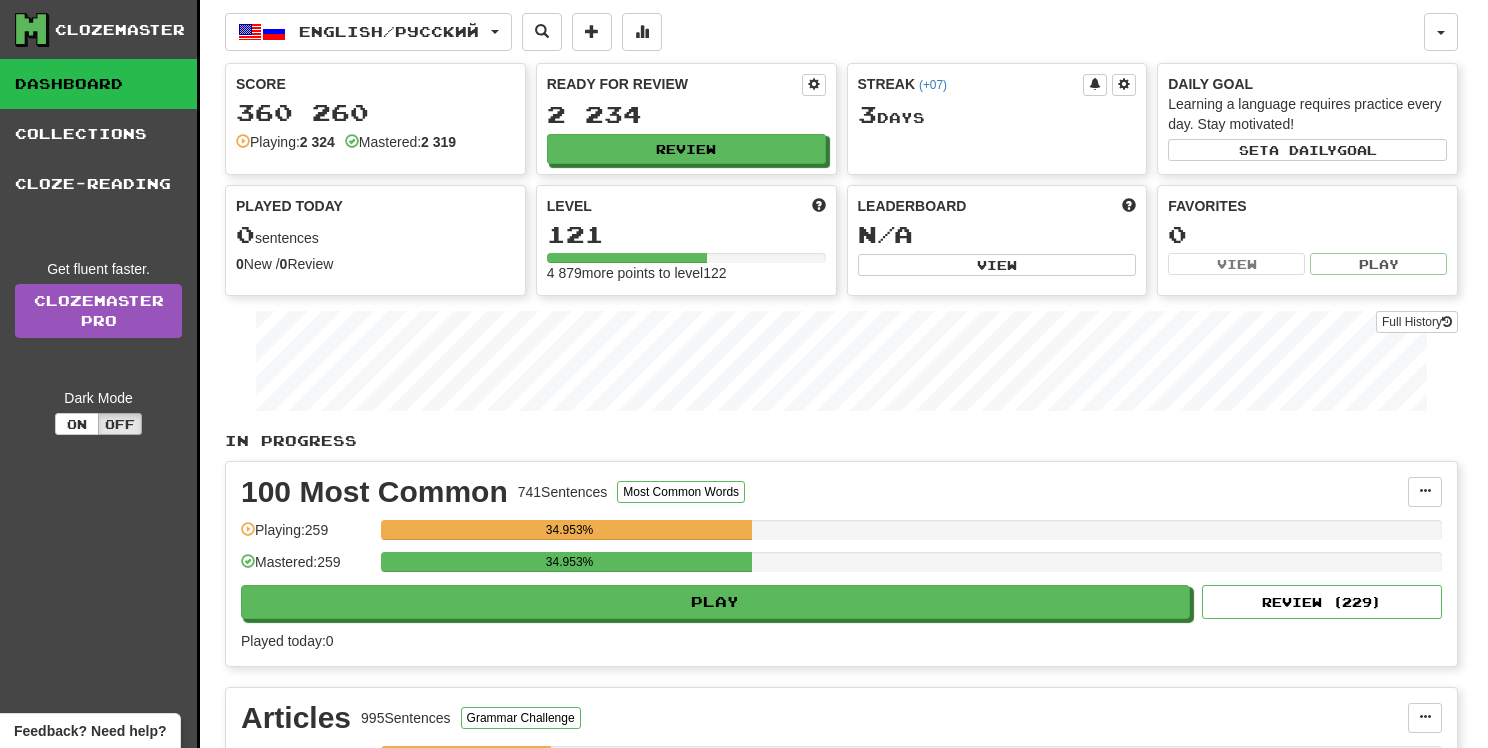 select on "**" 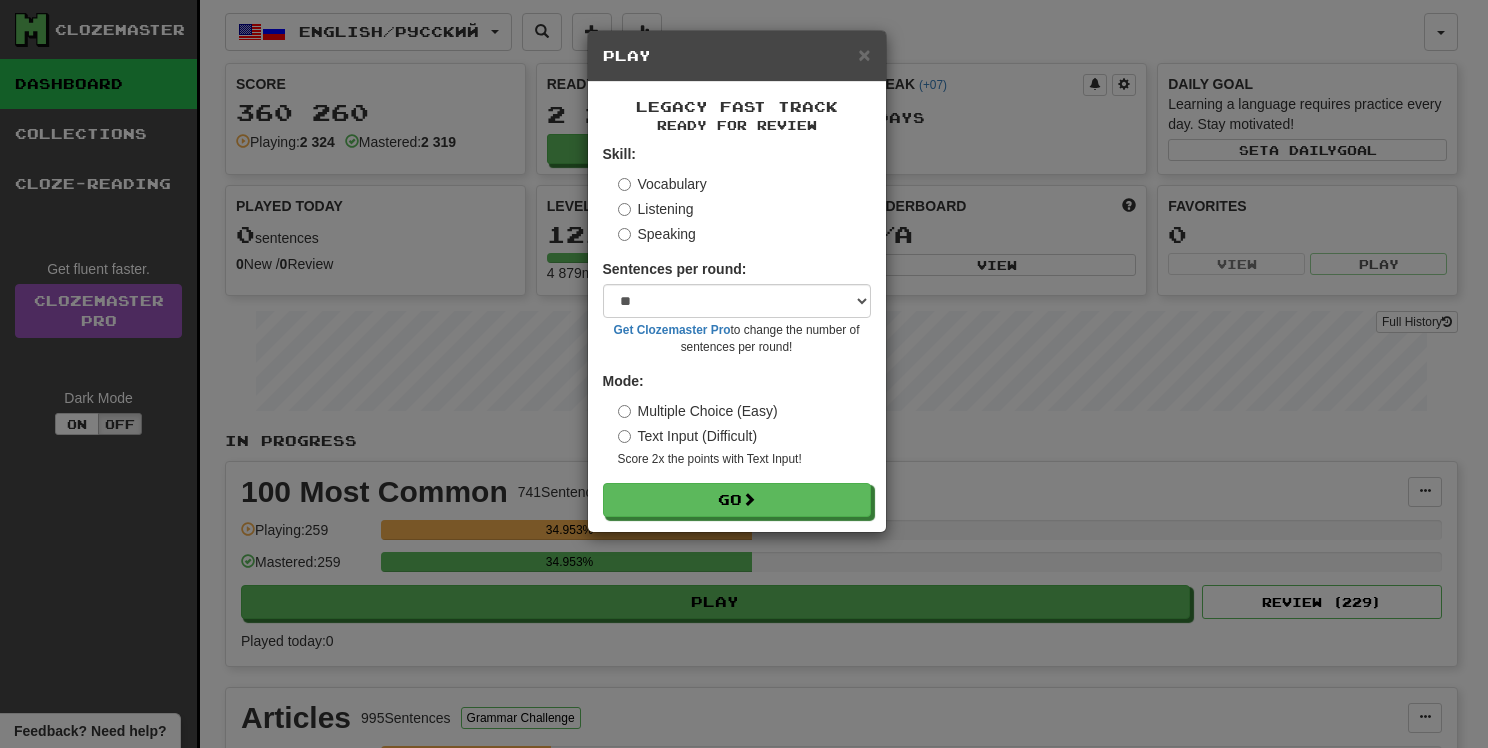 click on "Listening" at bounding box center (656, 209) 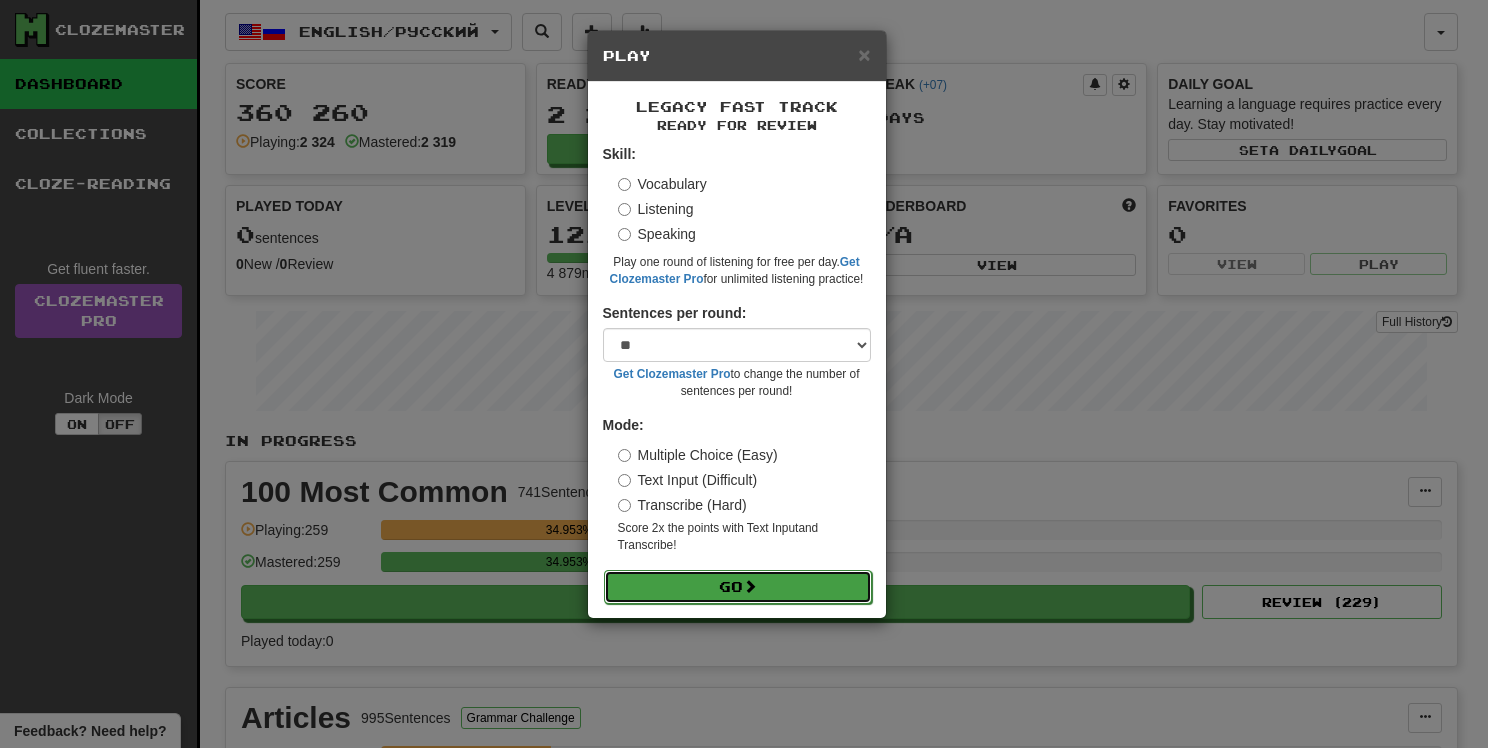 click on "Go" at bounding box center (738, 587) 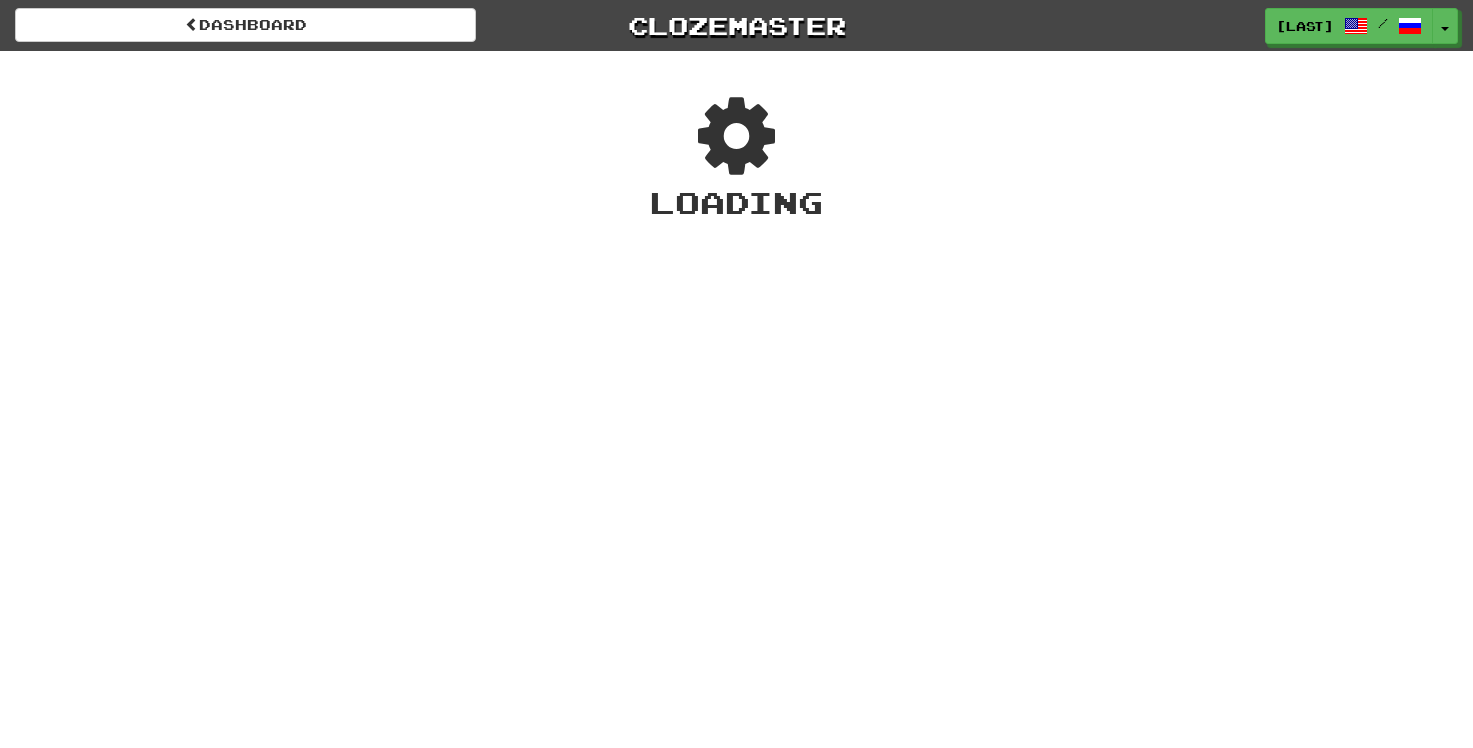 scroll, scrollTop: 0, scrollLeft: 0, axis: both 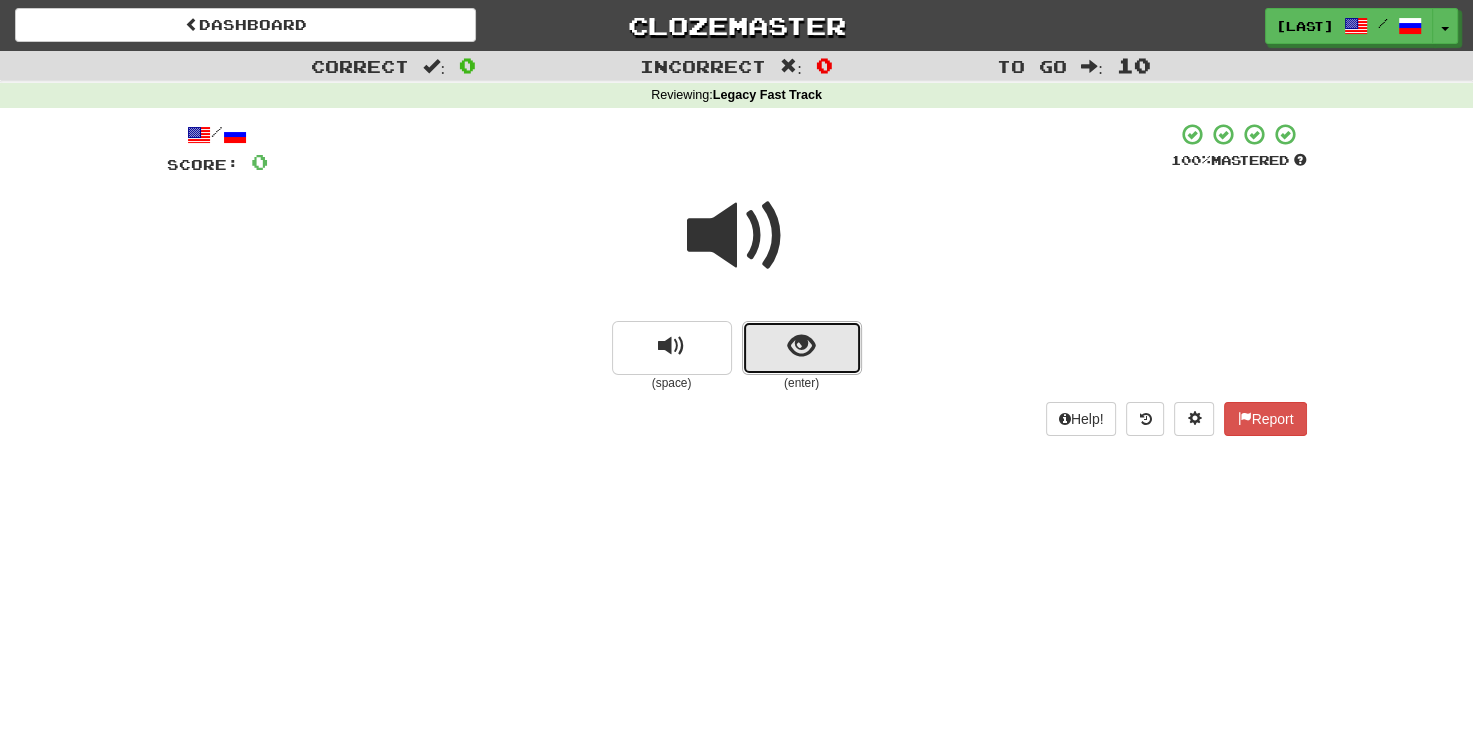 click at bounding box center (802, 348) 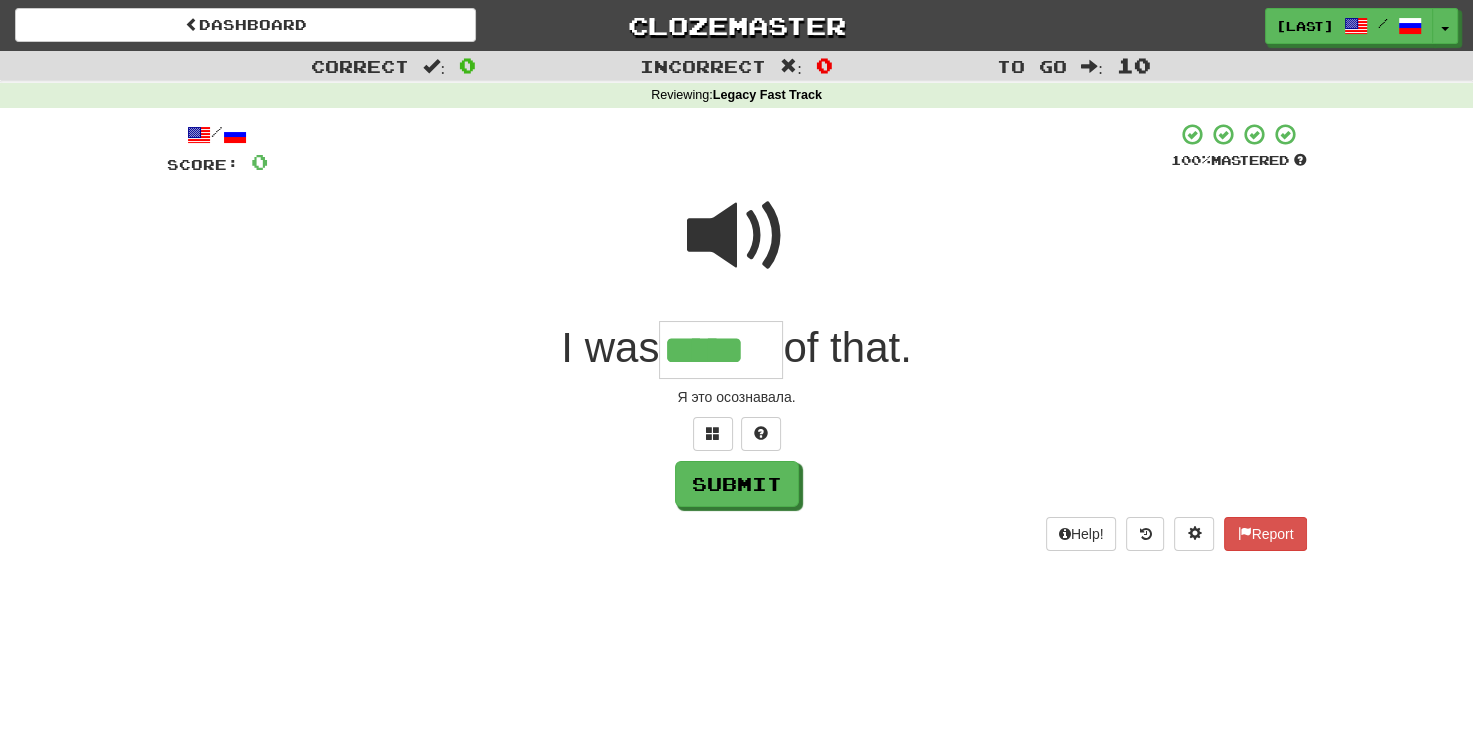 type on "*****" 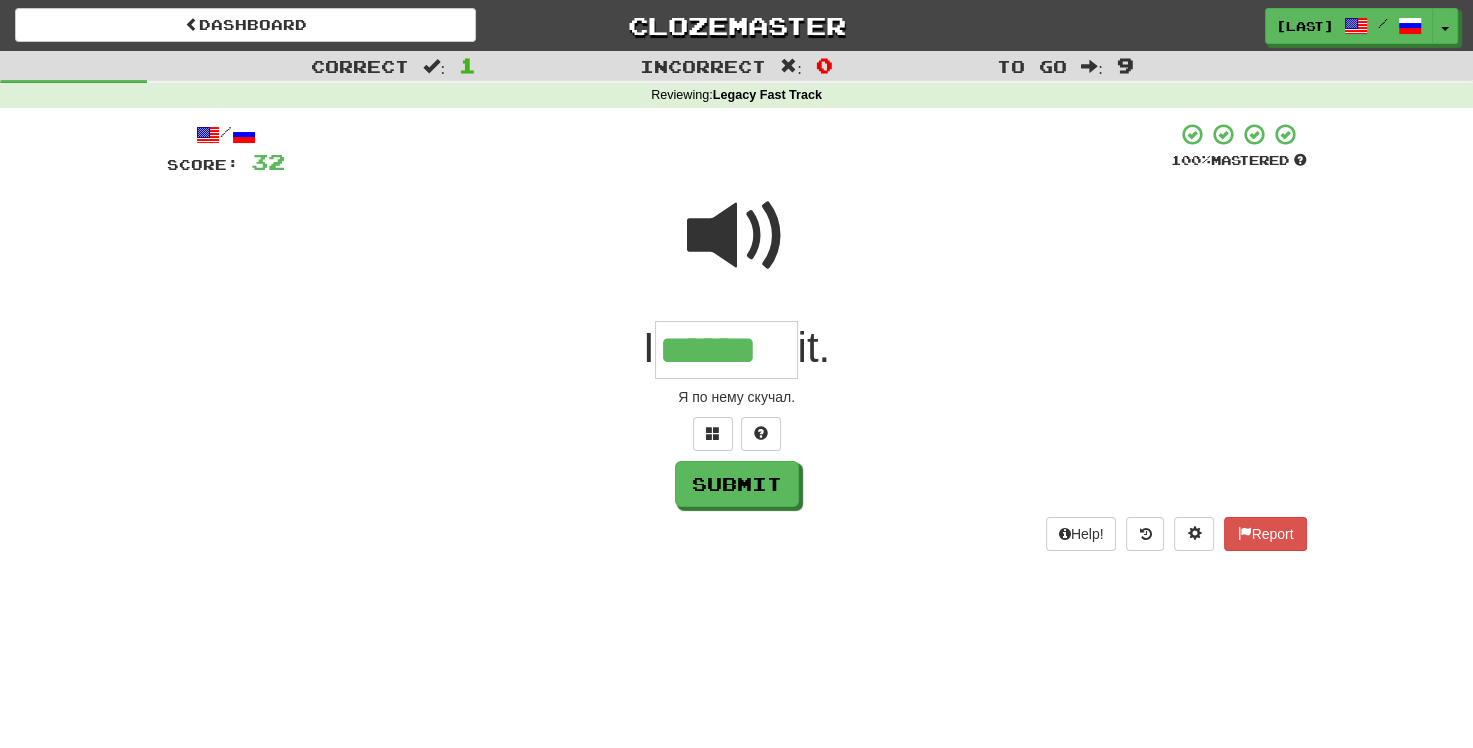 type on "******" 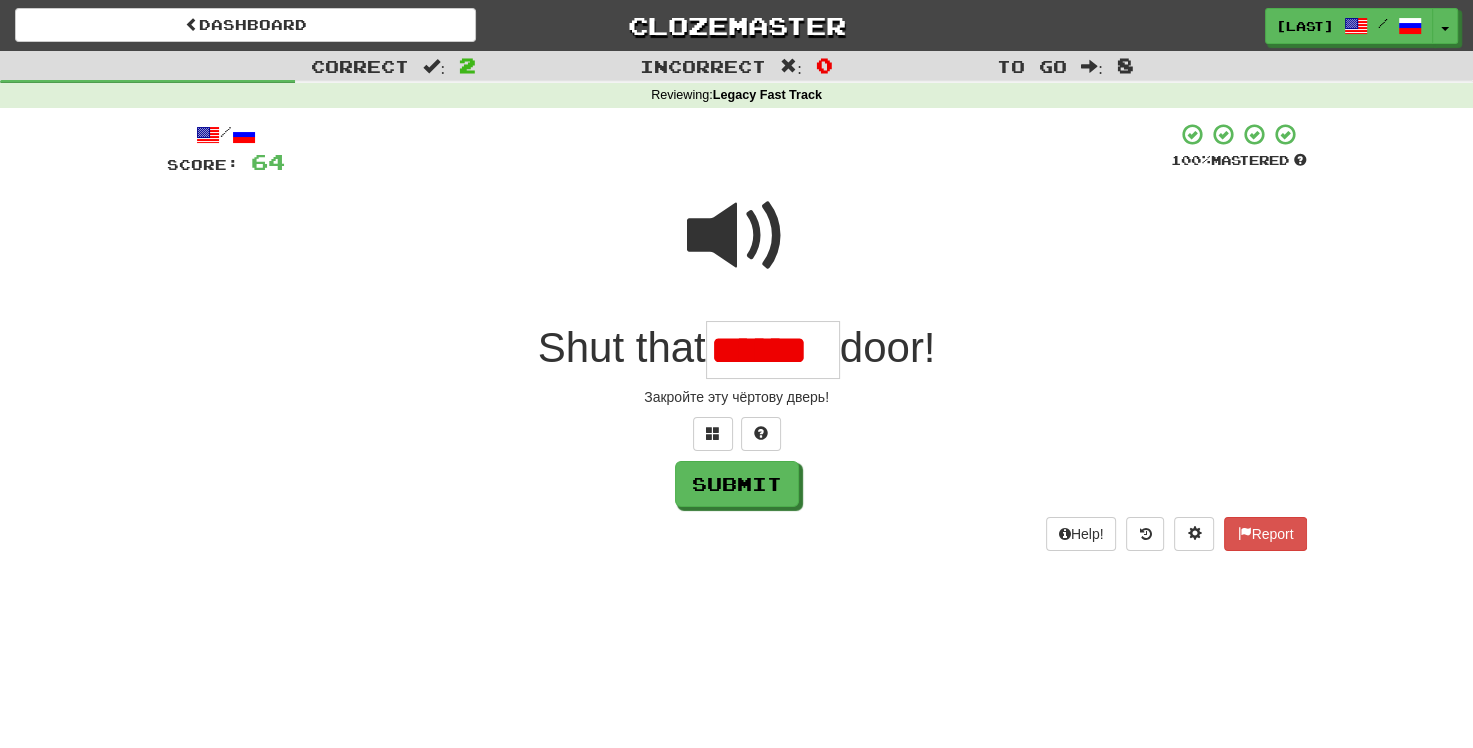 scroll, scrollTop: 0, scrollLeft: 0, axis: both 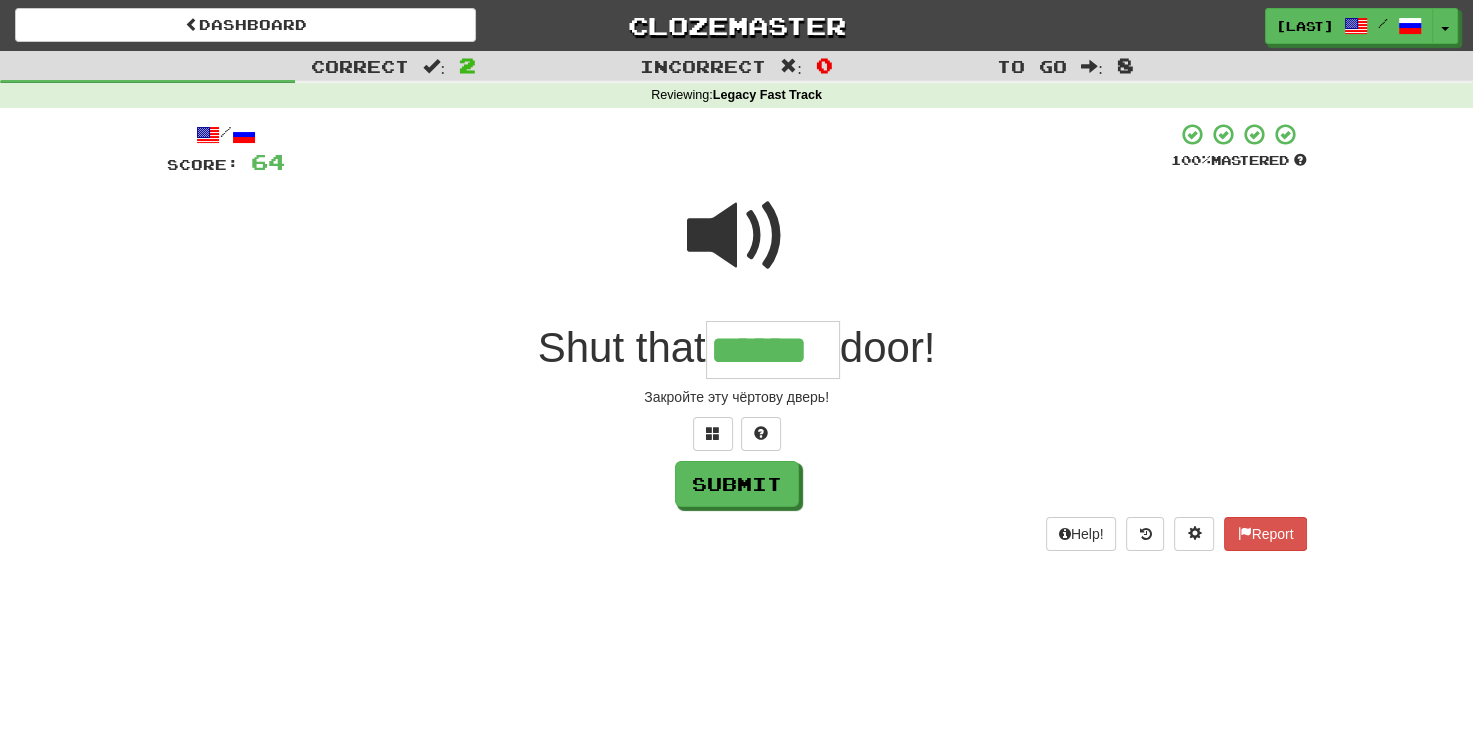 type on "******" 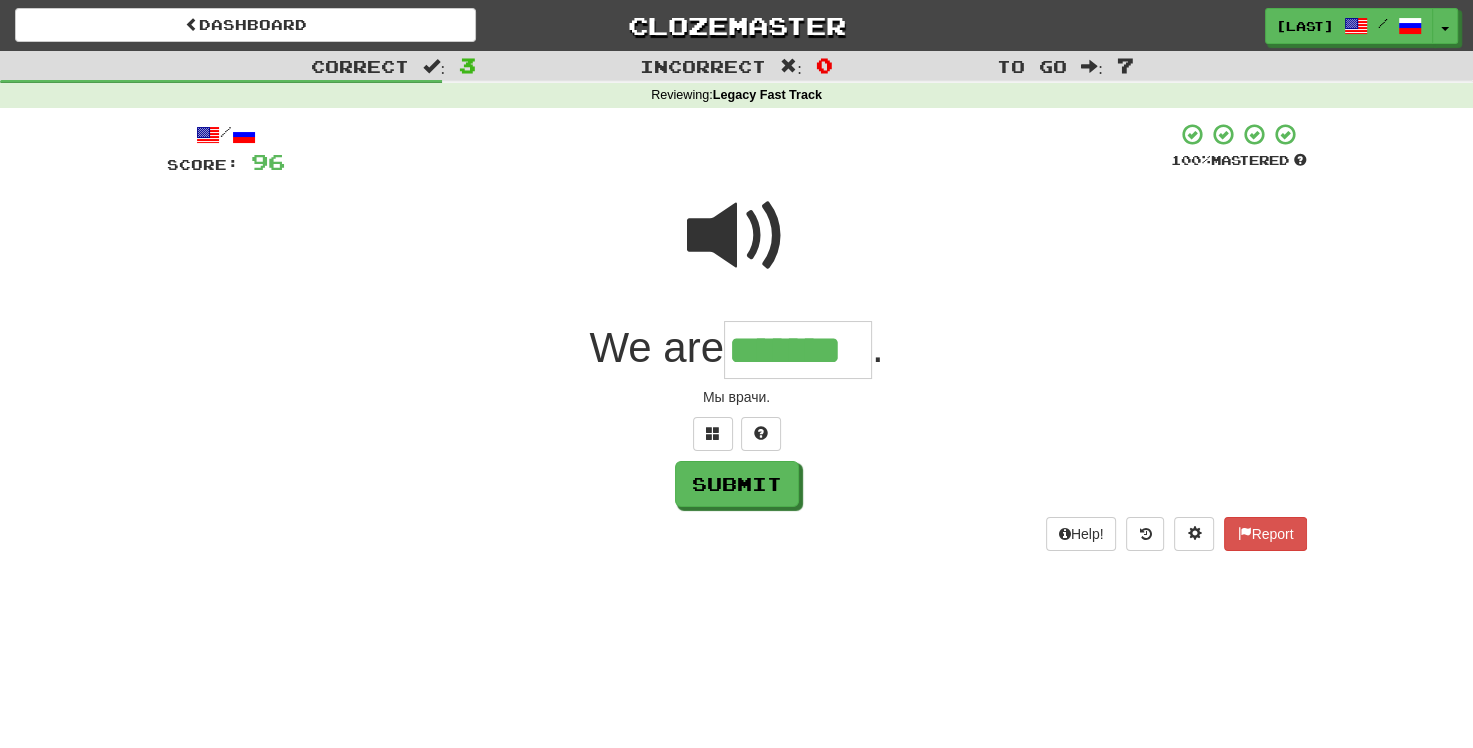 type on "*******" 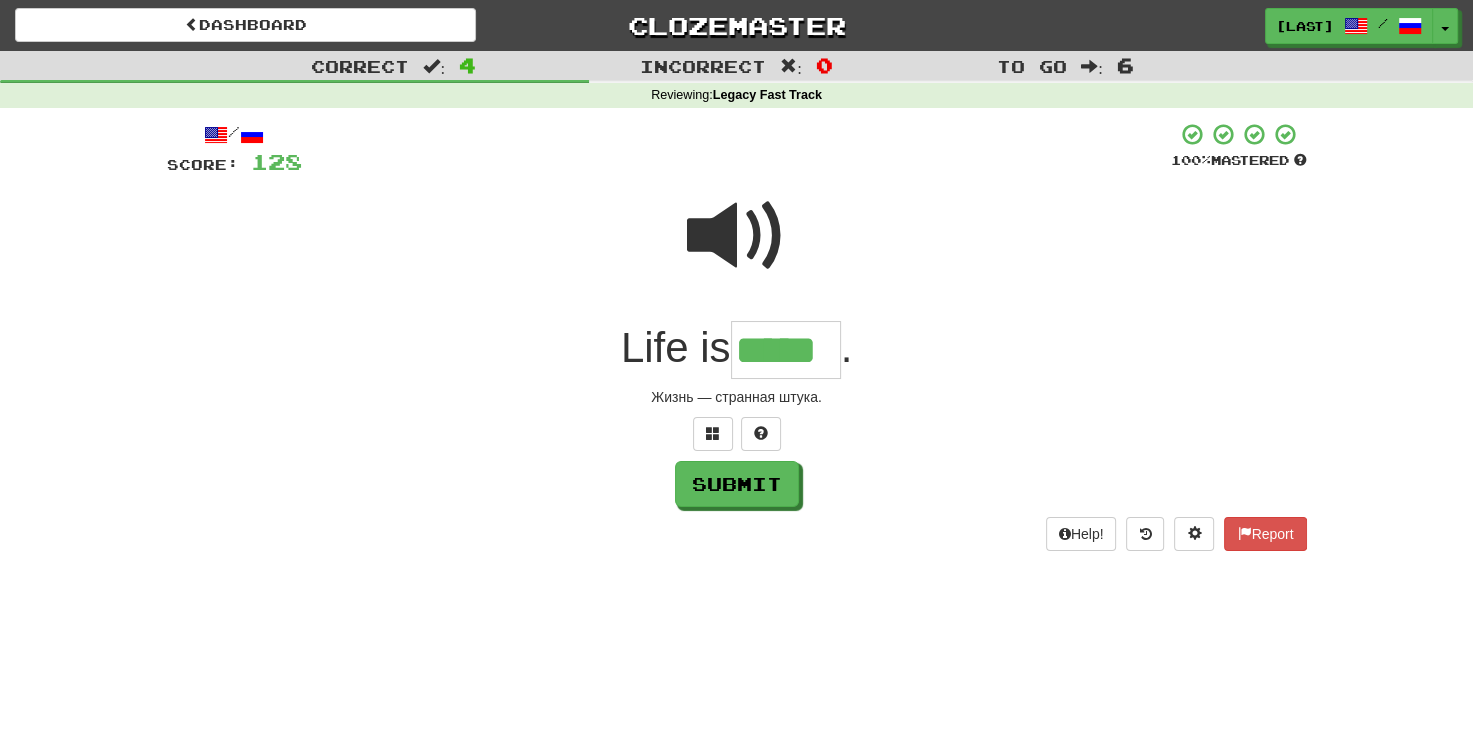 type on "*****" 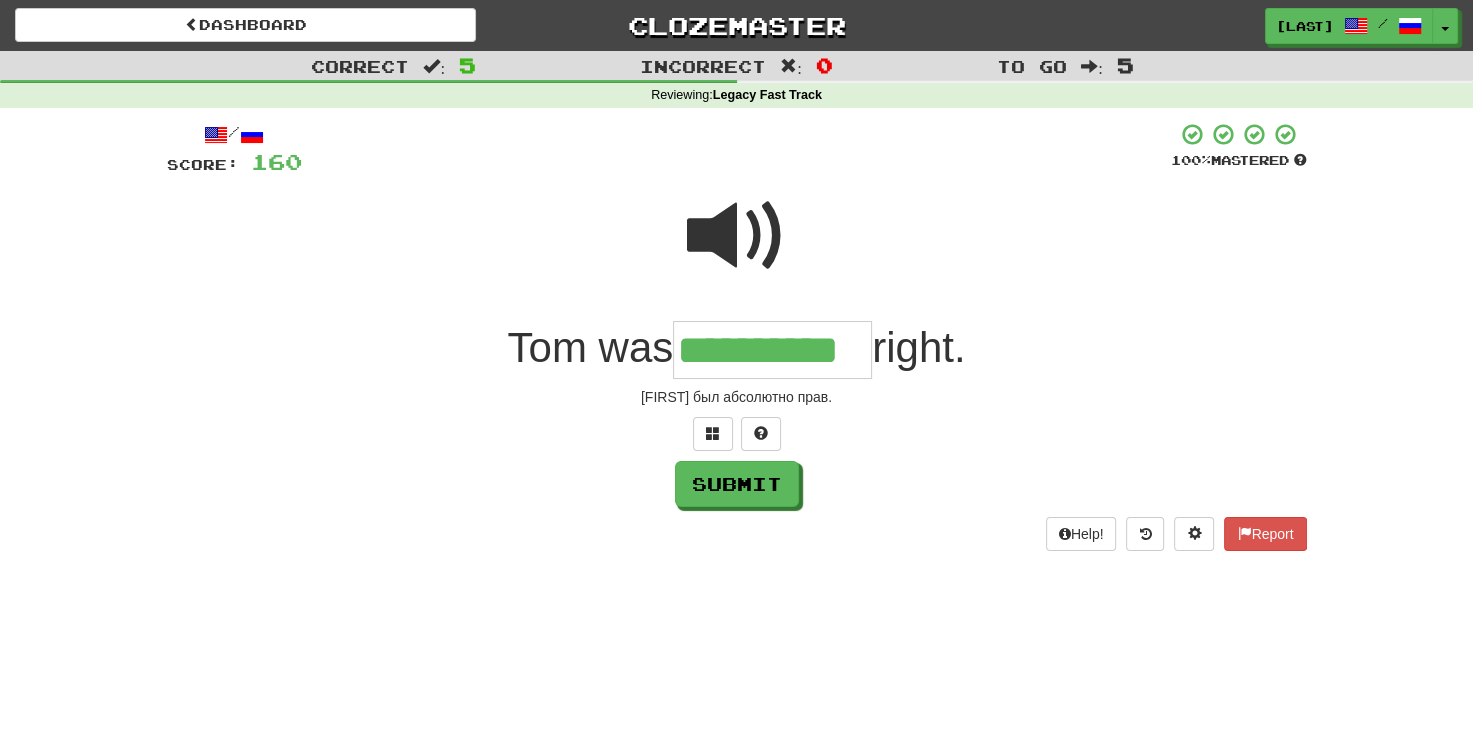 type on "**********" 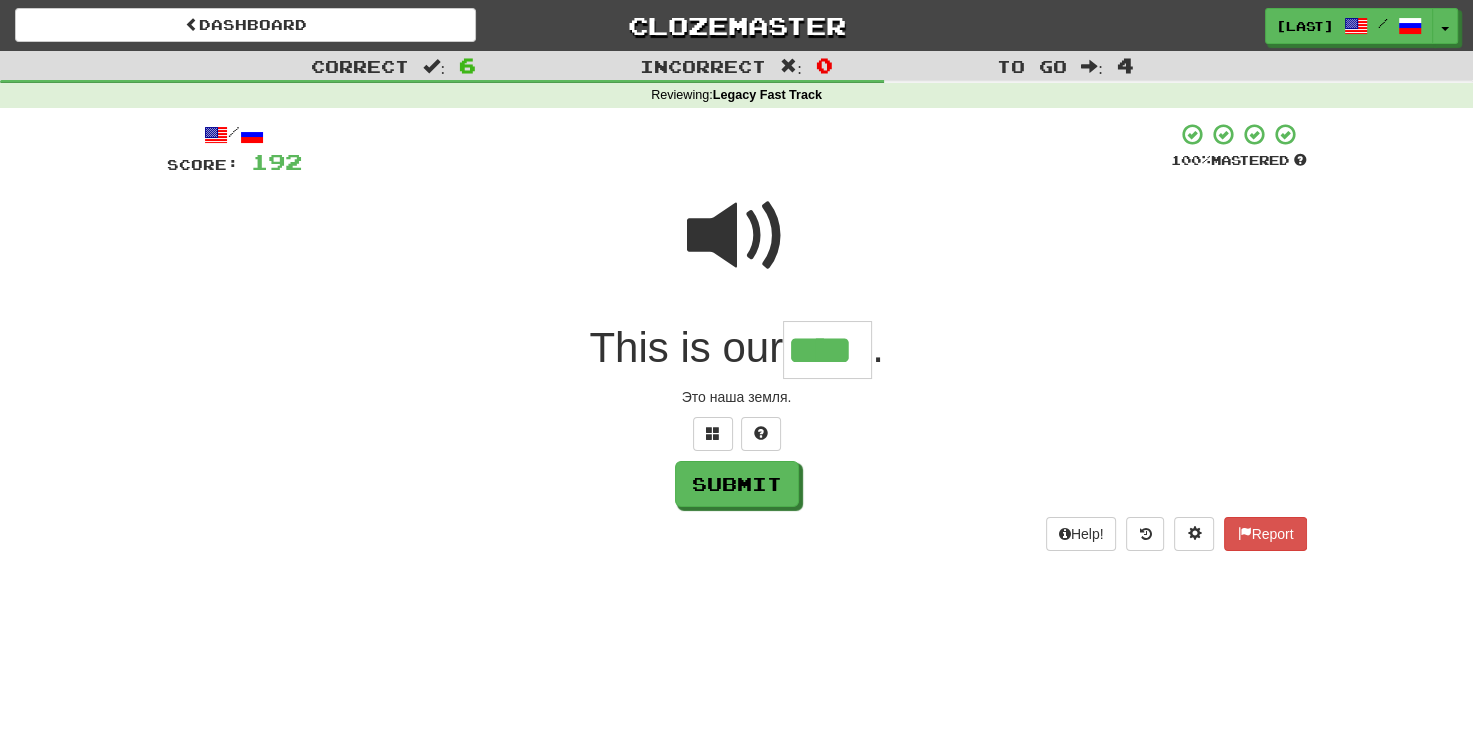 type on "****" 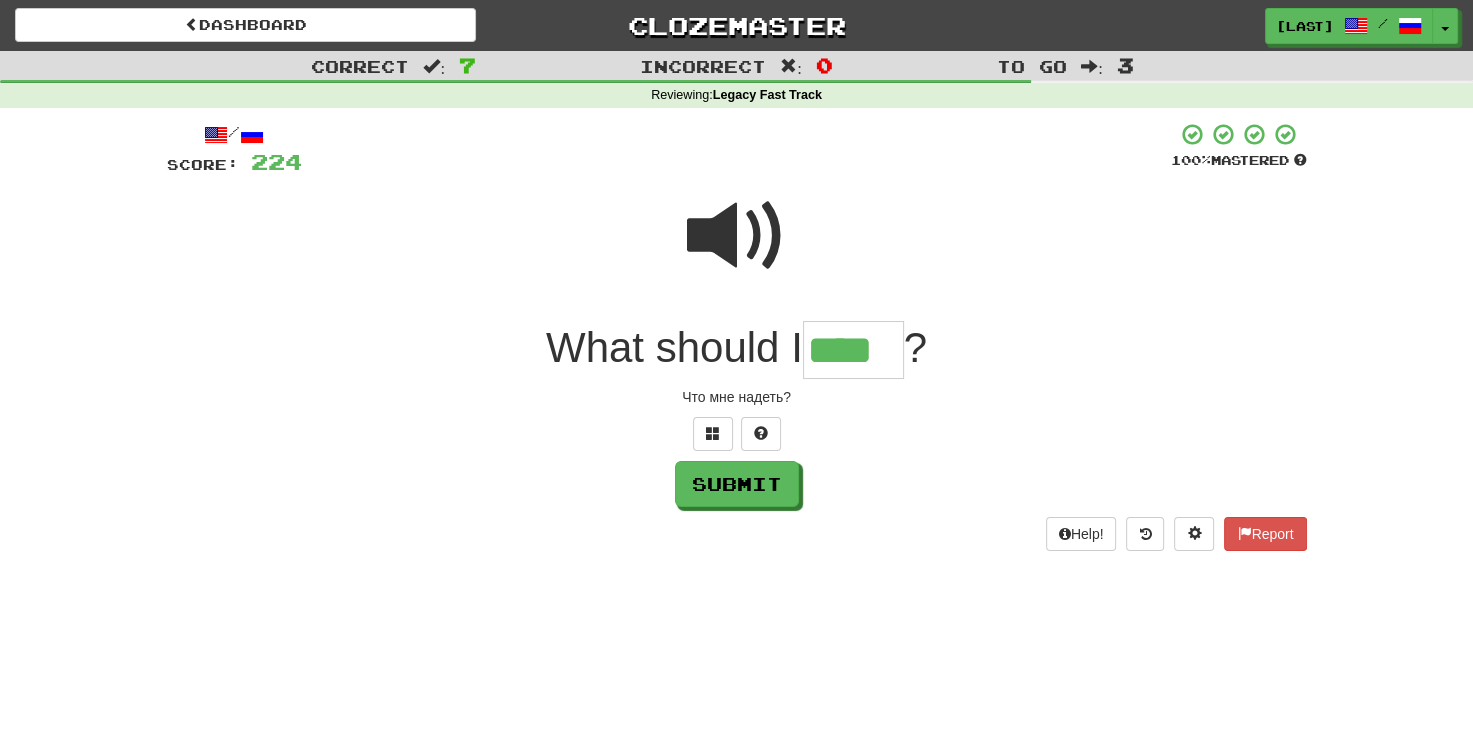 type on "****" 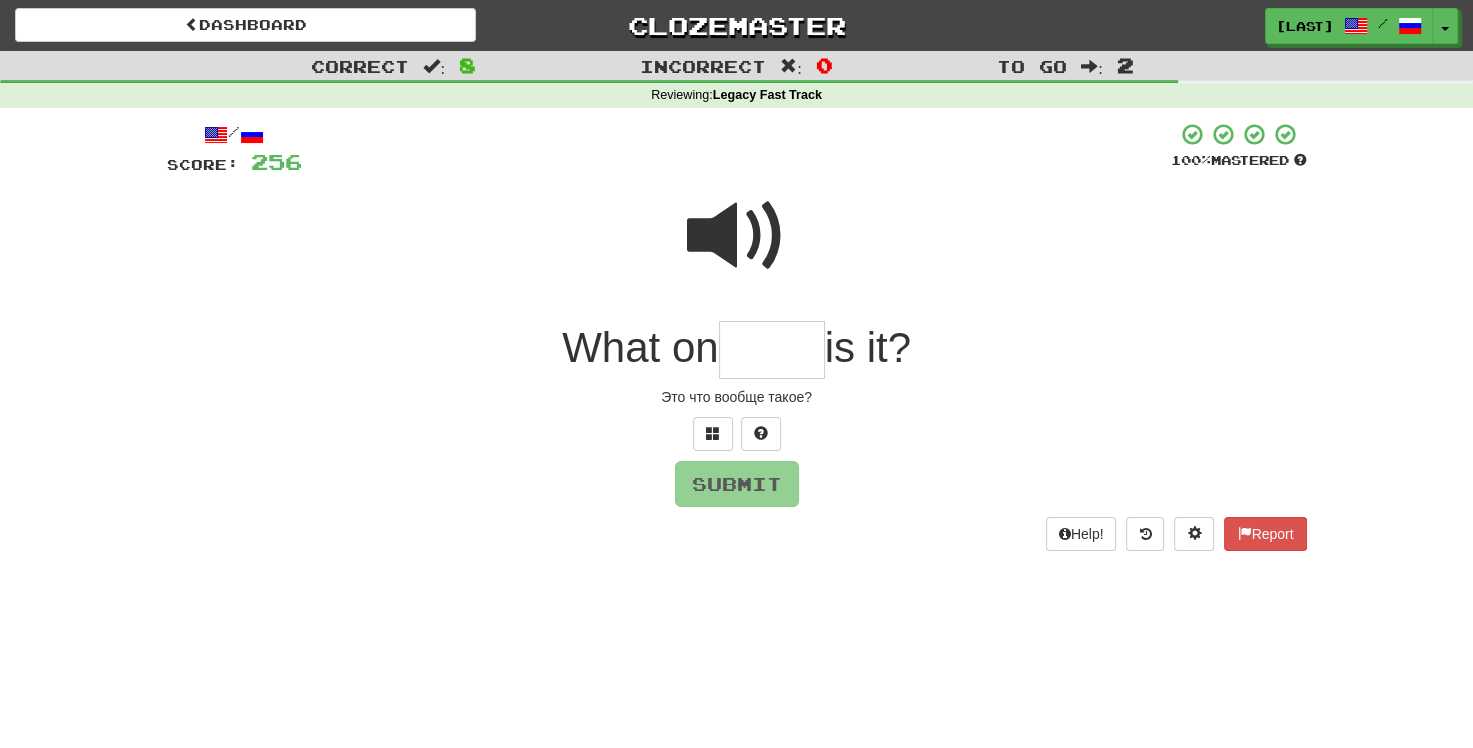 click at bounding box center (737, 236) 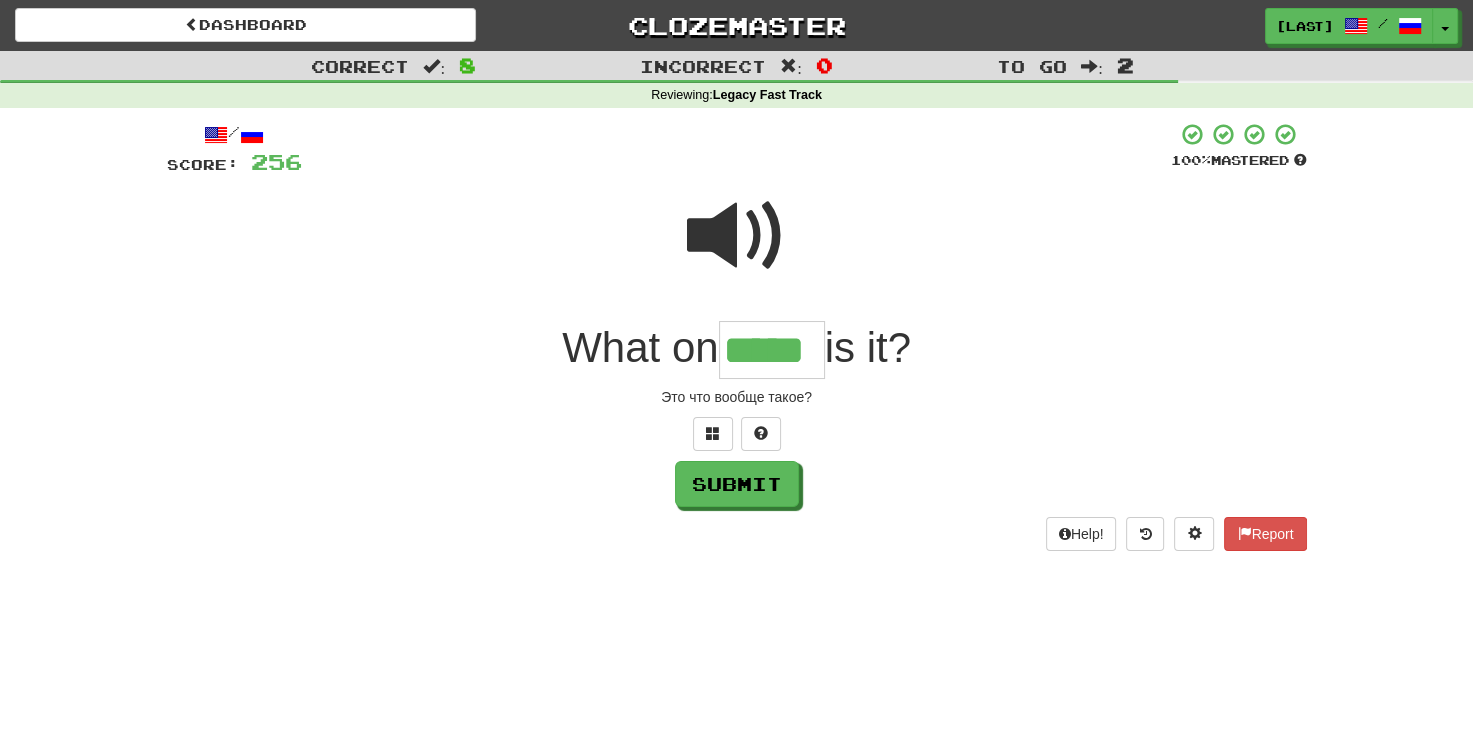 type on "*****" 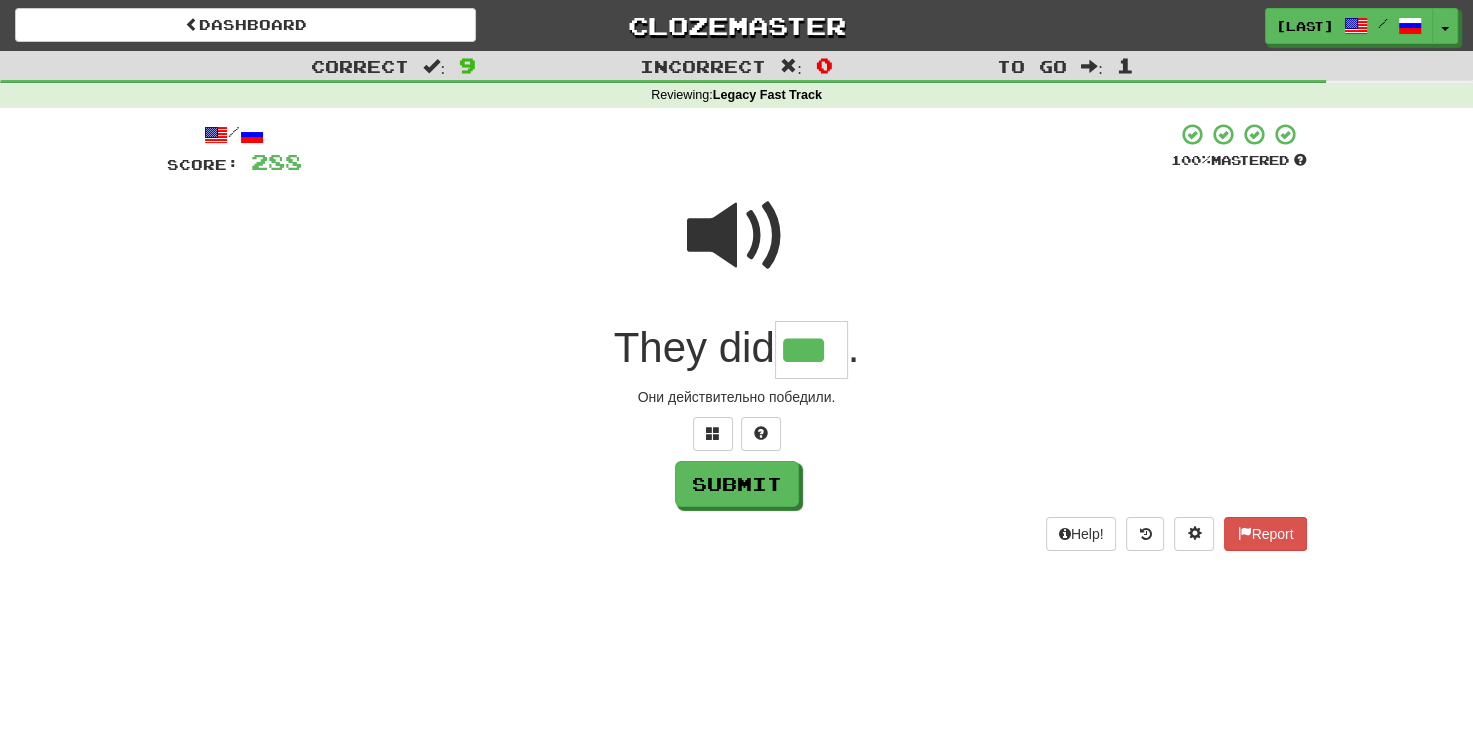 type on "***" 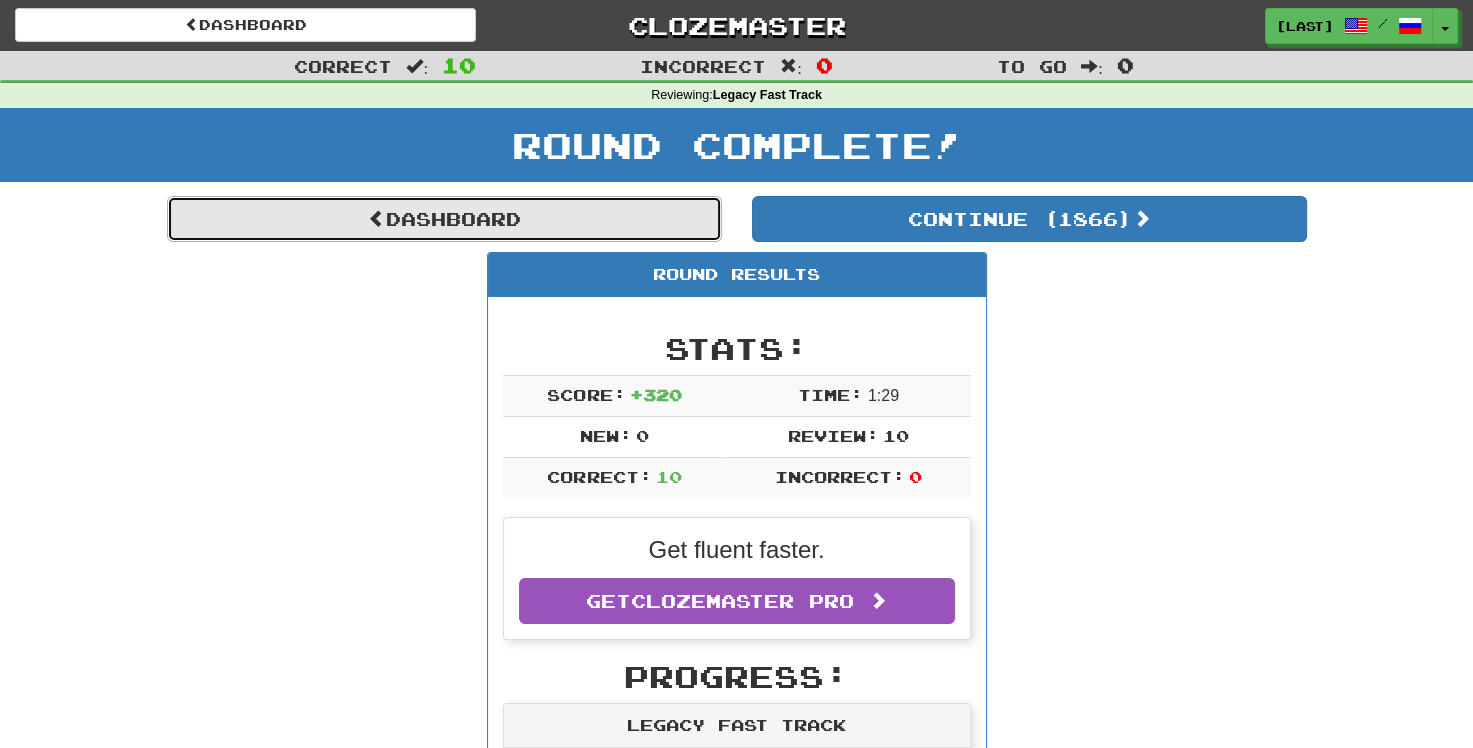 click on "Dashboard" at bounding box center [444, 219] 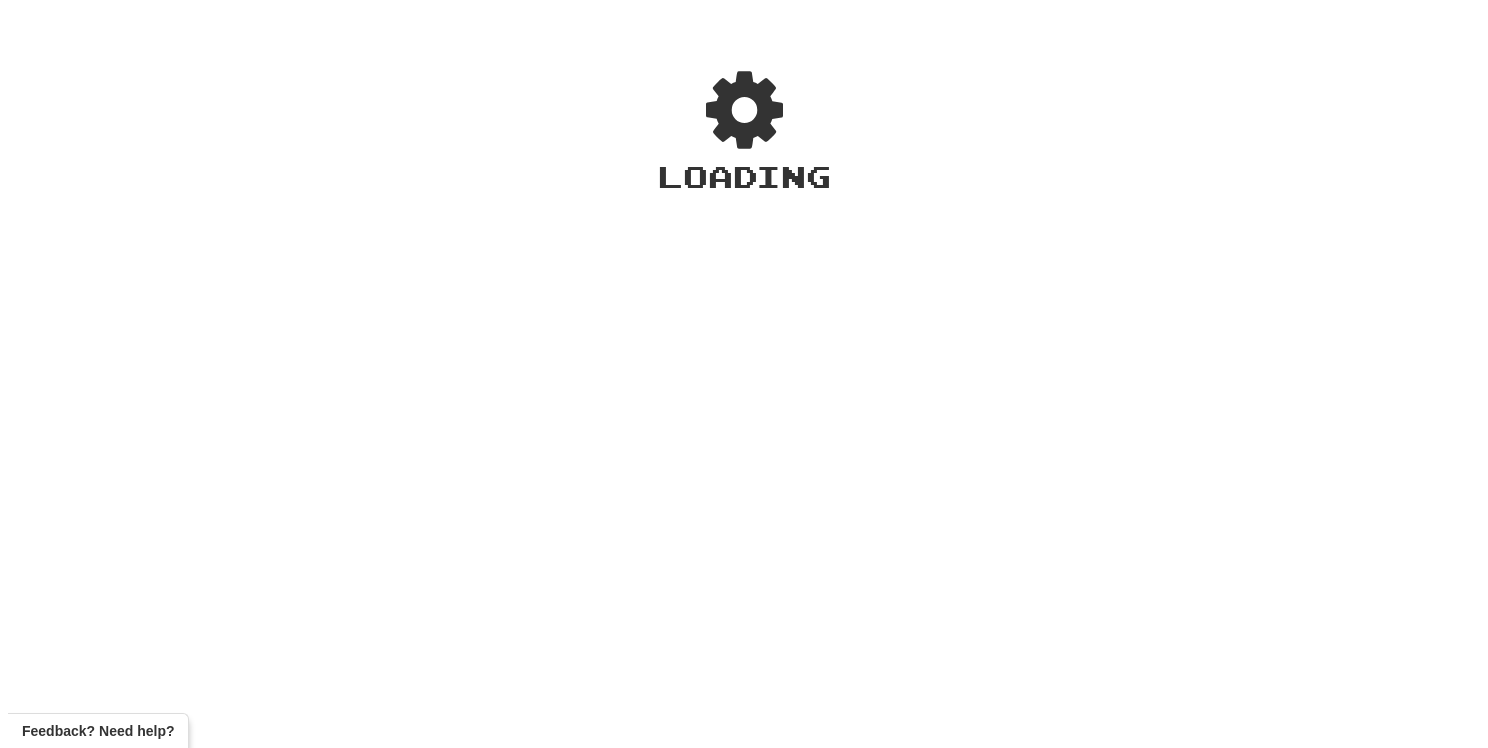 scroll, scrollTop: 0, scrollLeft: 0, axis: both 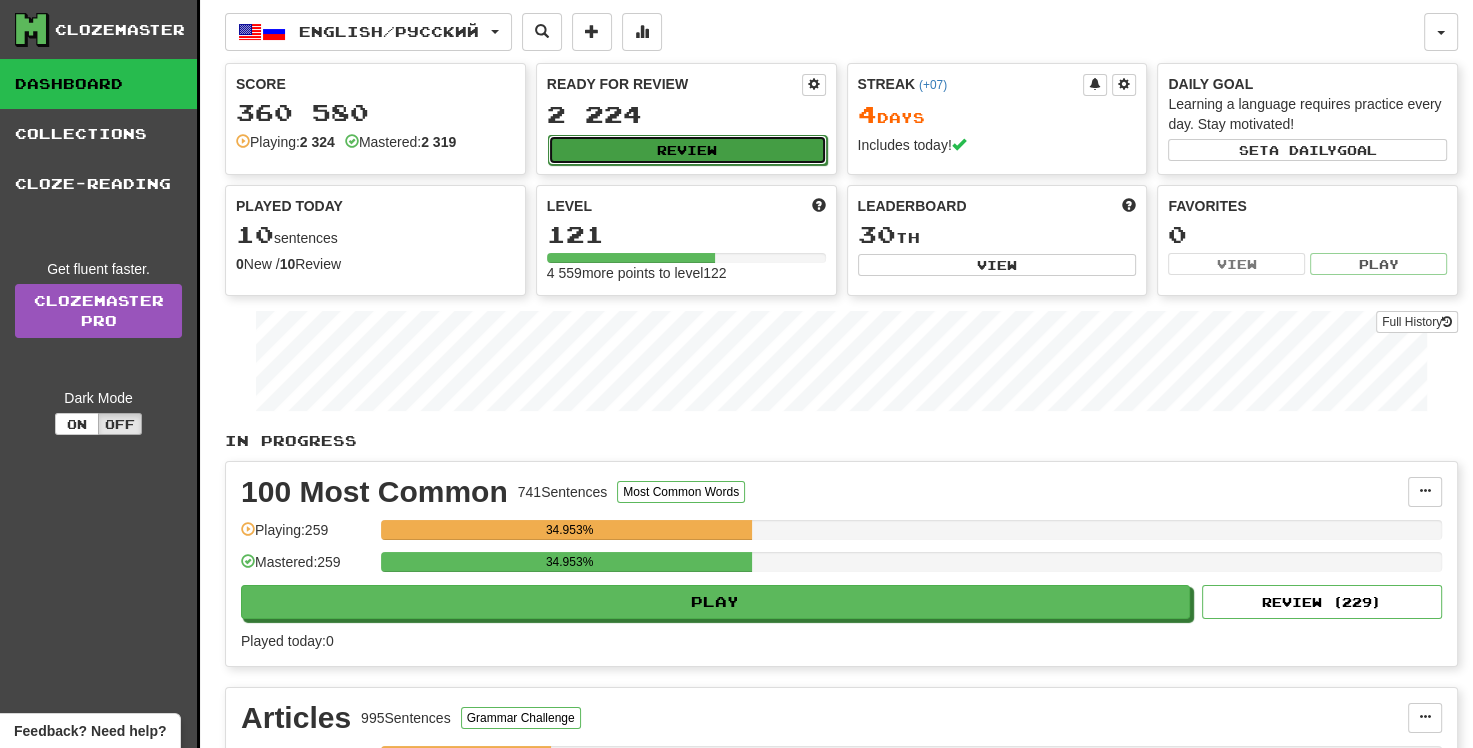 click on "Review" at bounding box center (687, 150) 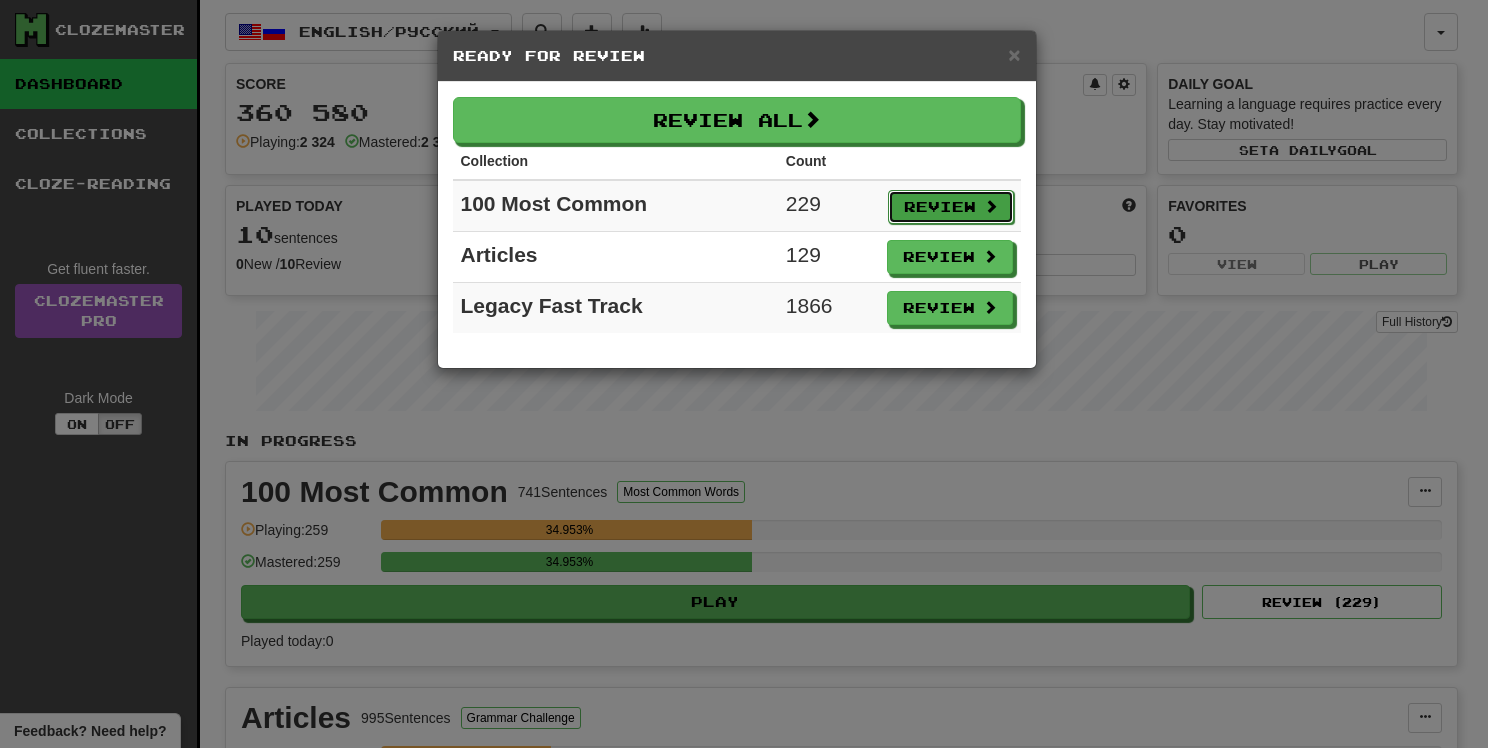 click on "Review" at bounding box center (951, 207) 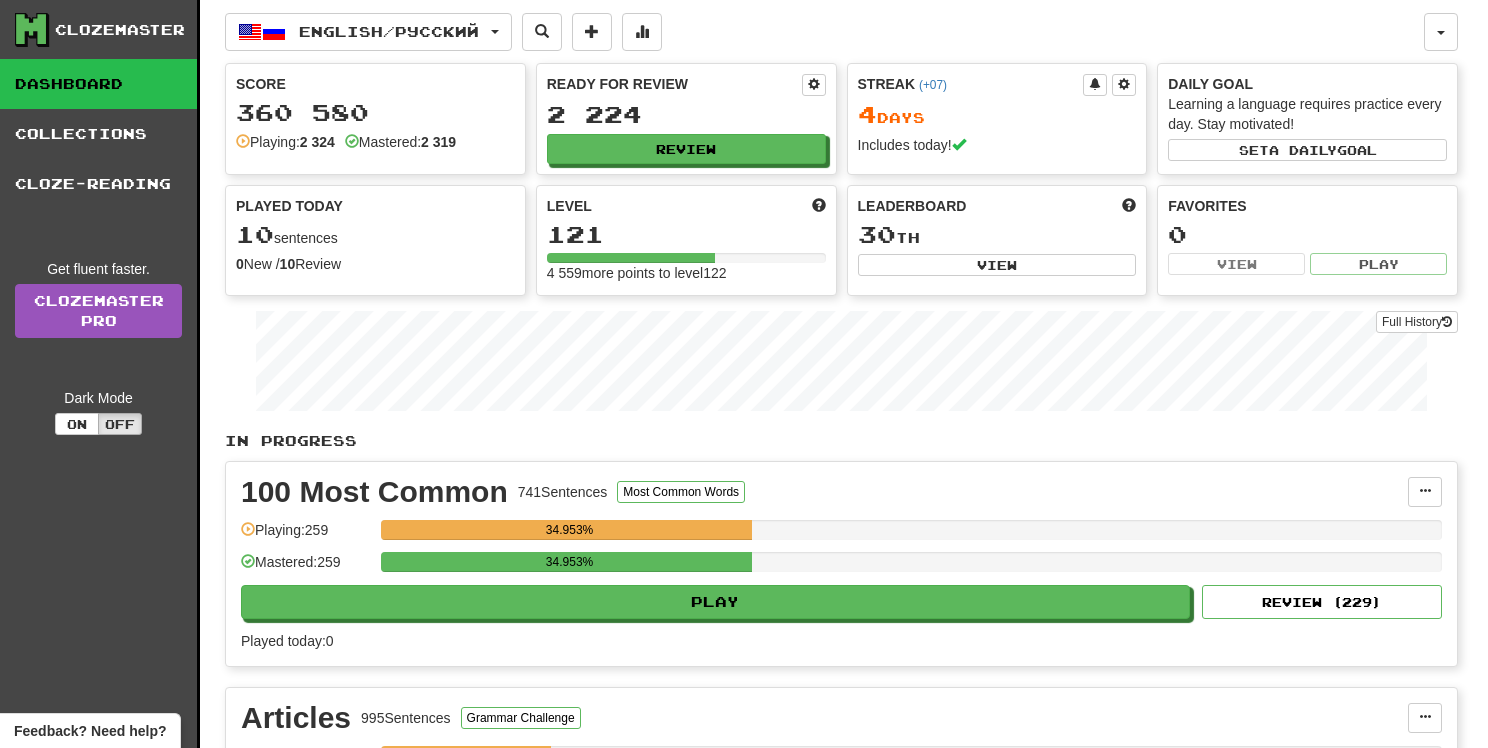 select on "**" 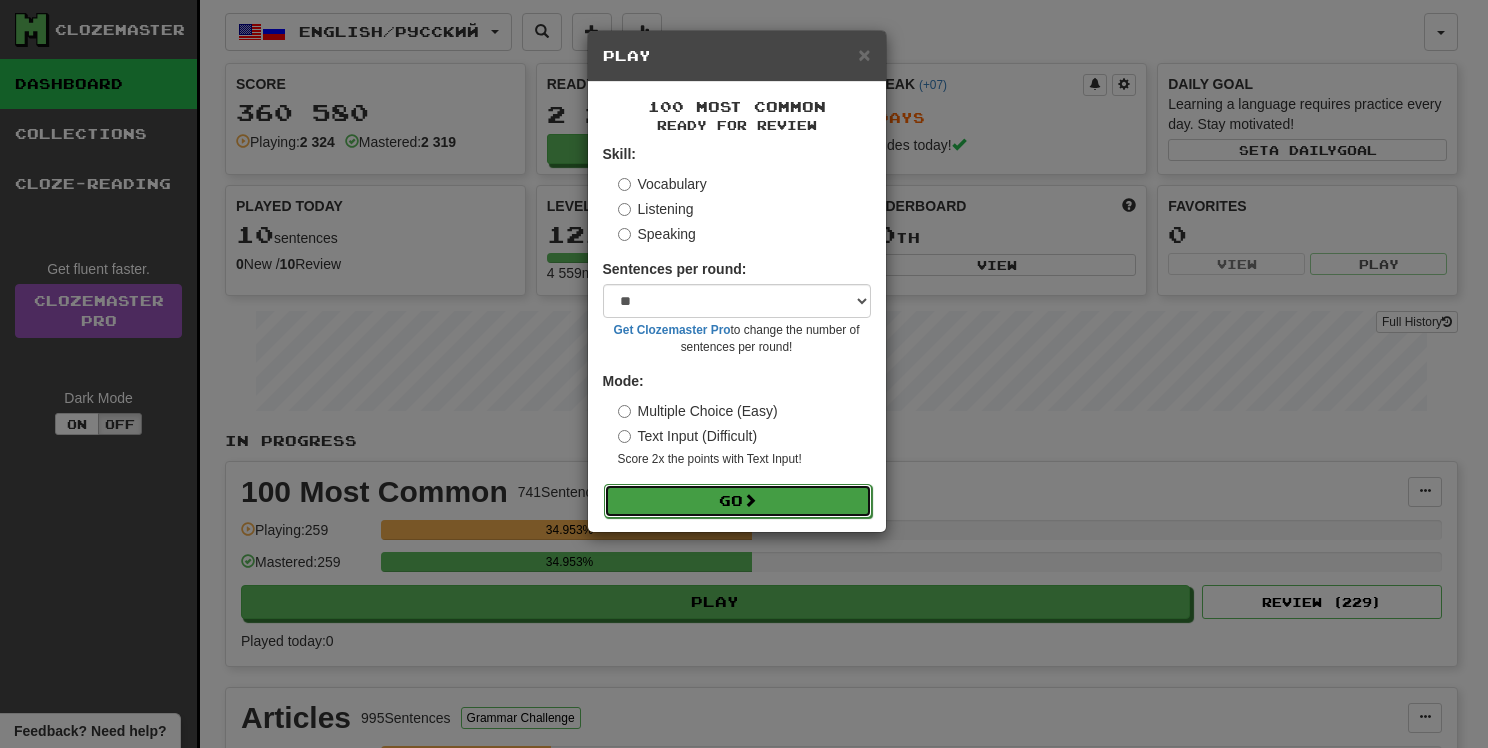 click on "Go" at bounding box center [738, 501] 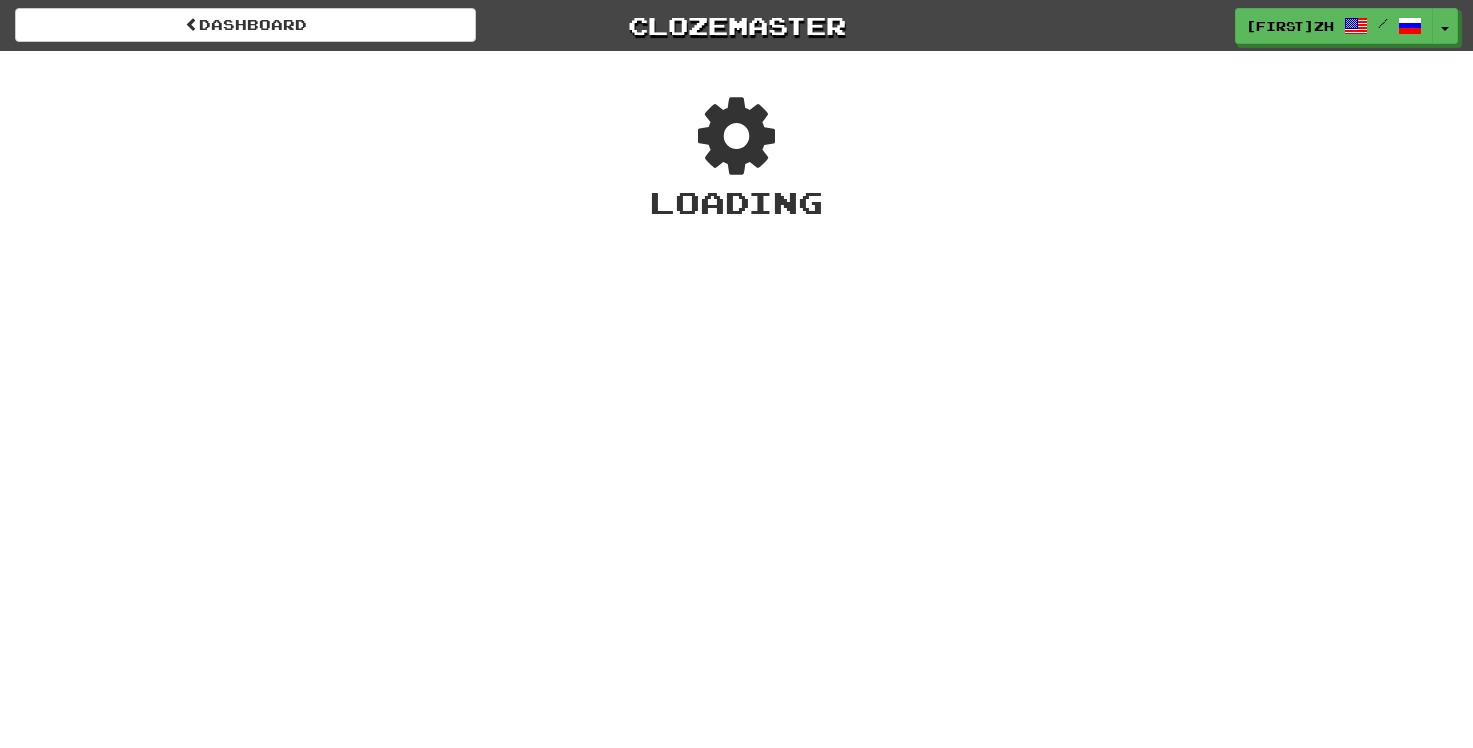 scroll, scrollTop: 0, scrollLeft: 0, axis: both 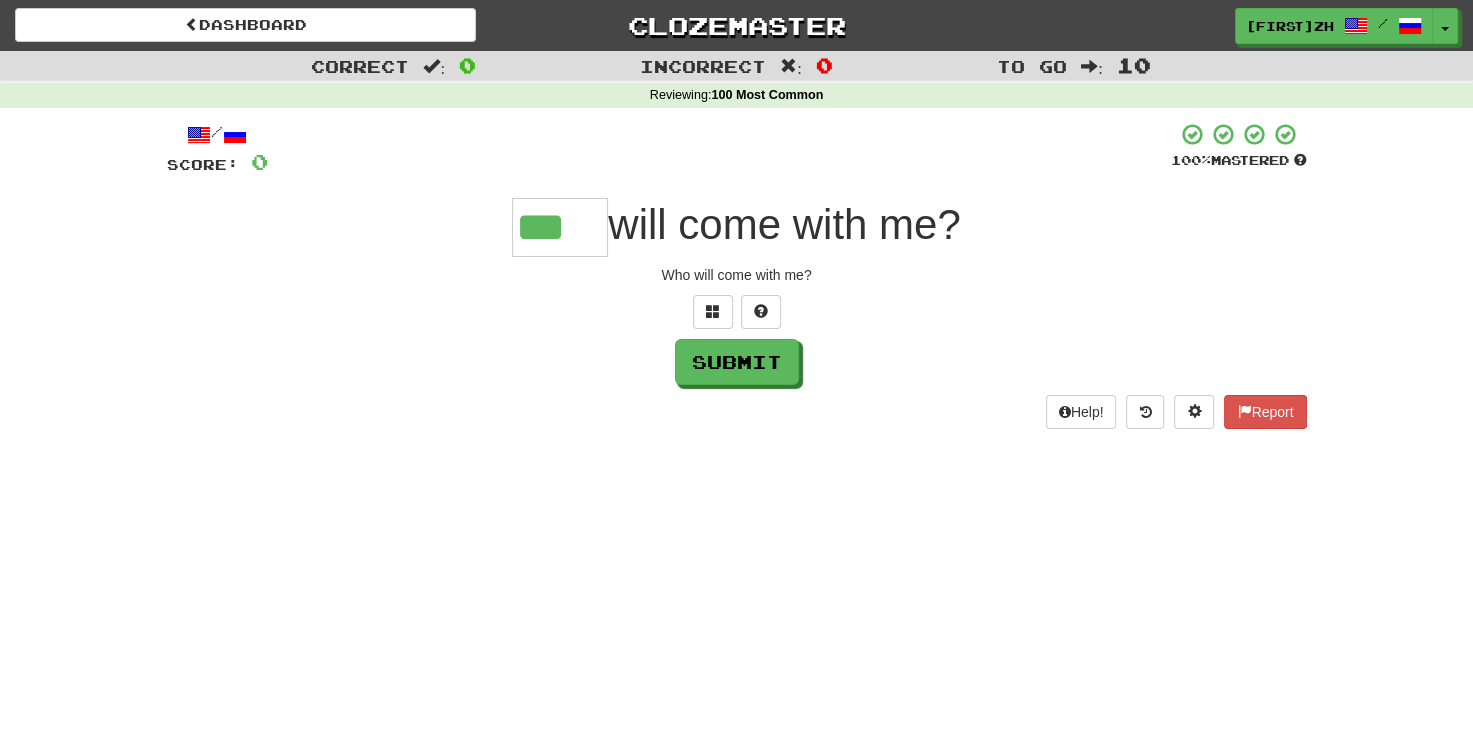 type on "***" 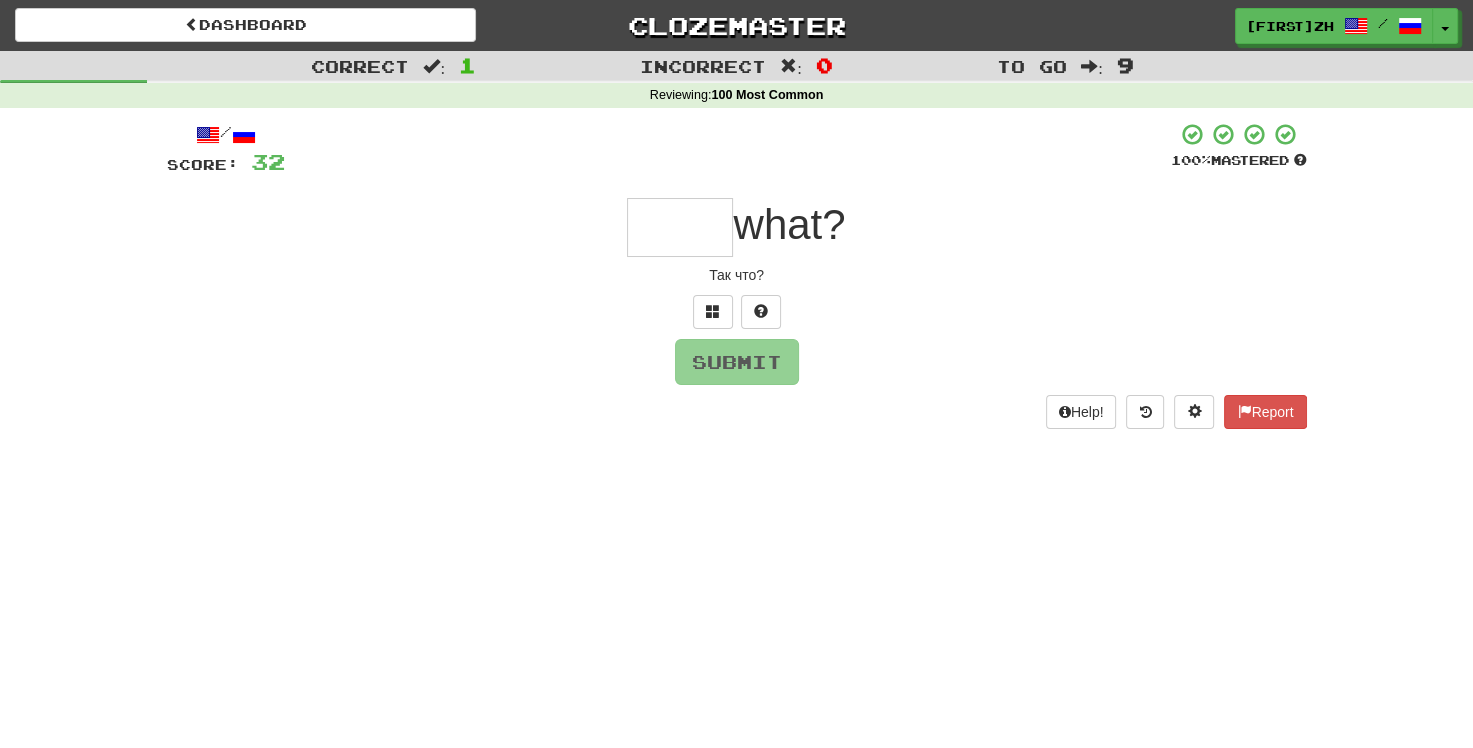 type on "*" 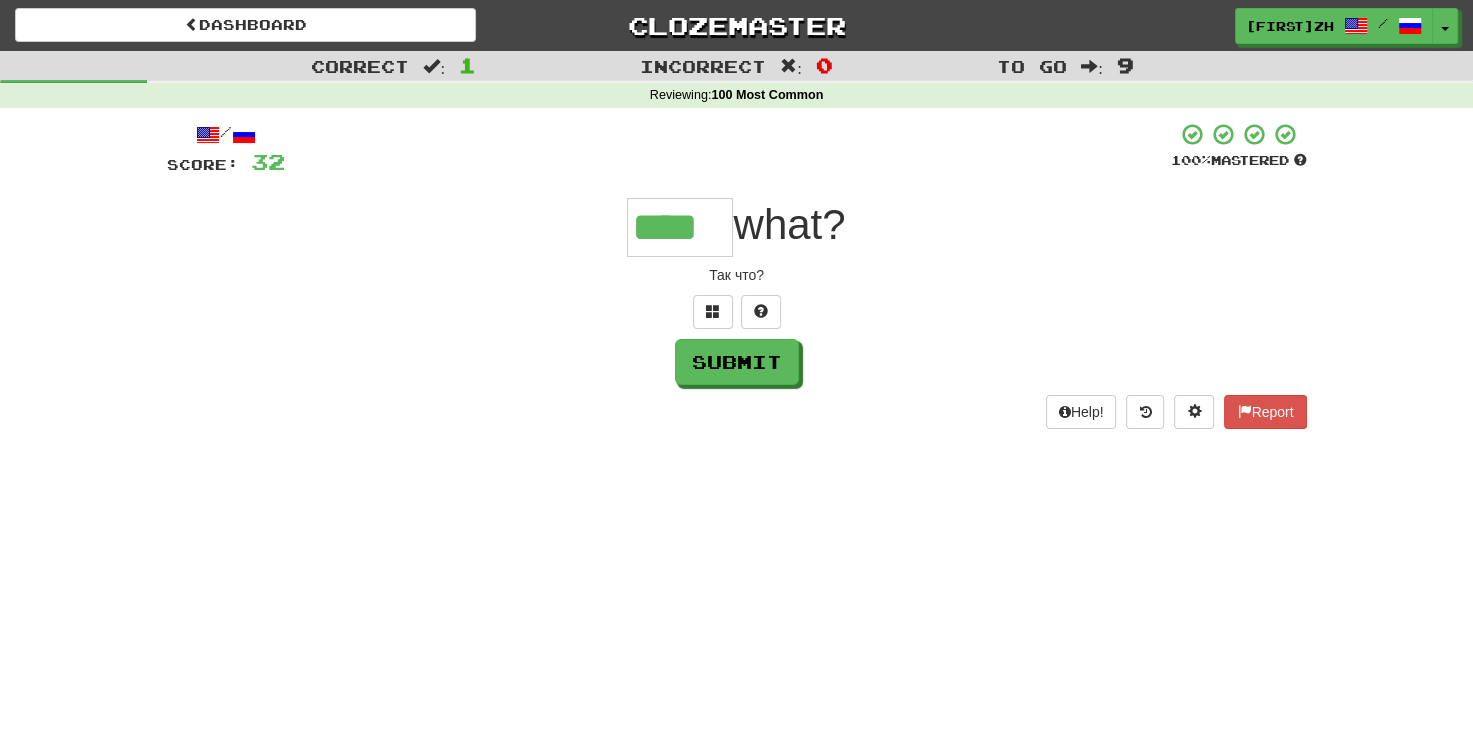 type on "****" 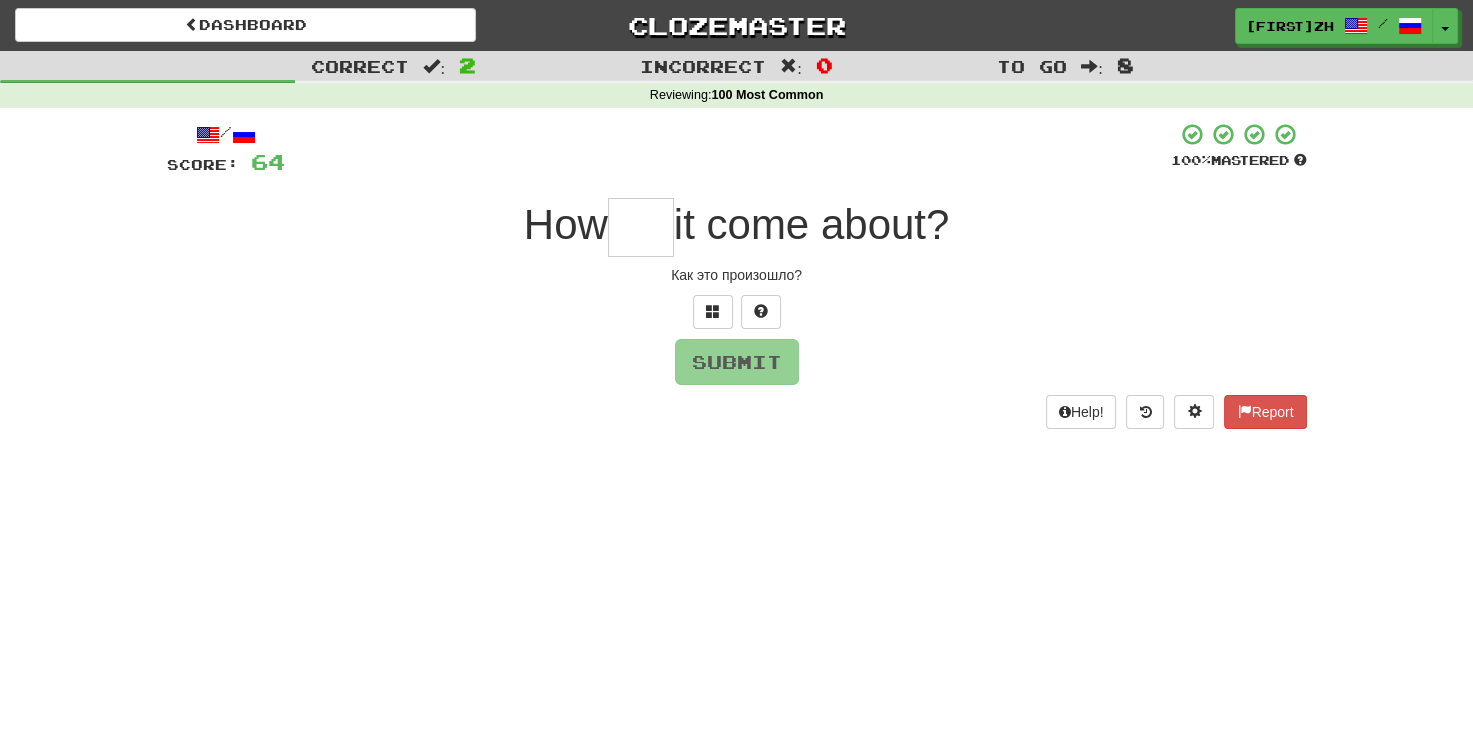 type on "*" 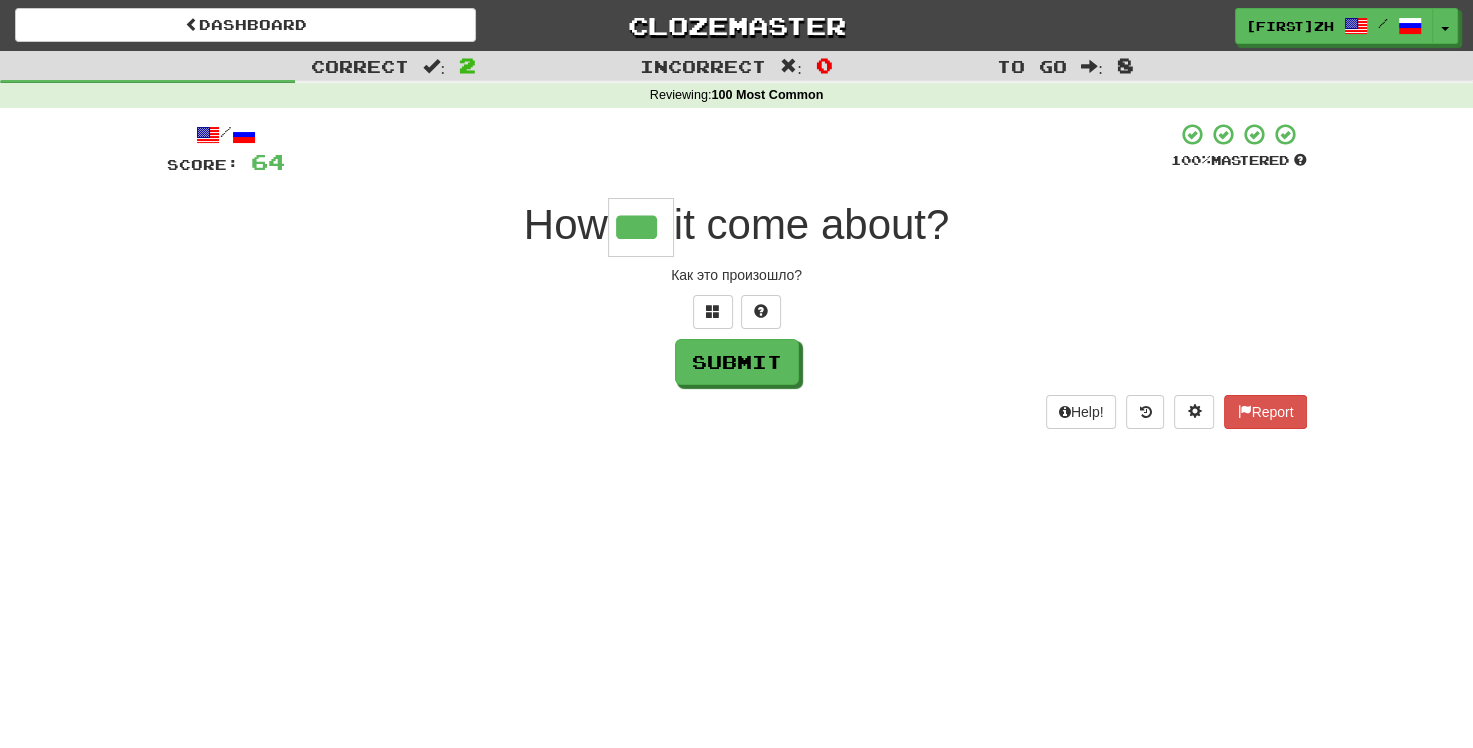 type on "***" 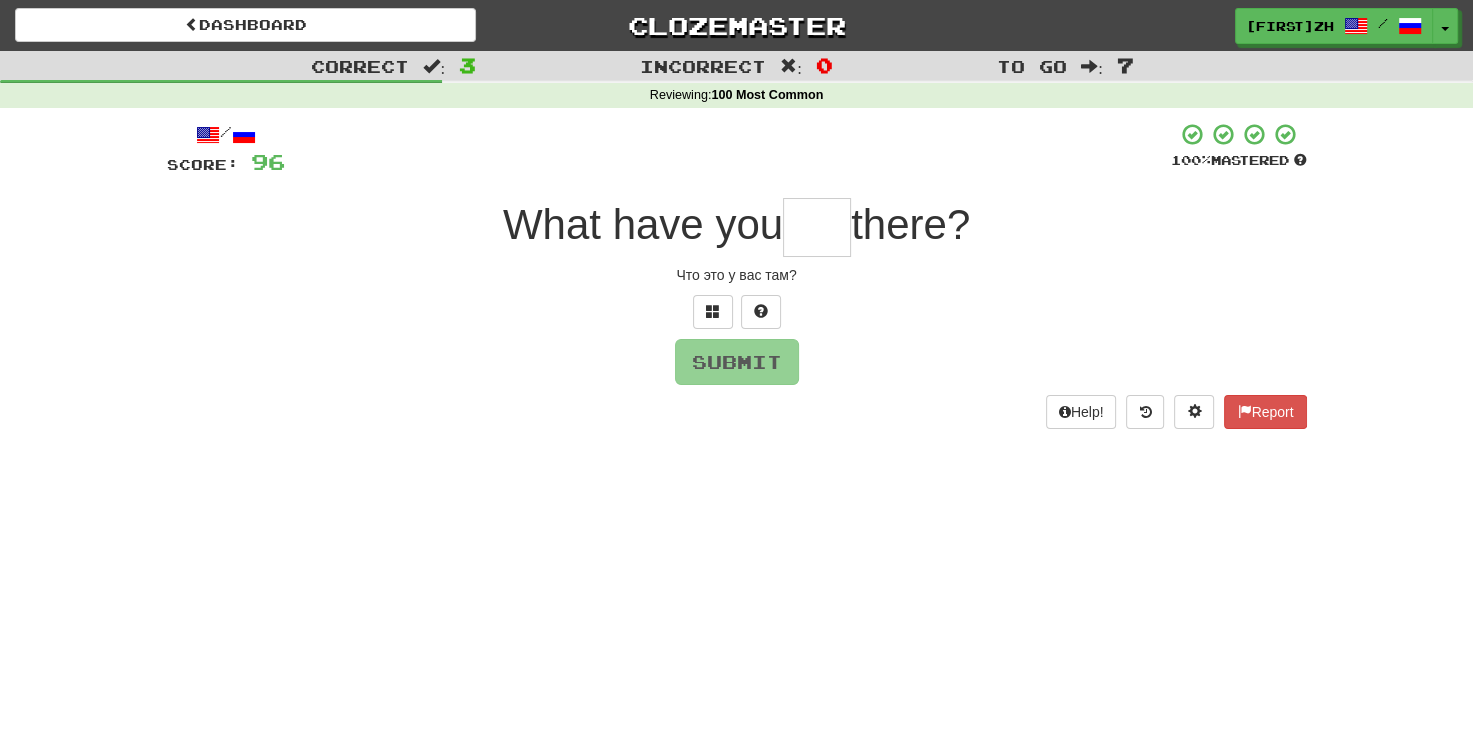 type on "*" 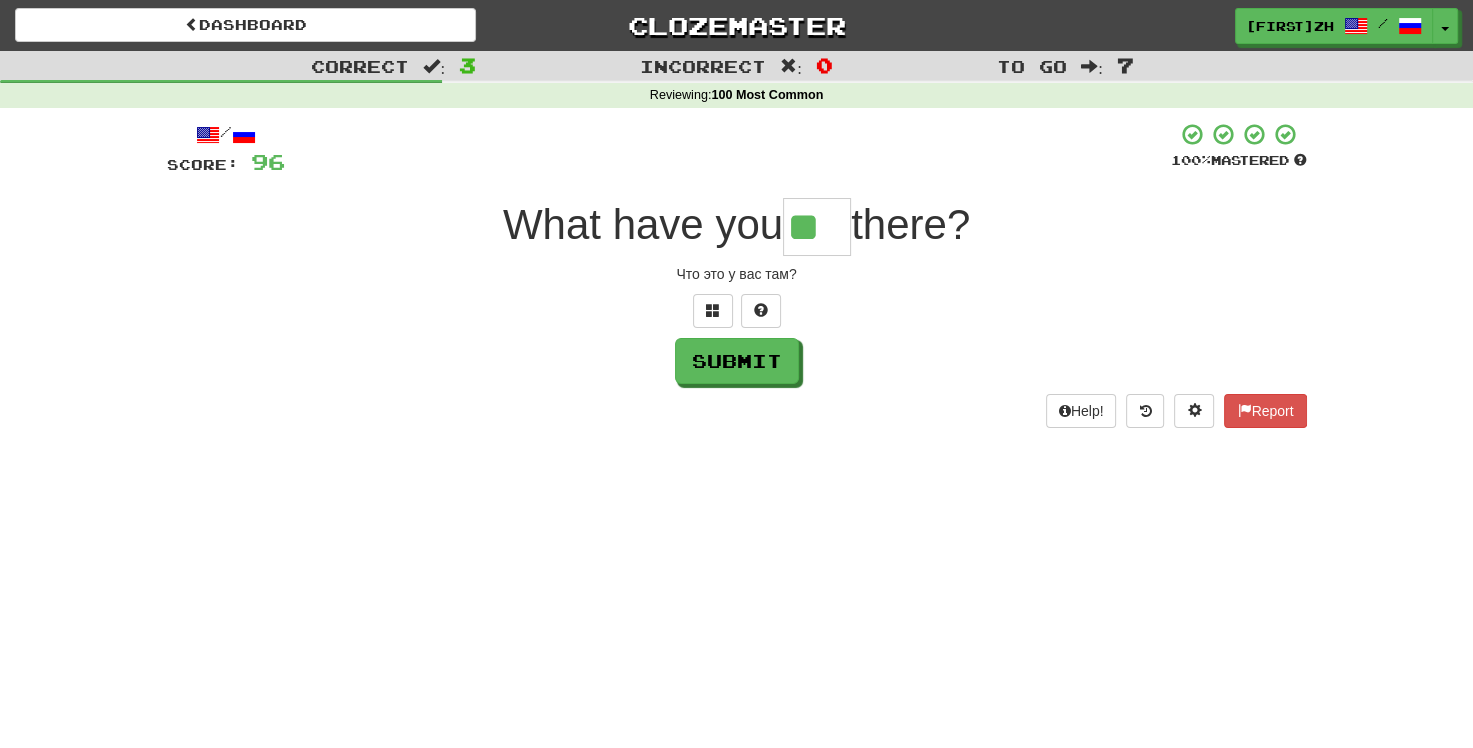 scroll, scrollTop: 0, scrollLeft: 0, axis: both 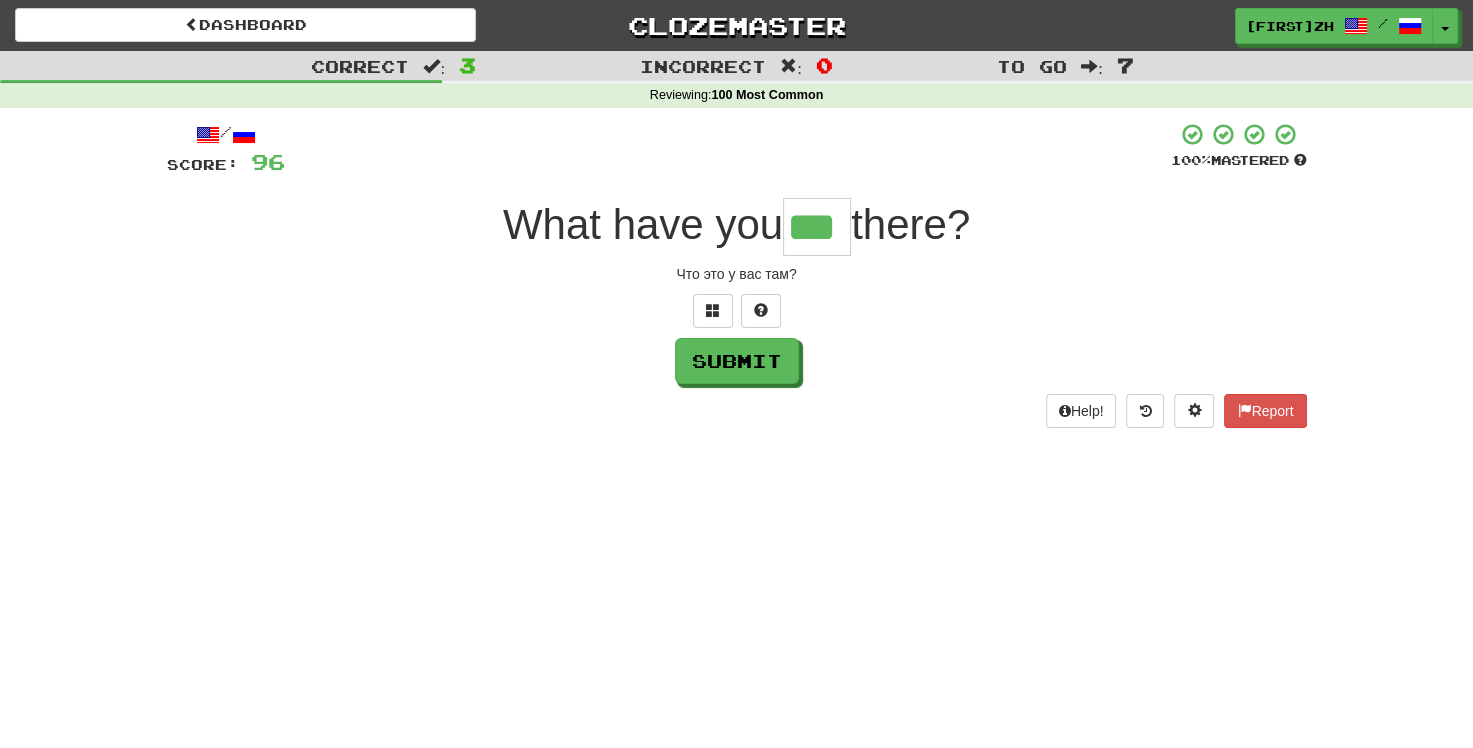type on "***" 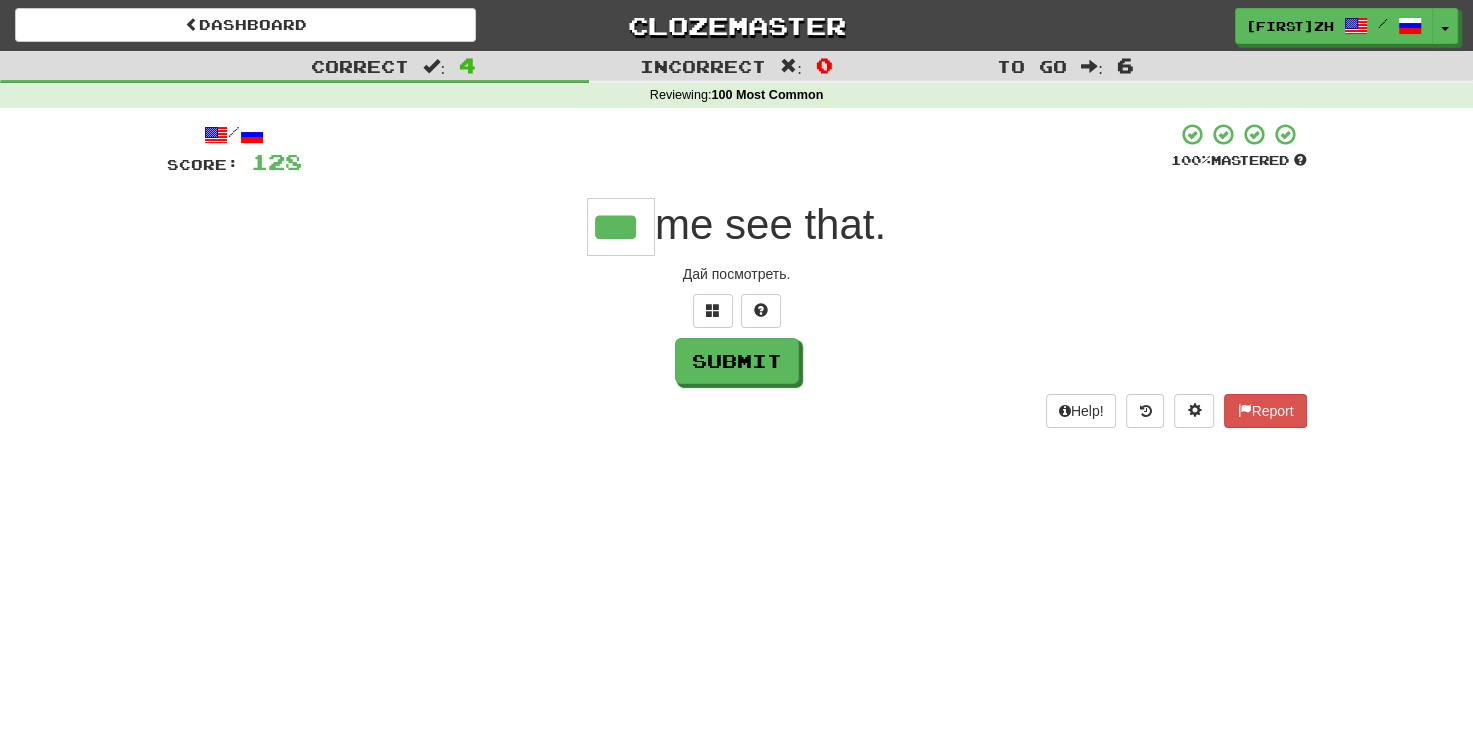 type on "***" 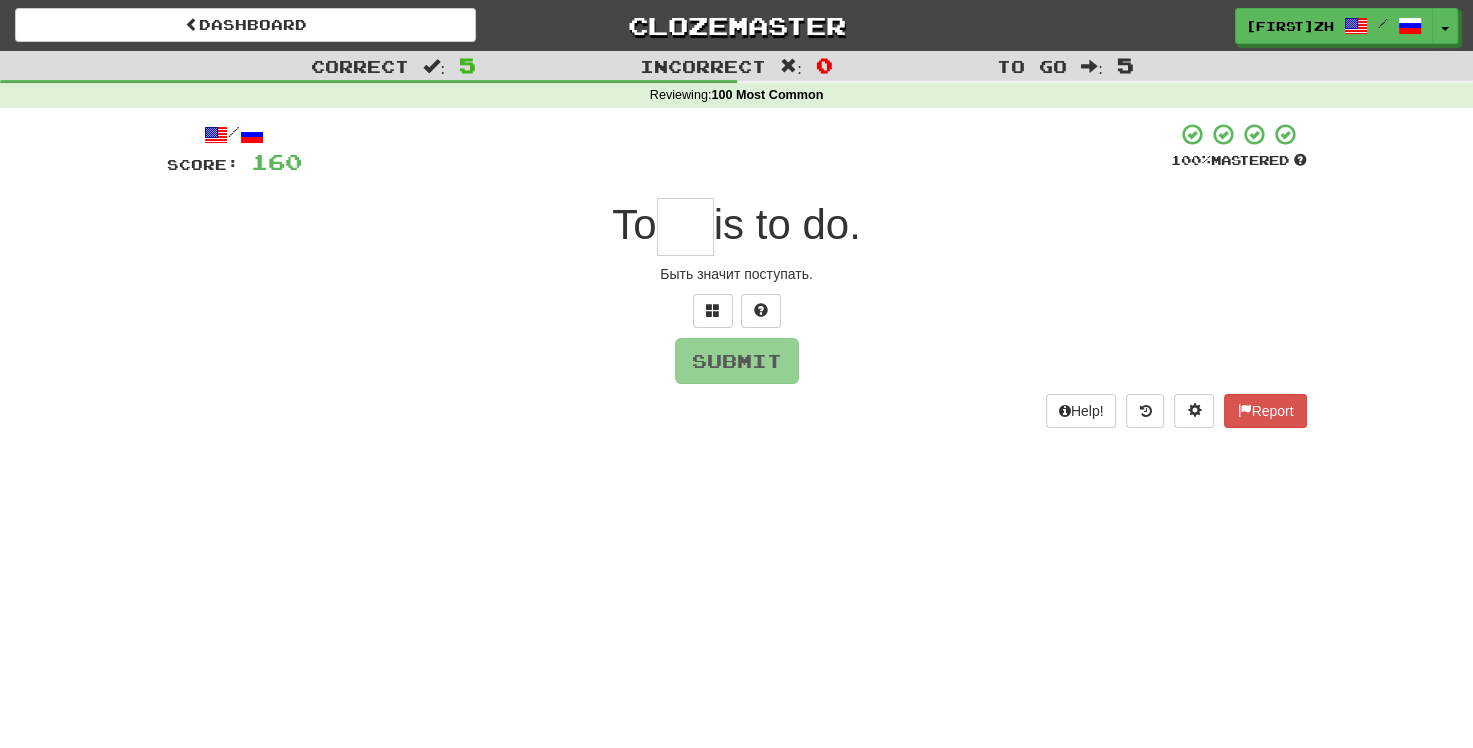 type on "*" 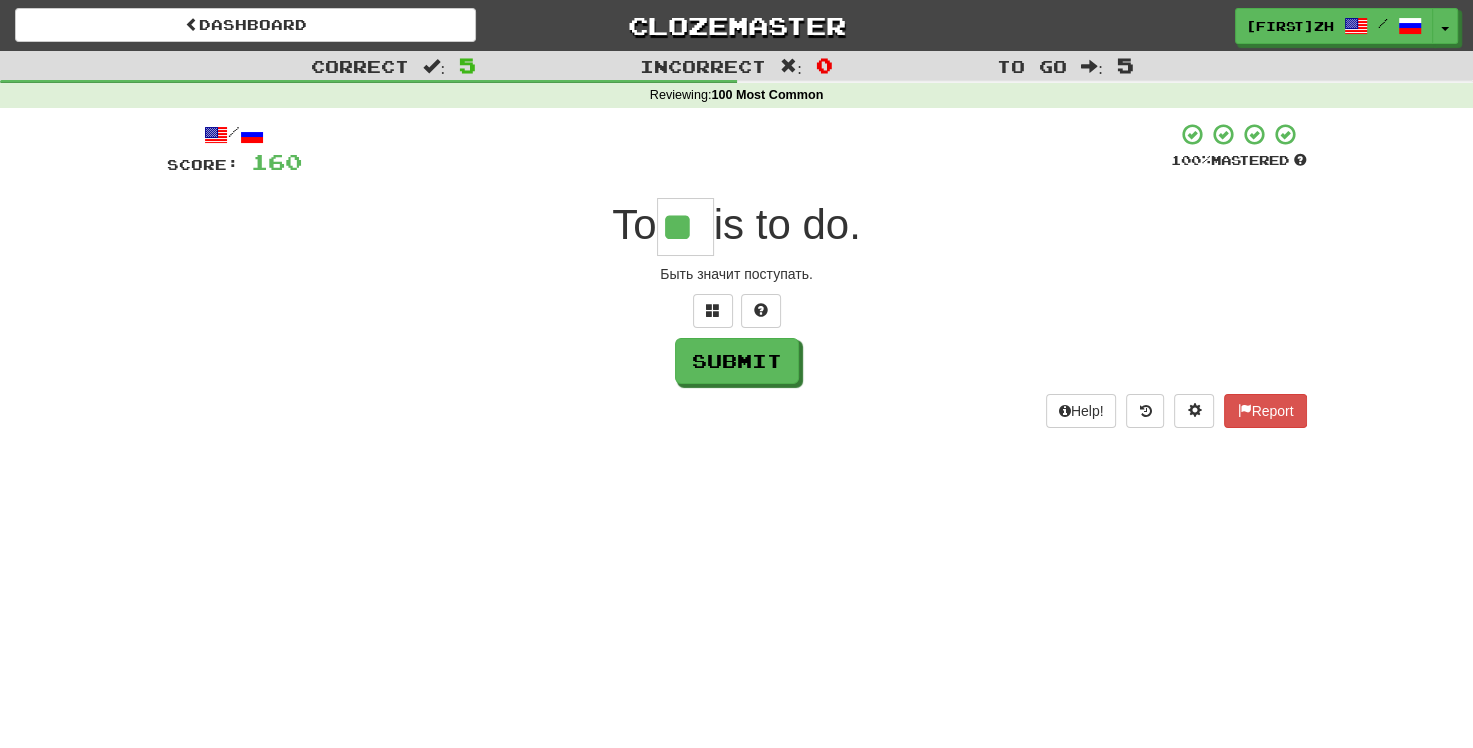 type on "**" 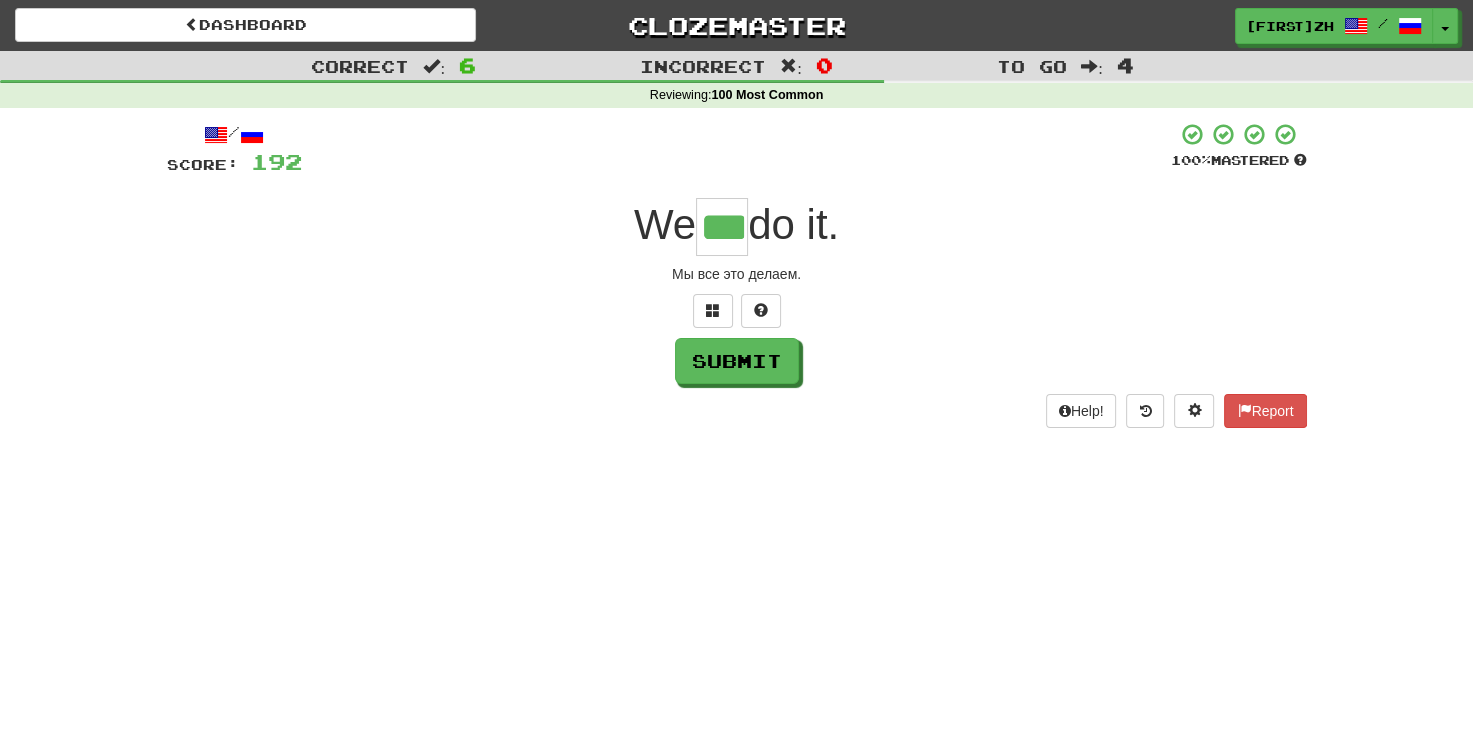 type on "***" 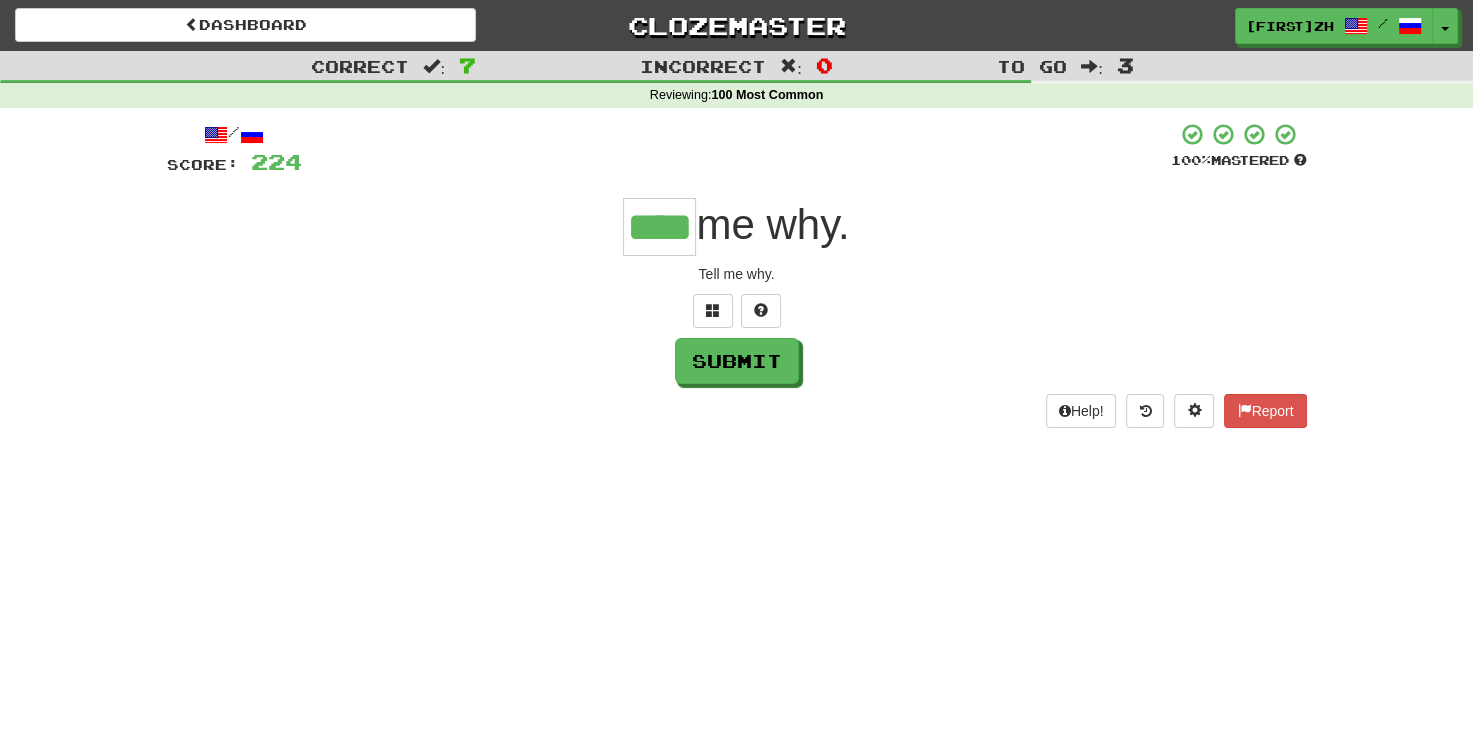 type on "****" 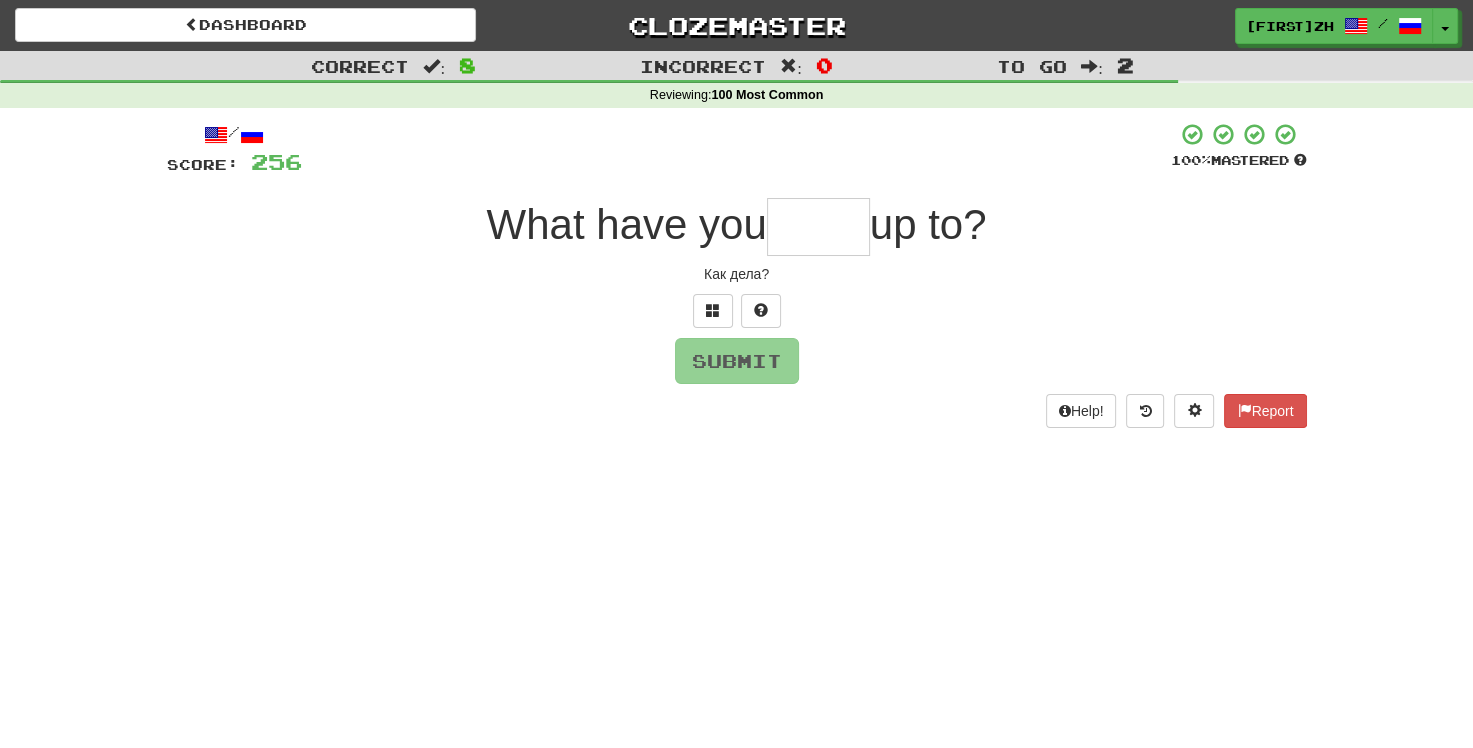 type on "*" 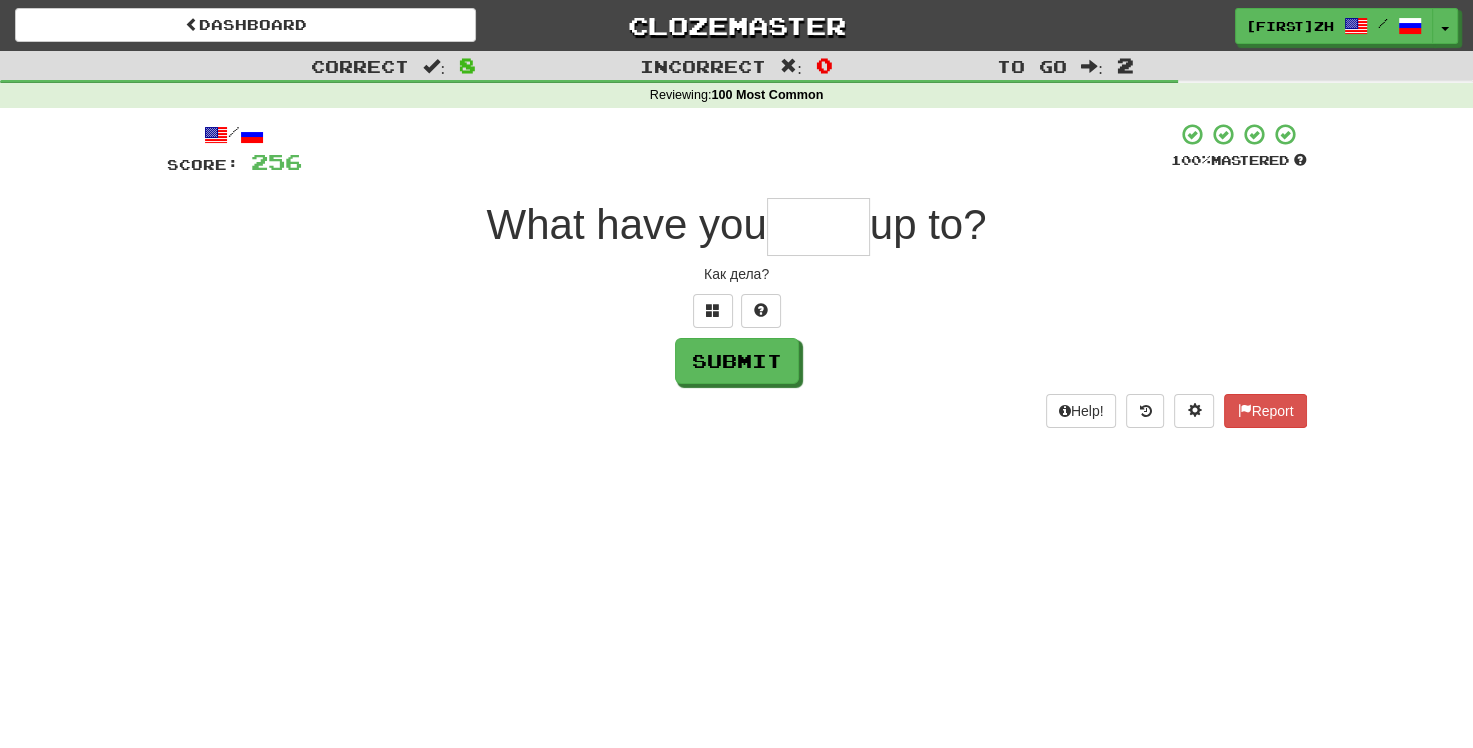 type on "*" 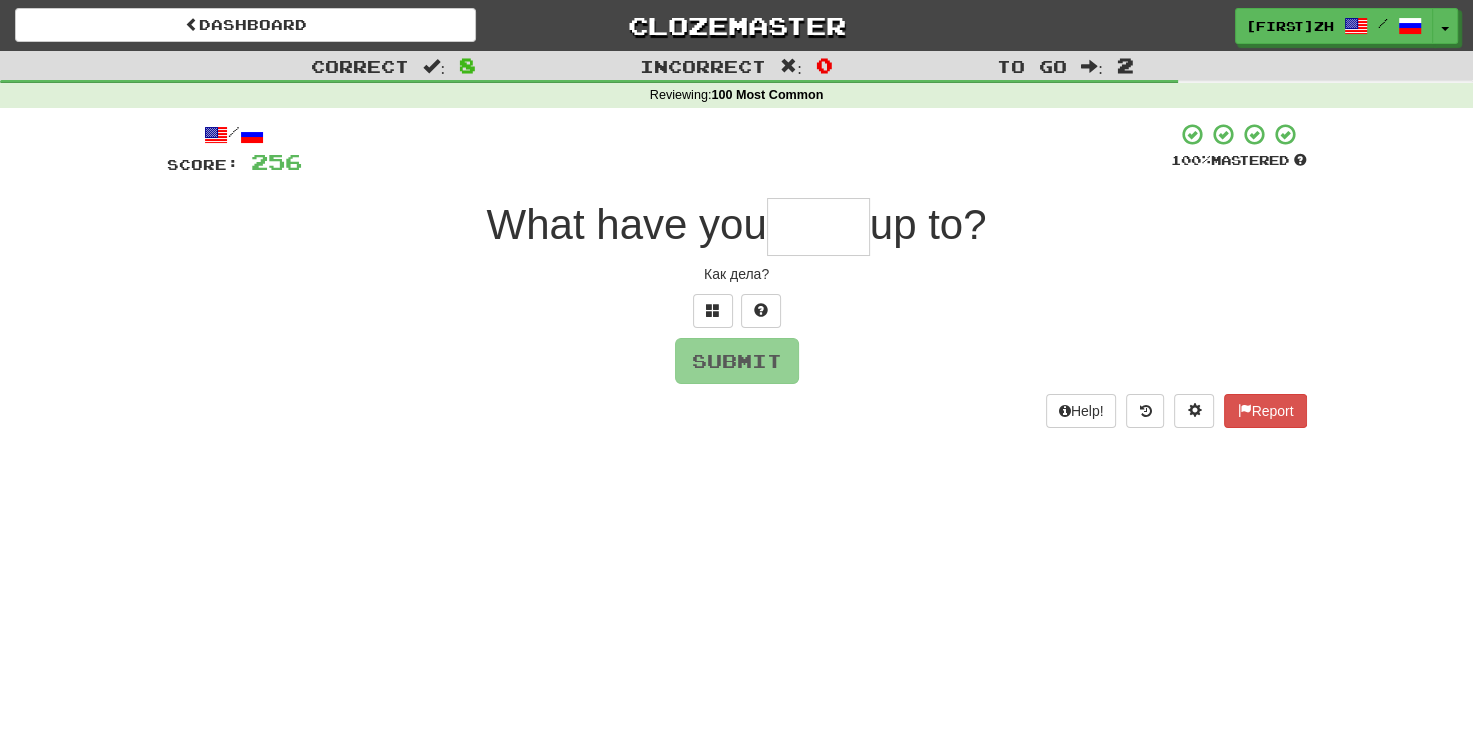 type on "*" 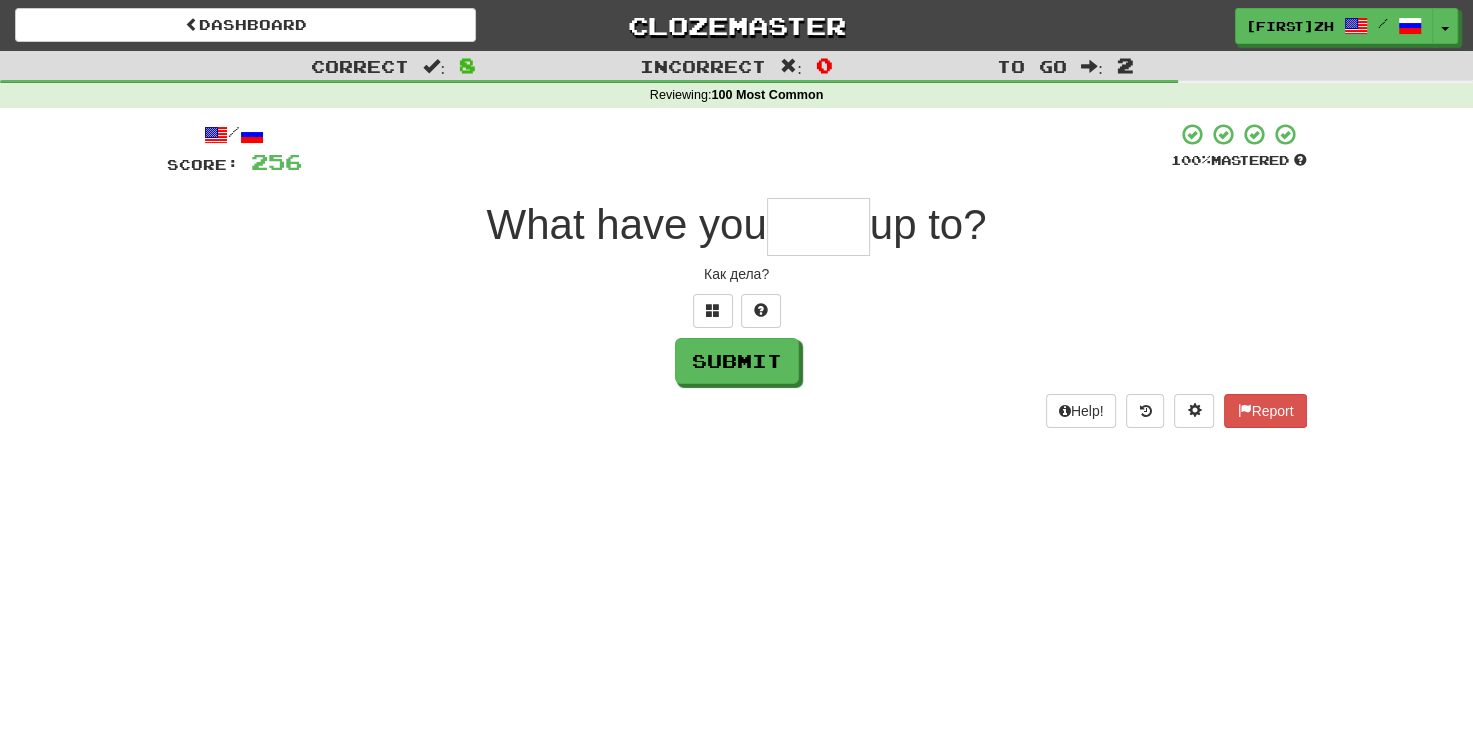 type on "*" 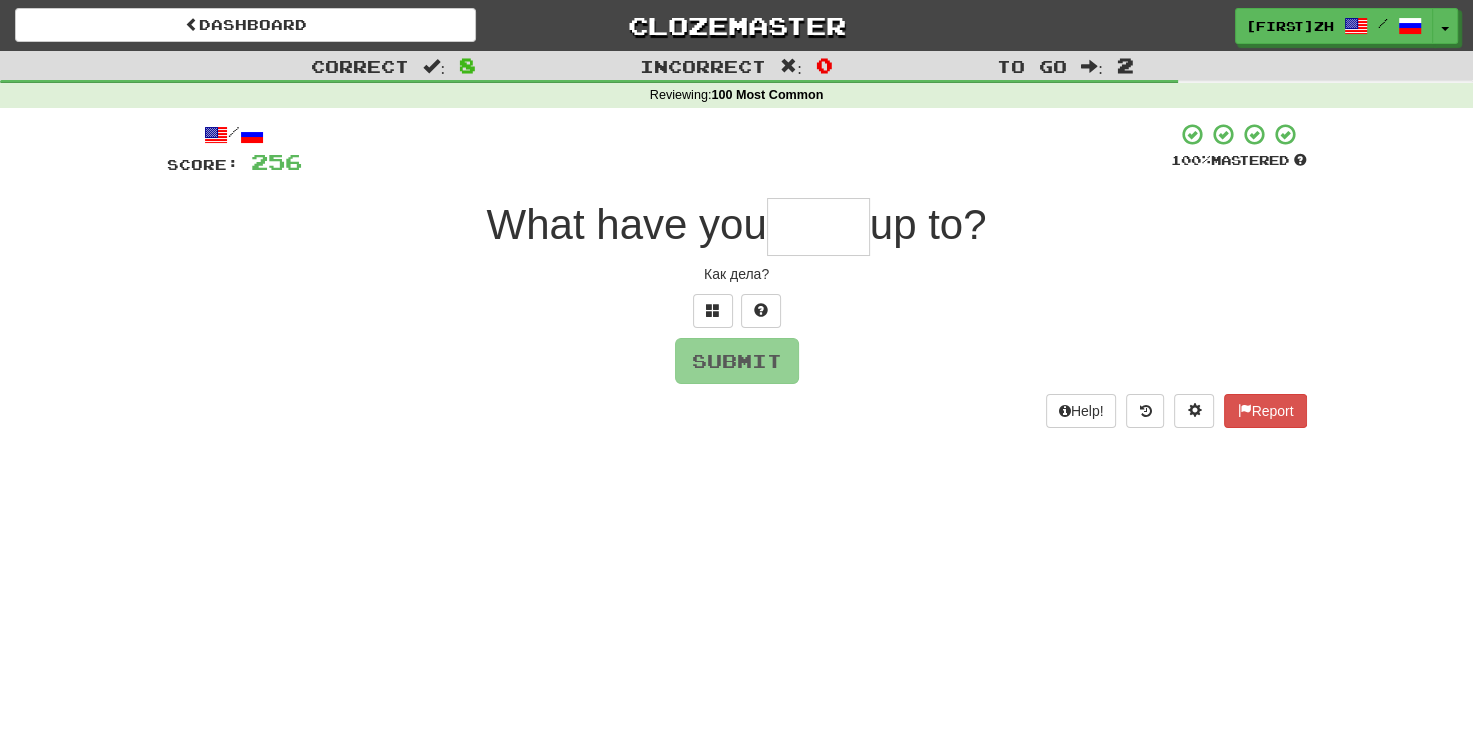 type on "*" 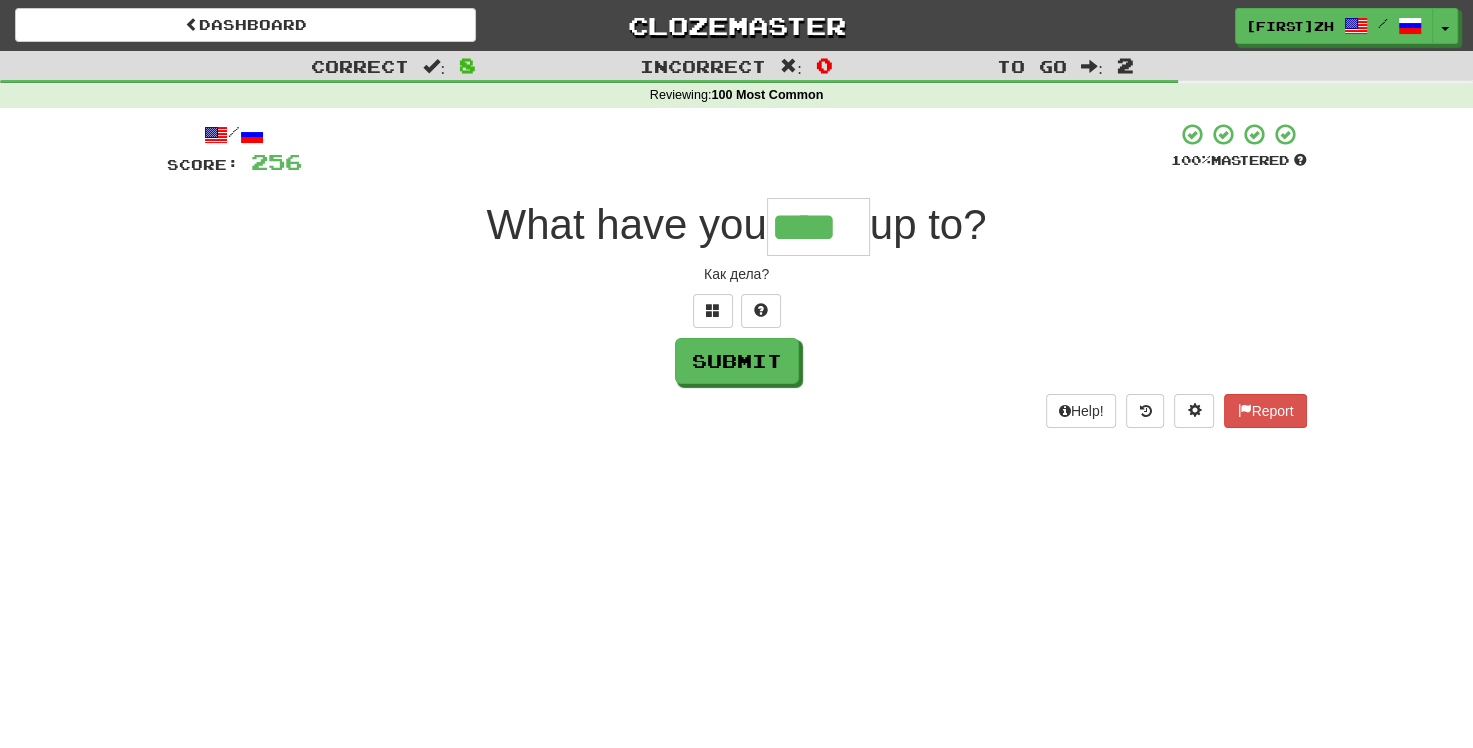 type on "****" 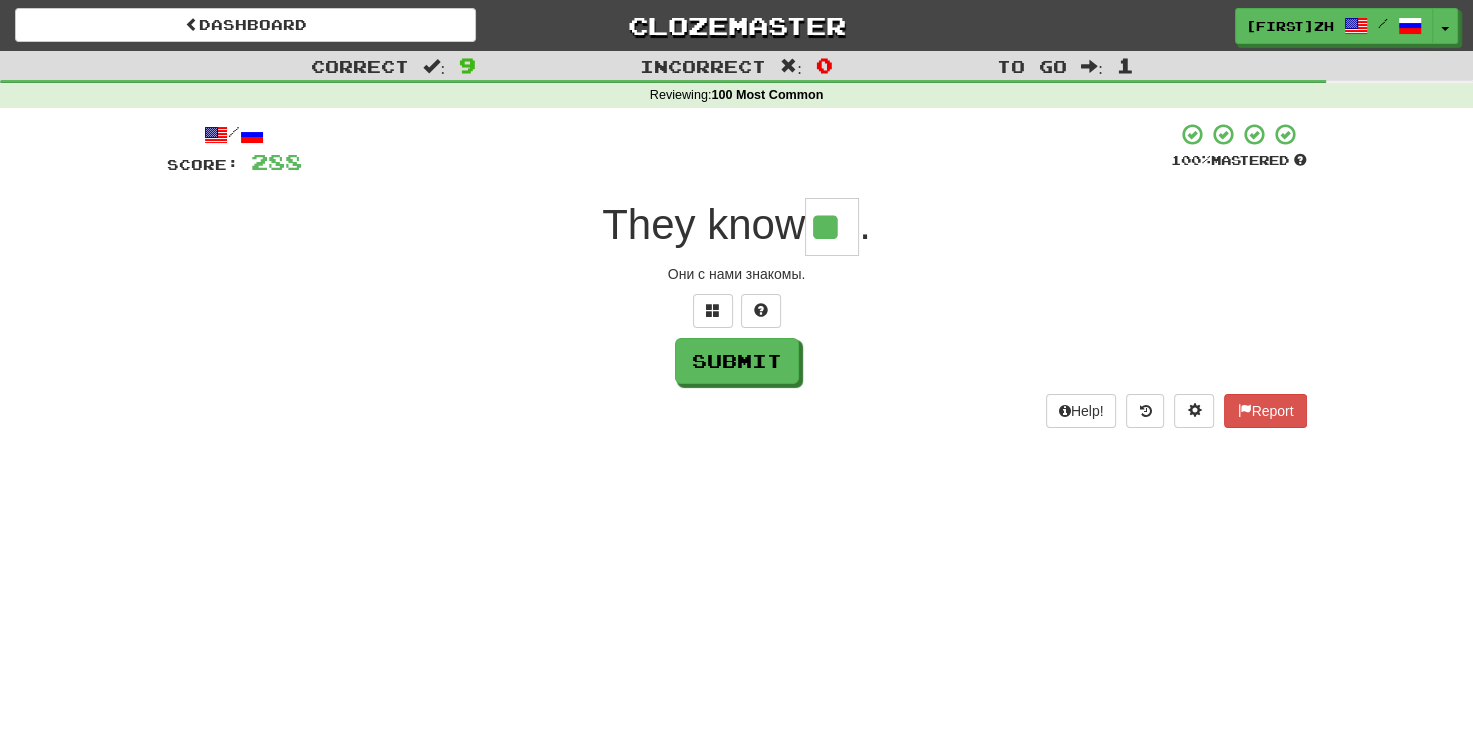 type on "**" 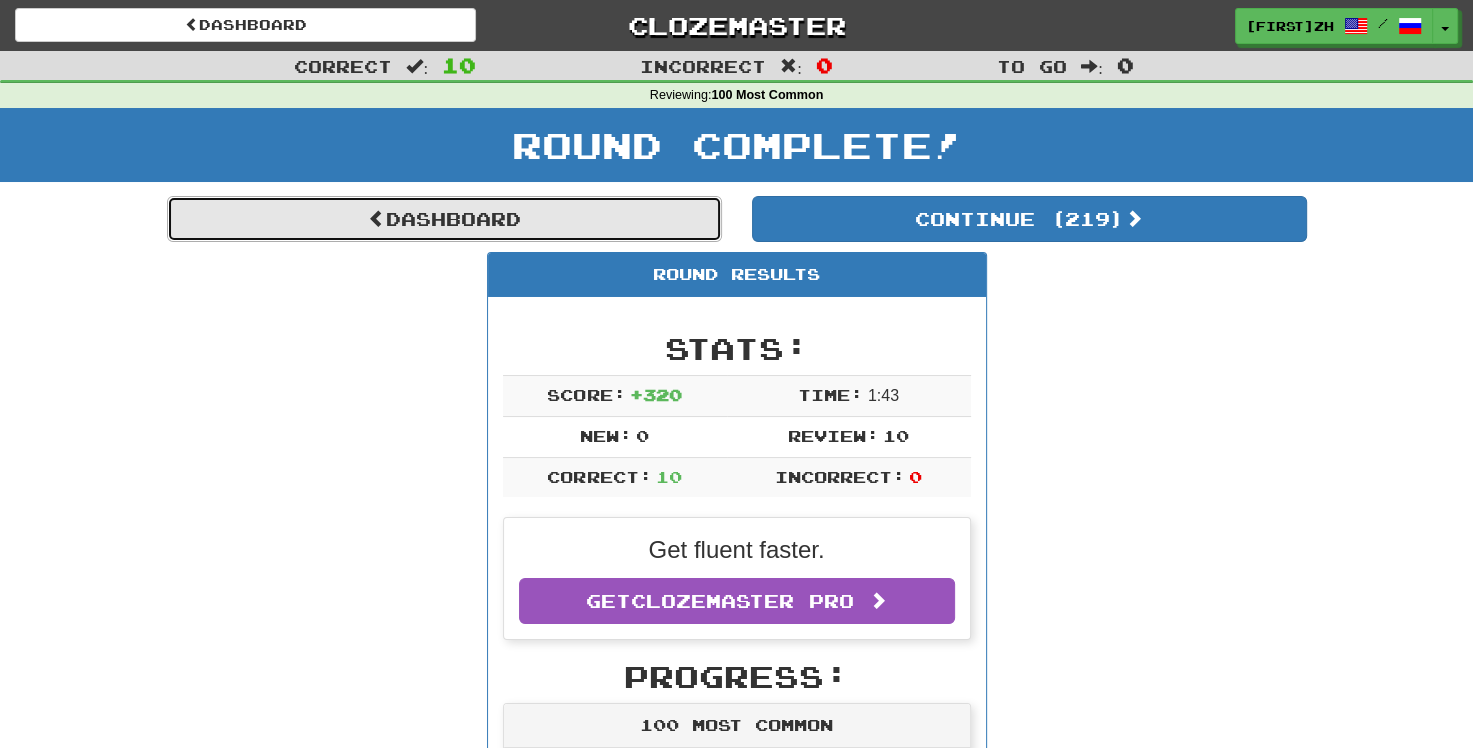click on "Dashboard" at bounding box center (444, 219) 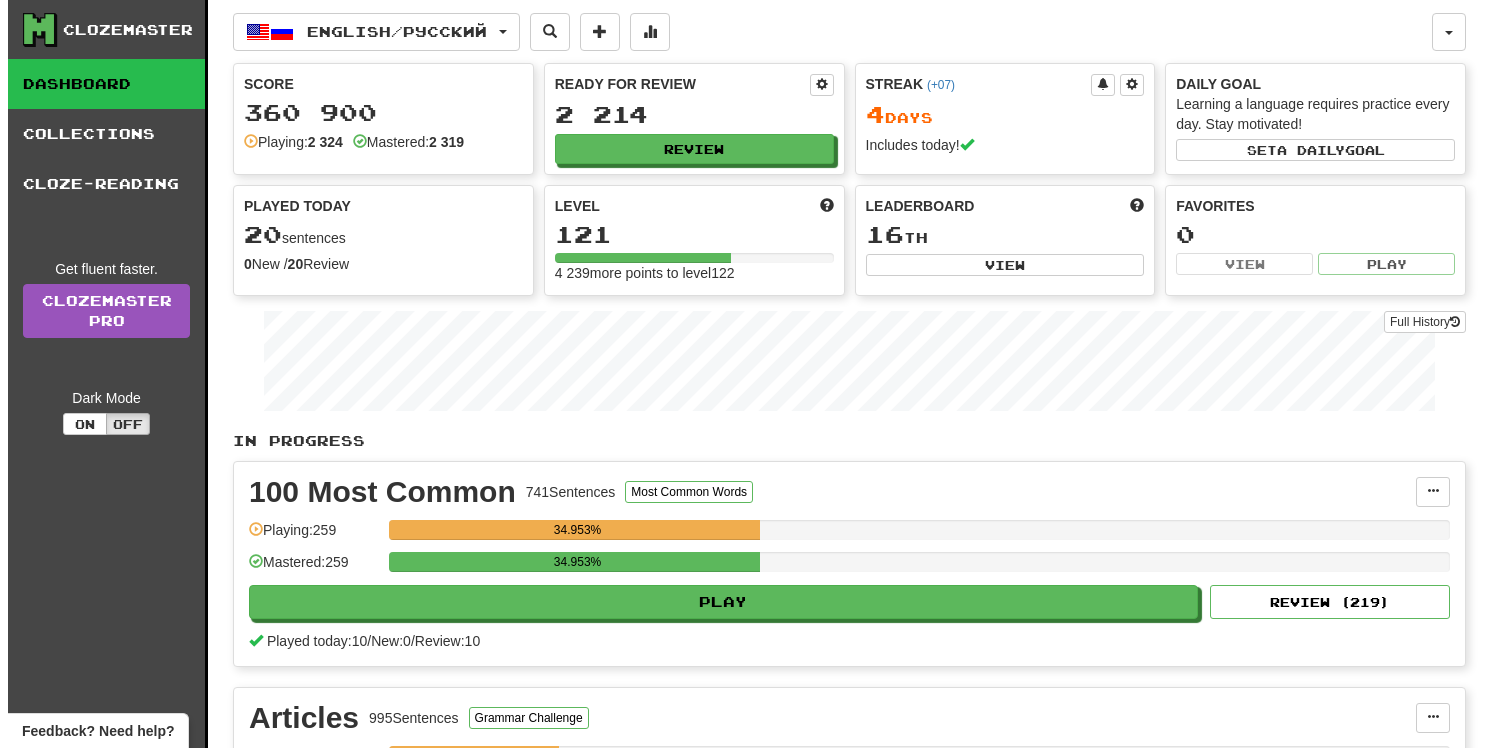 scroll, scrollTop: 0, scrollLeft: 0, axis: both 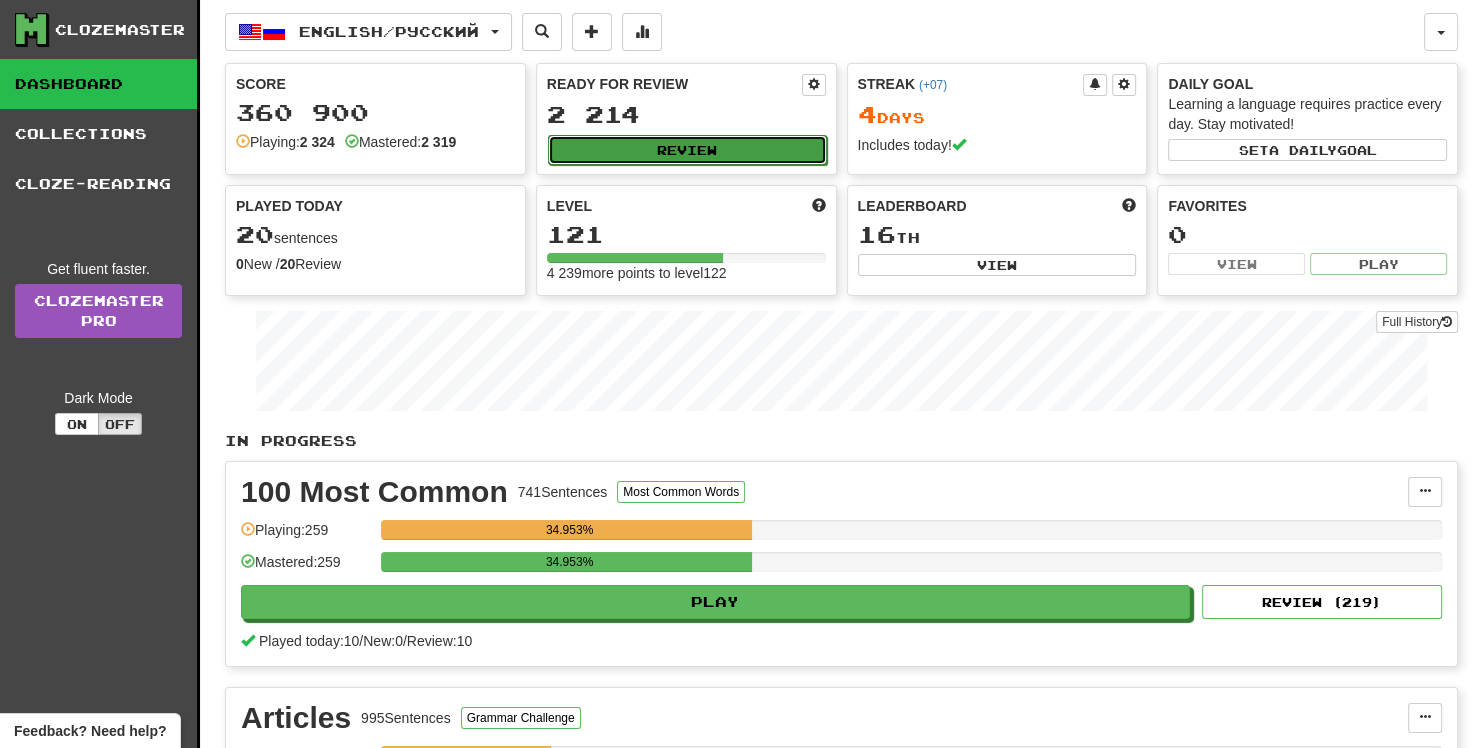 click on "Review" at bounding box center [687, 150] 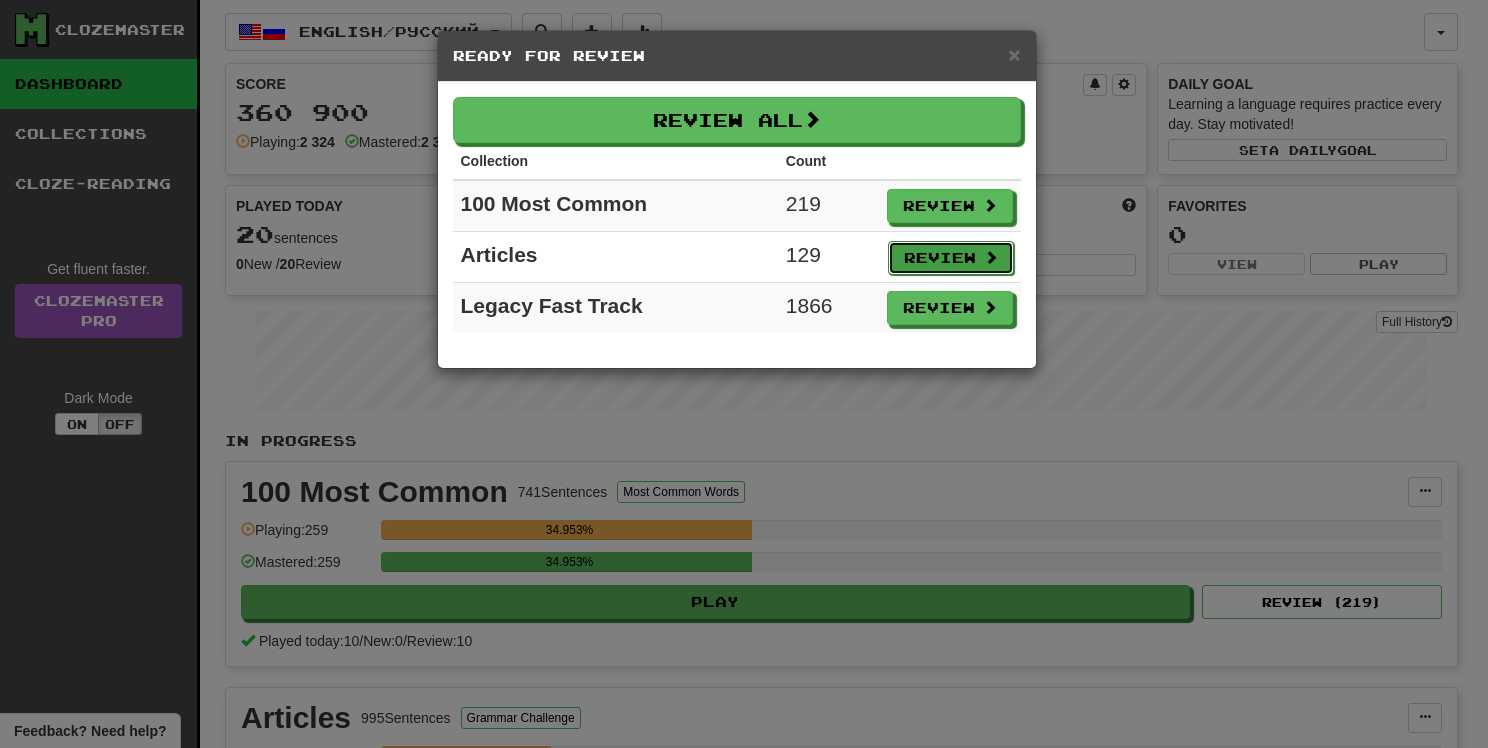 click on "Review" at bounding box center [951, 258] 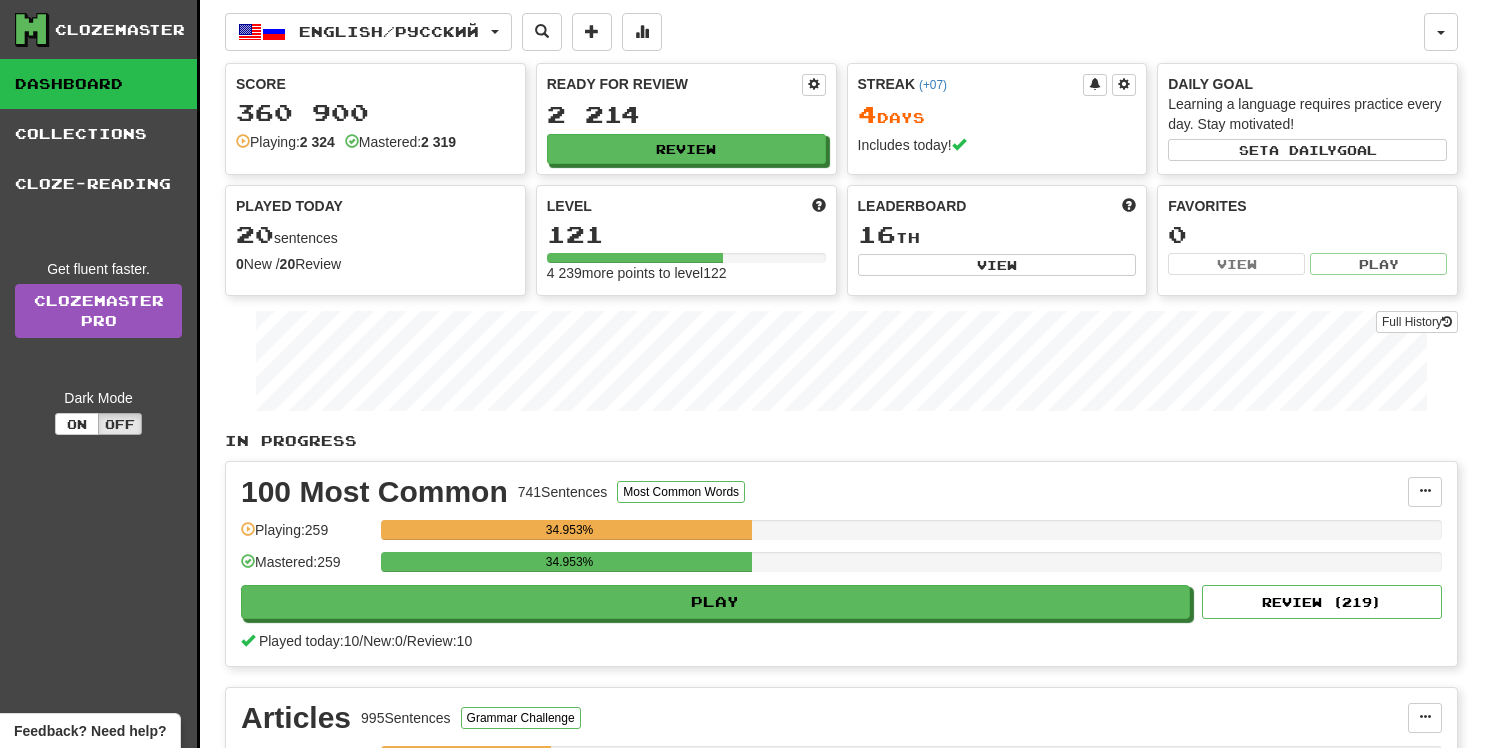 select on "**" 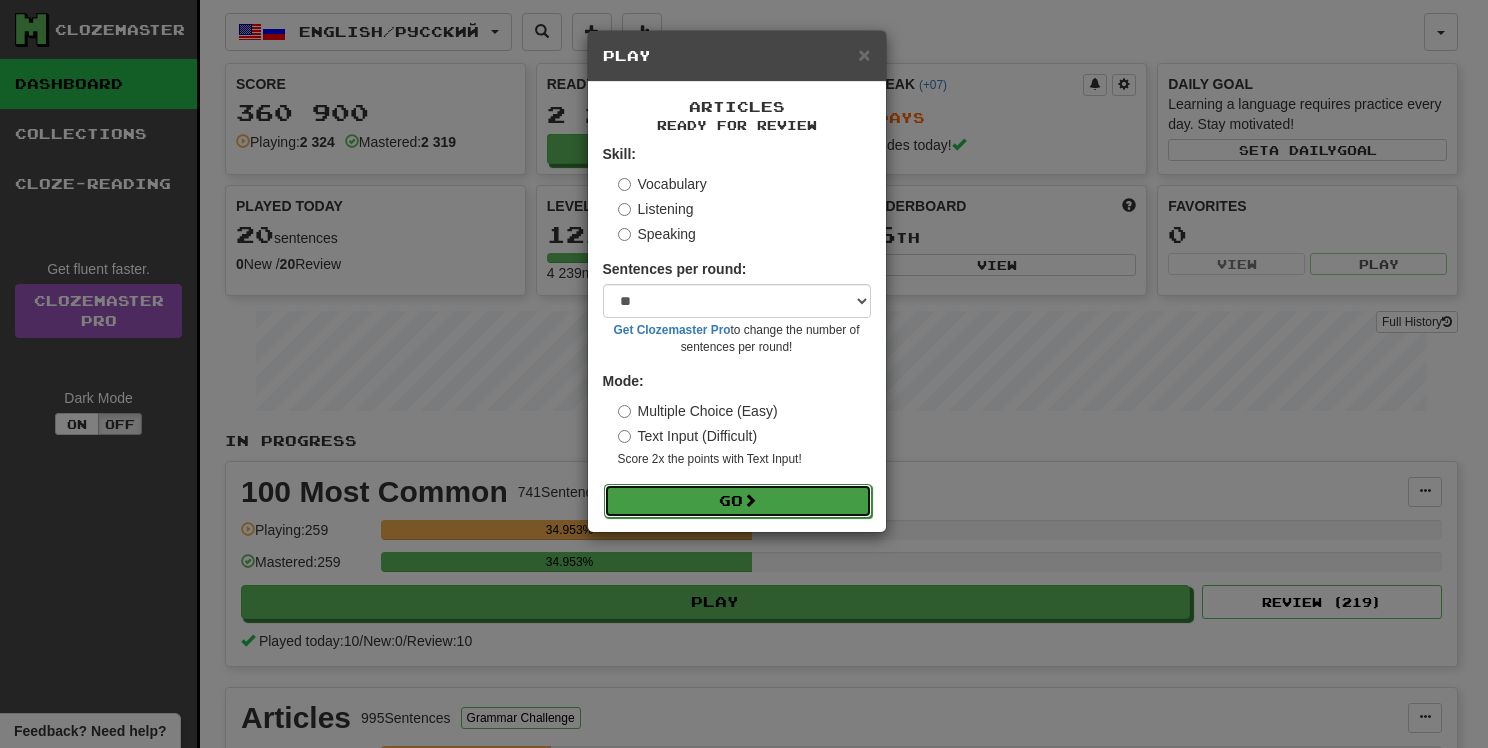 click on "Go" at bounding box center (738, 501) 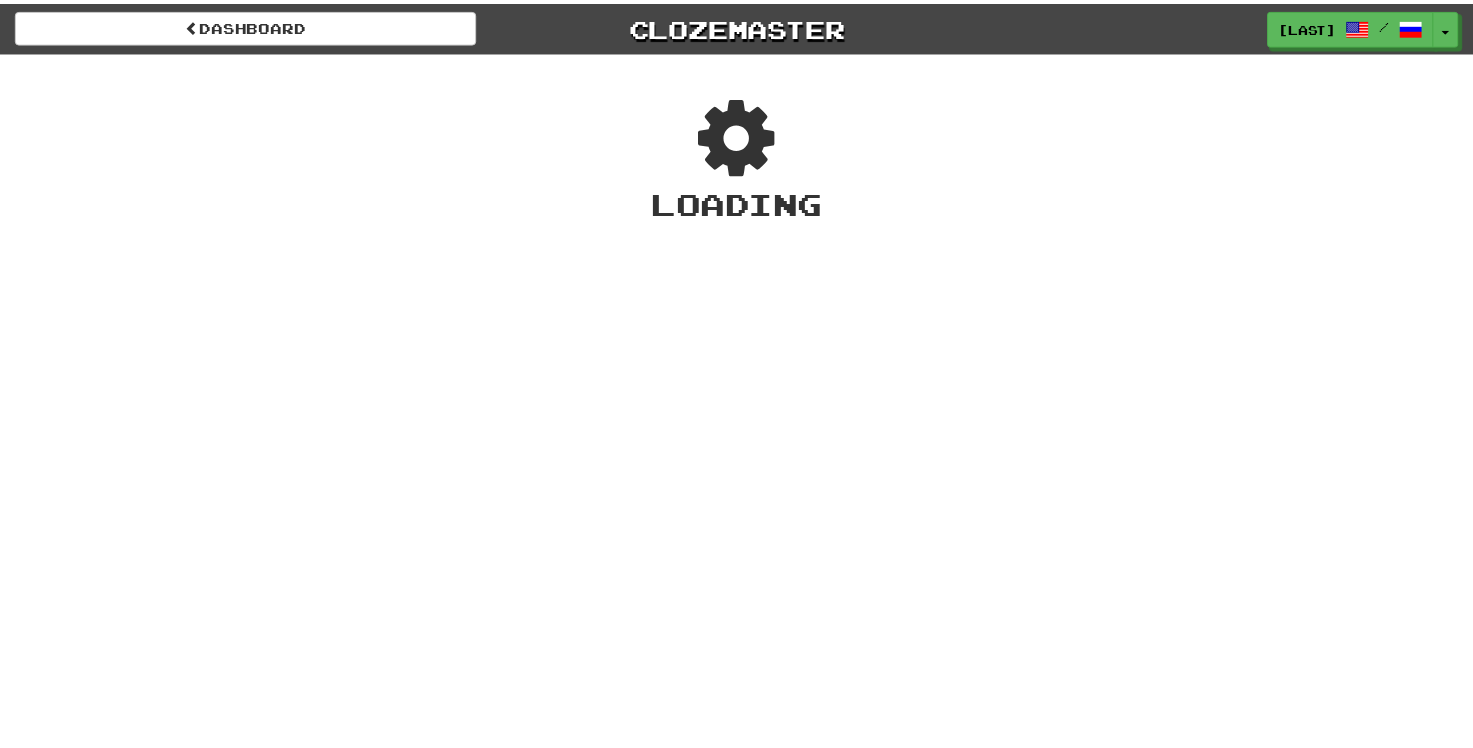 scroll, scrollTop: 0, scrollLeft: 0, axis: both 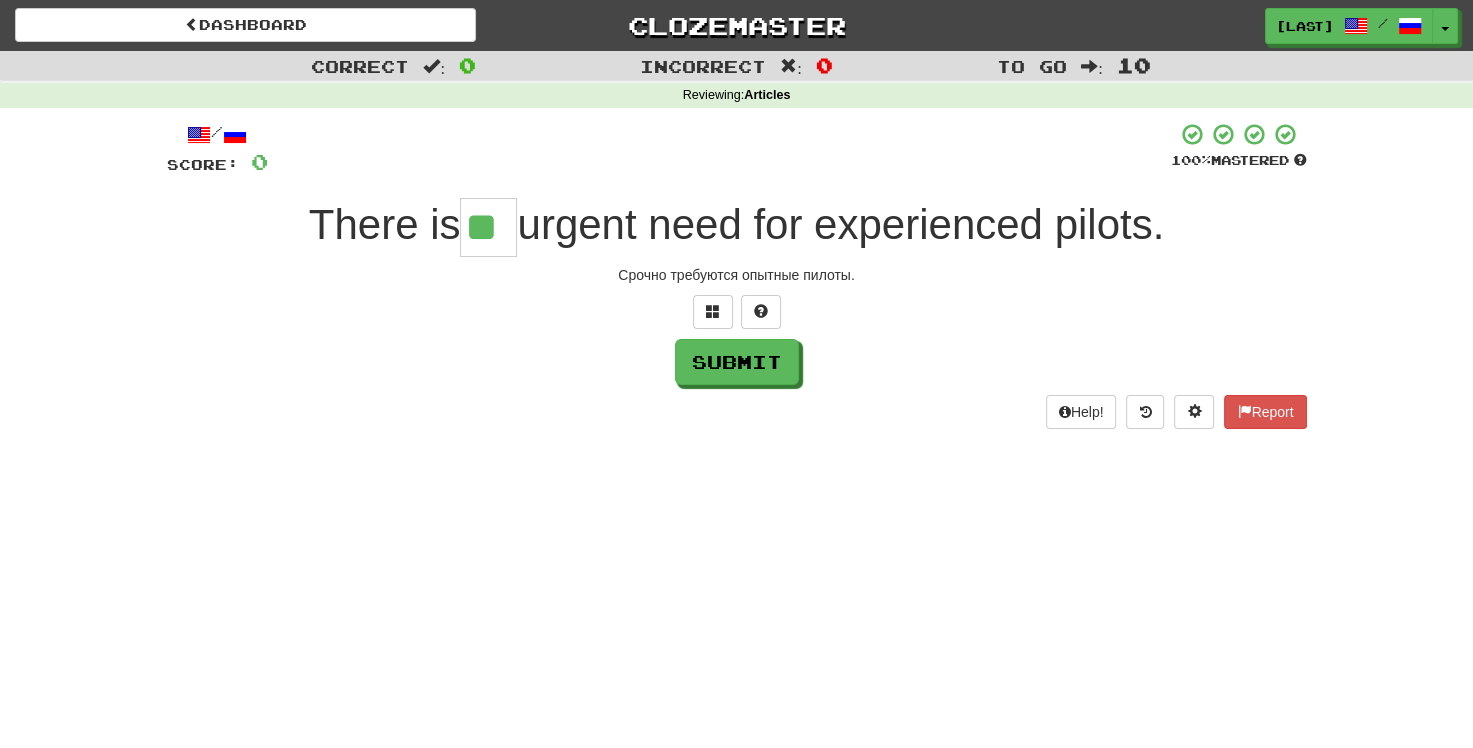 type on "**" 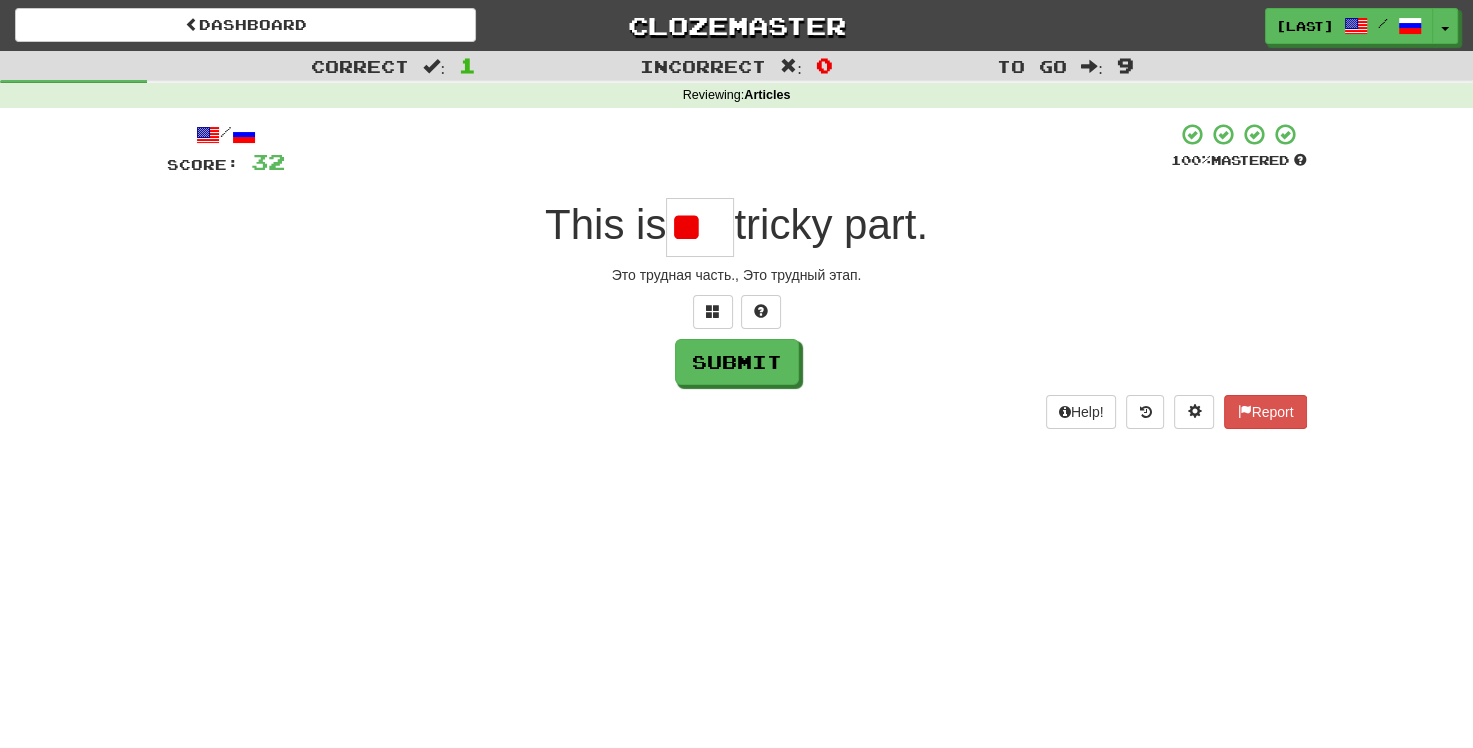 type on "*" 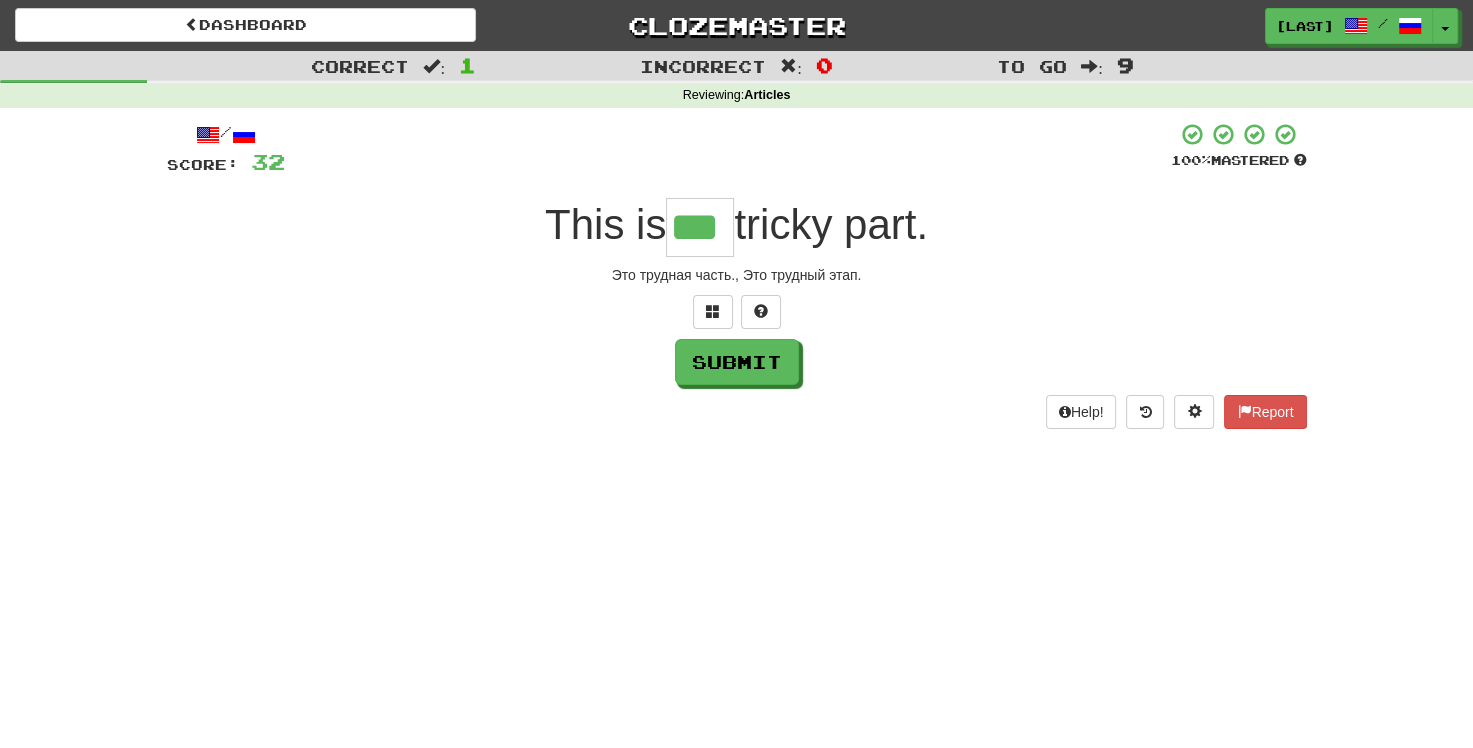 type on "***" 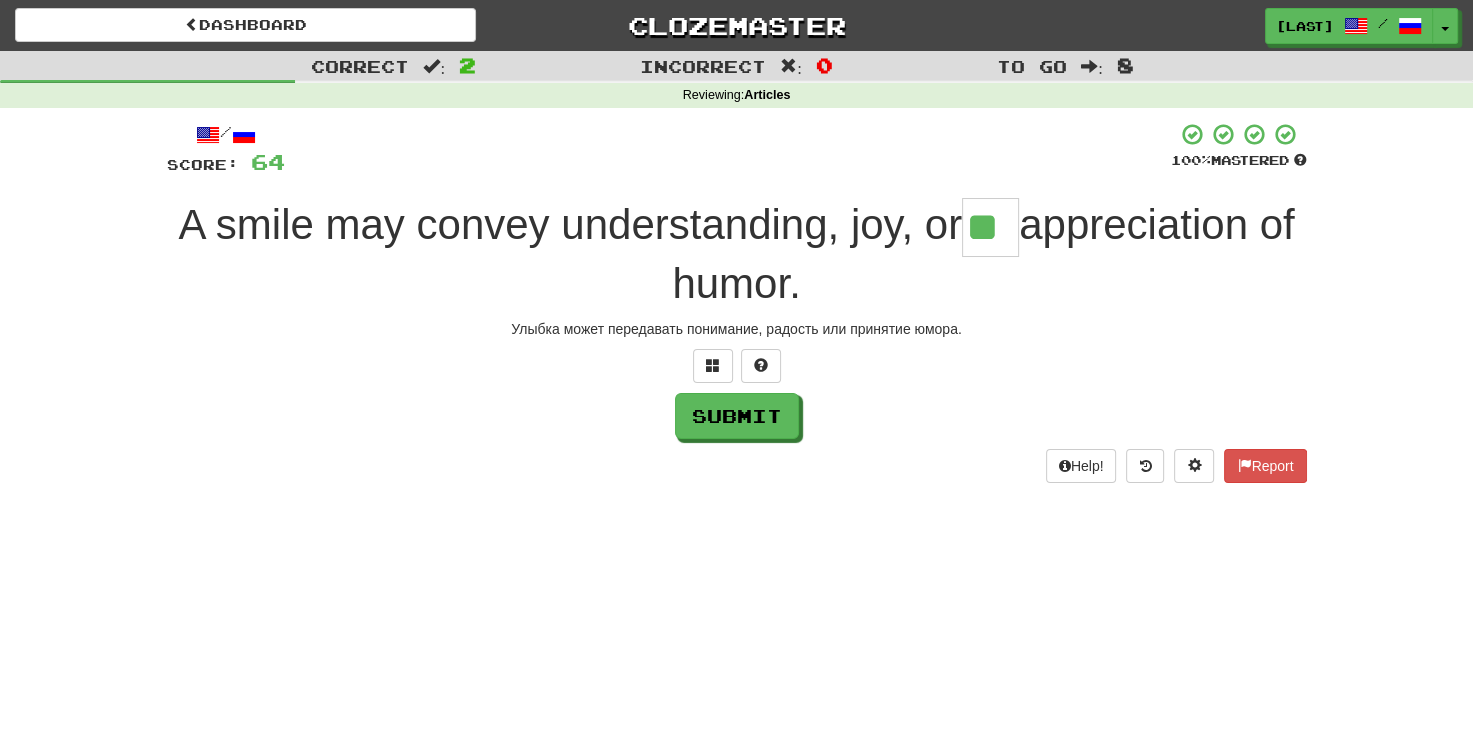 type on "**" 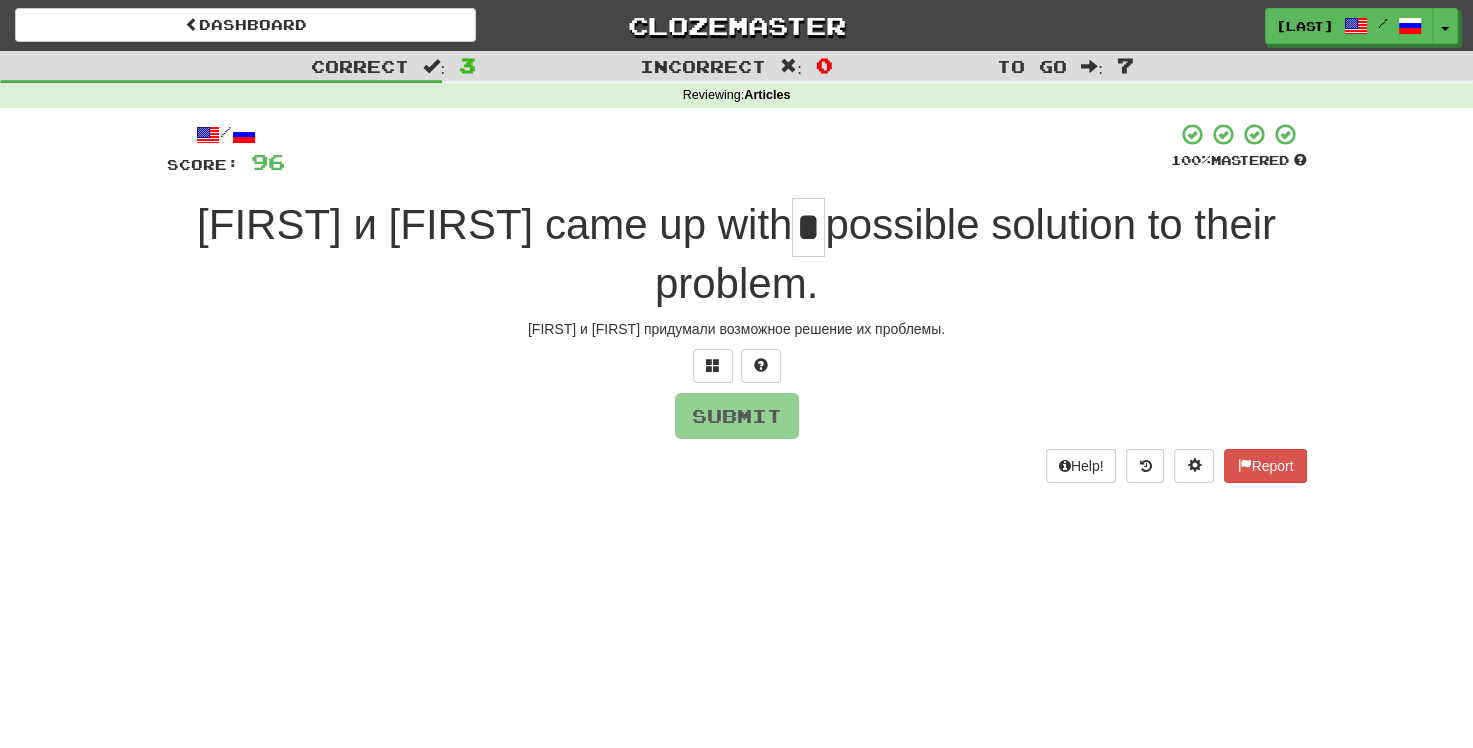 type on "*" 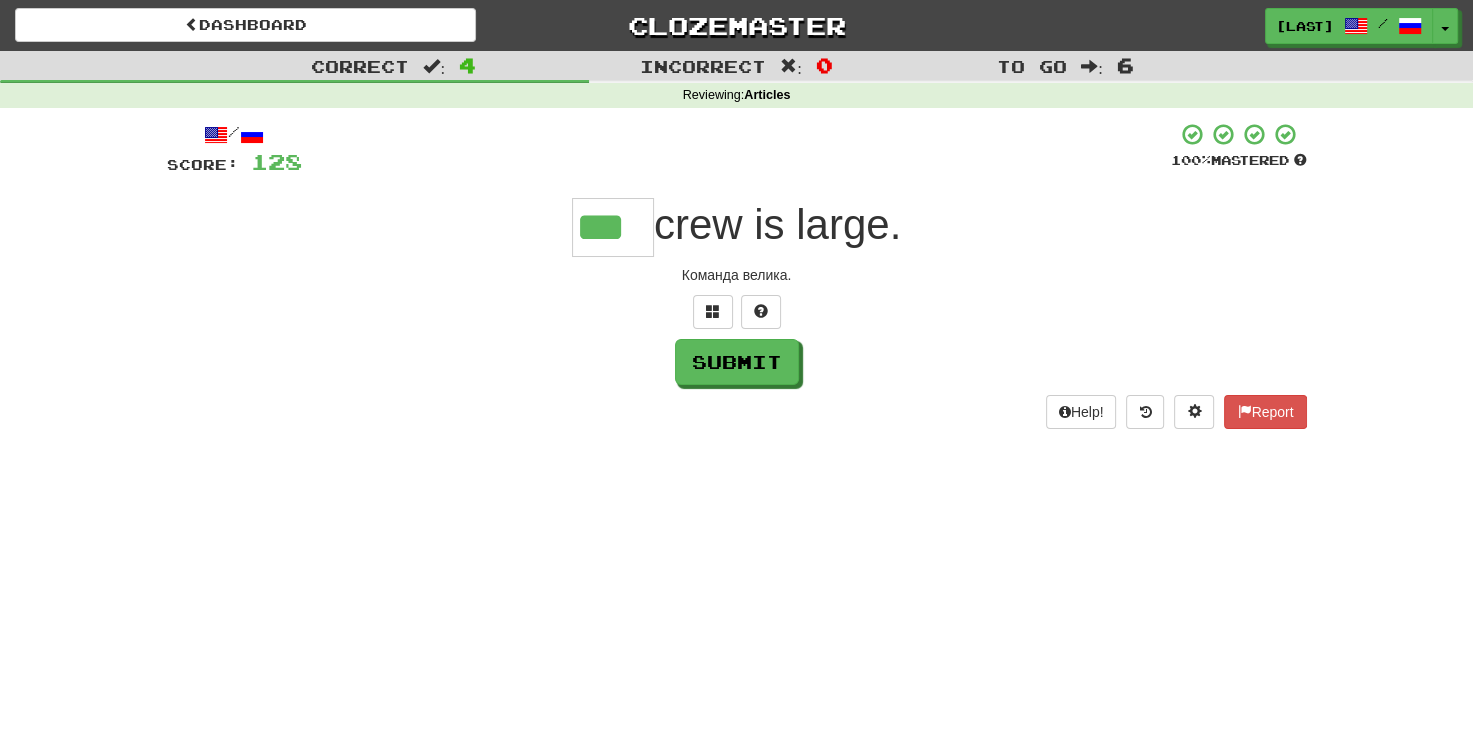 type on "***" 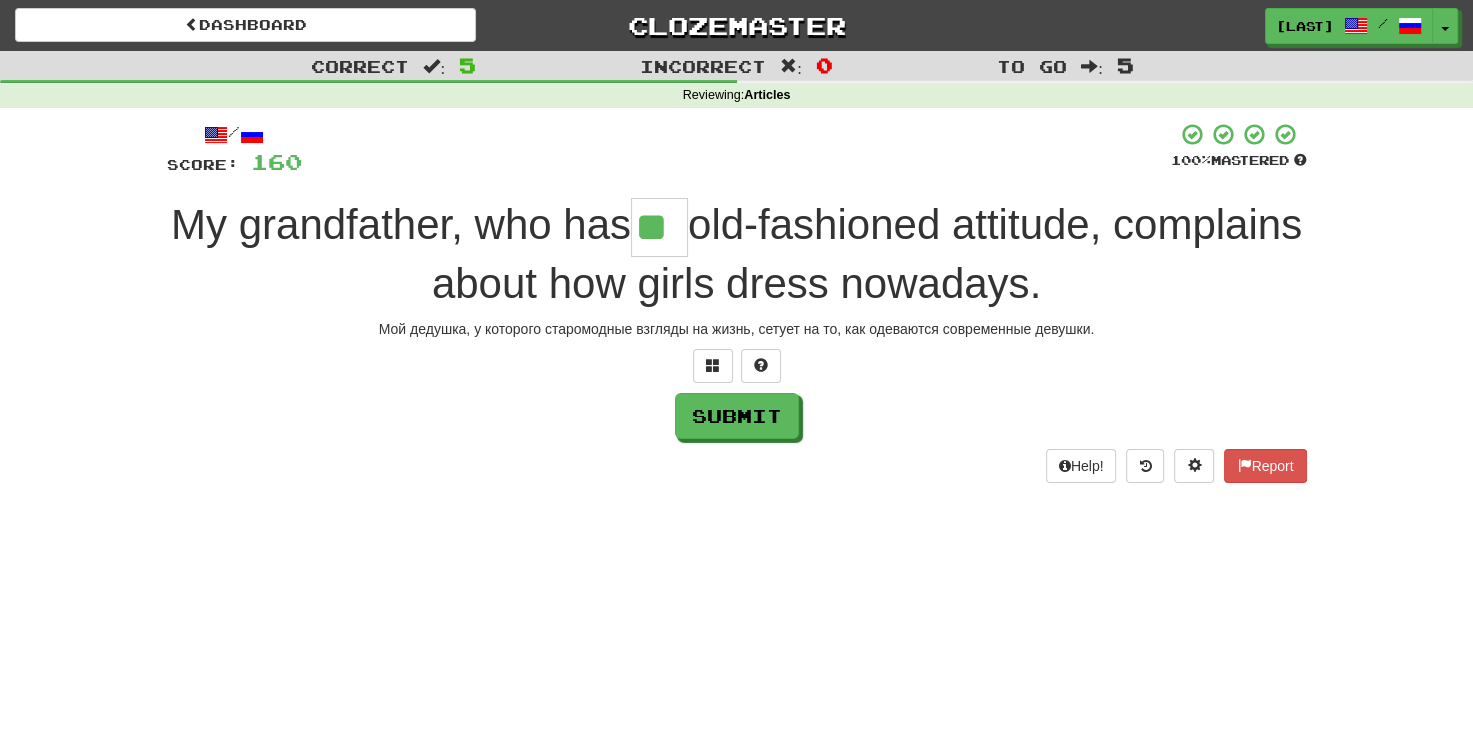 type on "**" 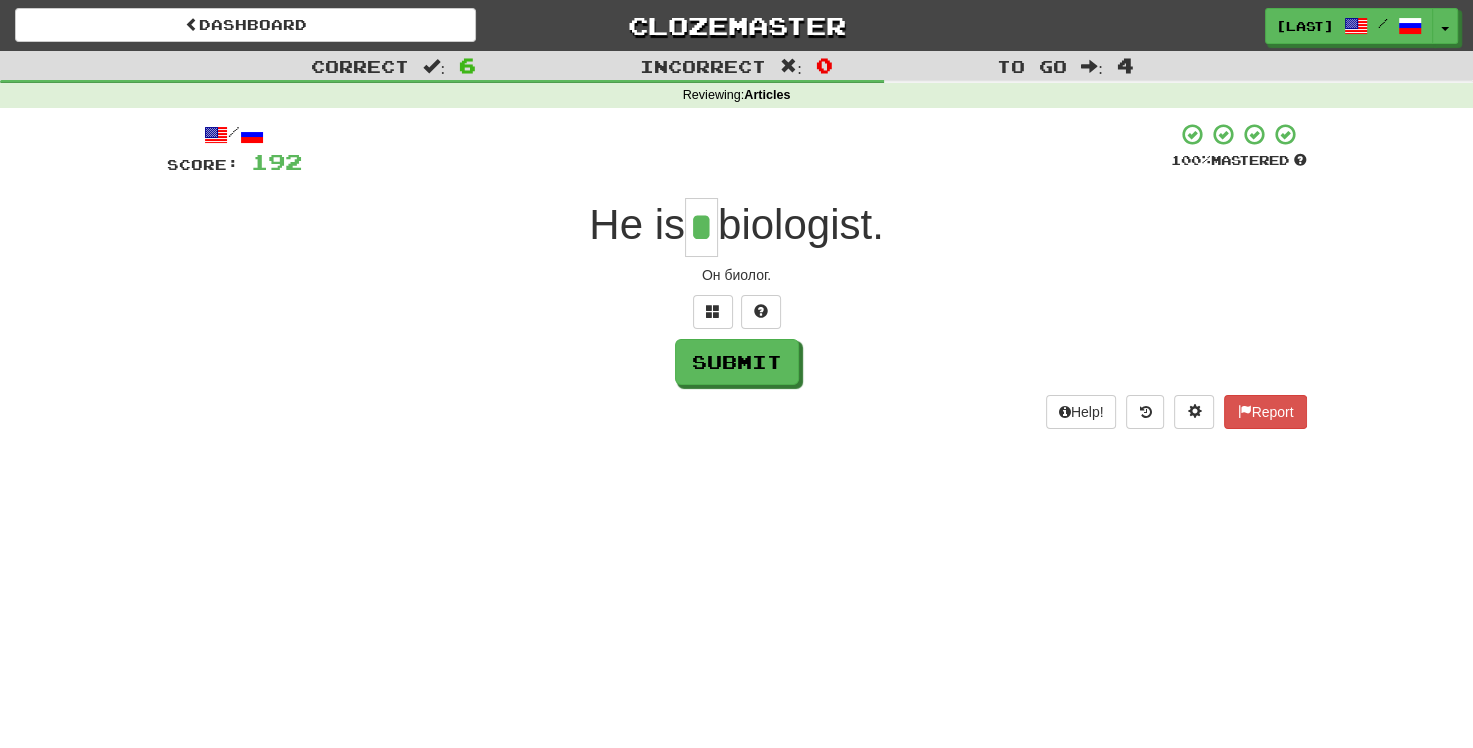 type on "*" 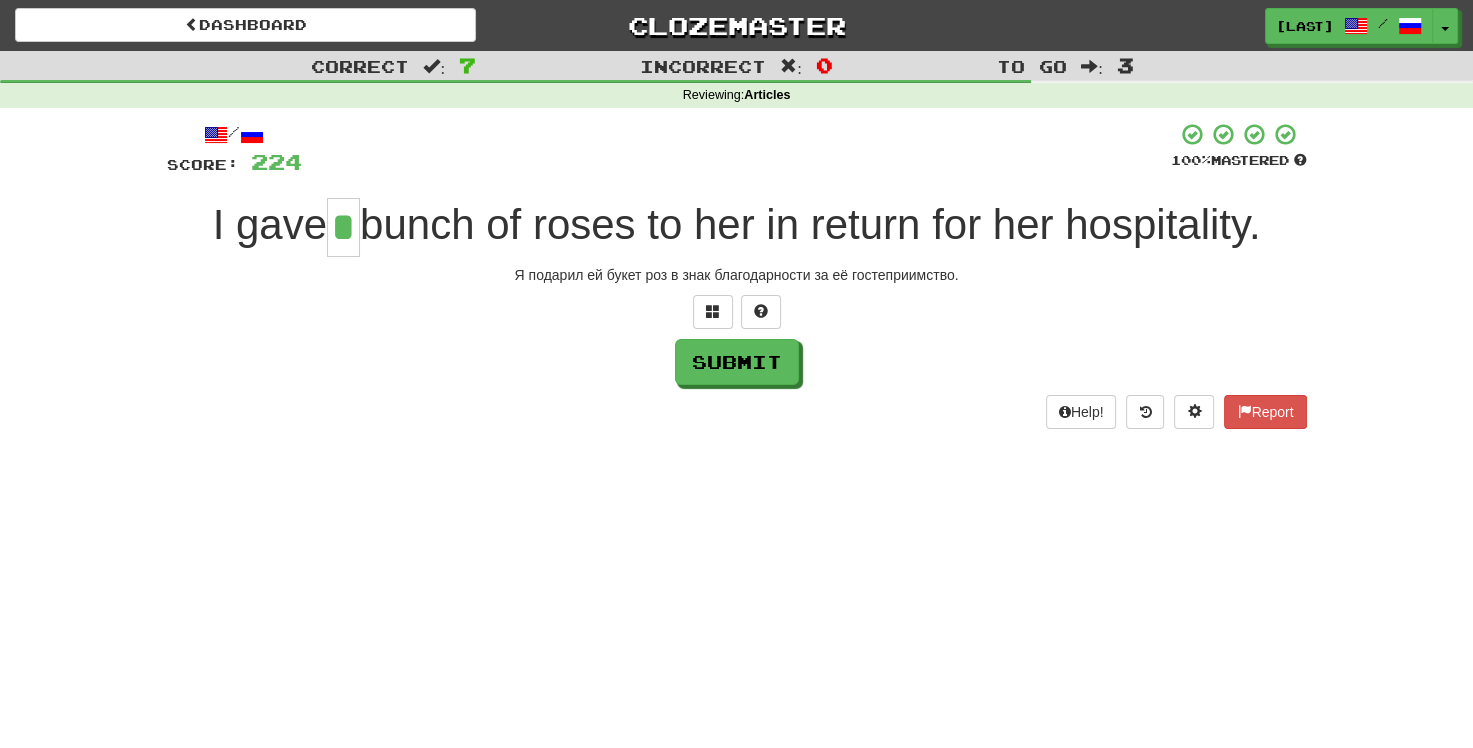 type on "*" 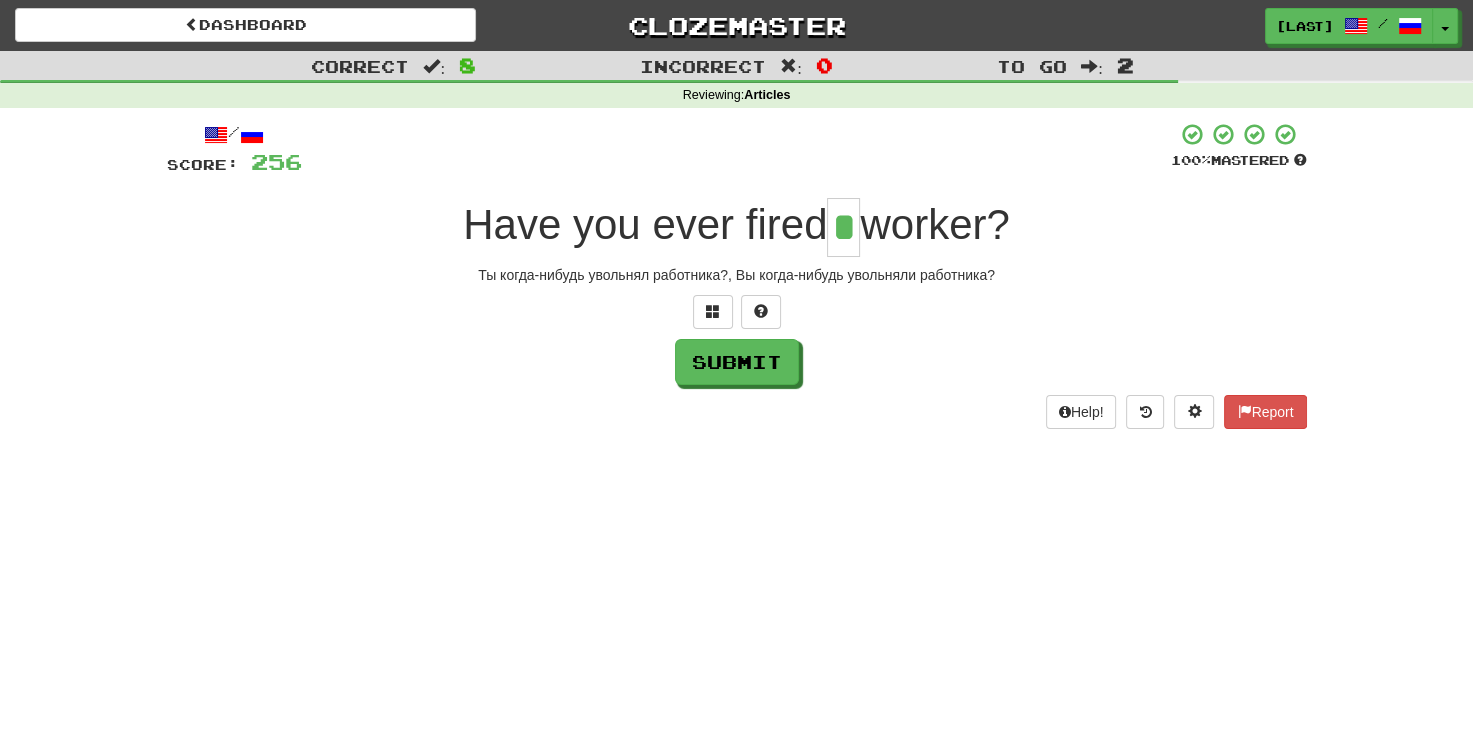 type on "*" 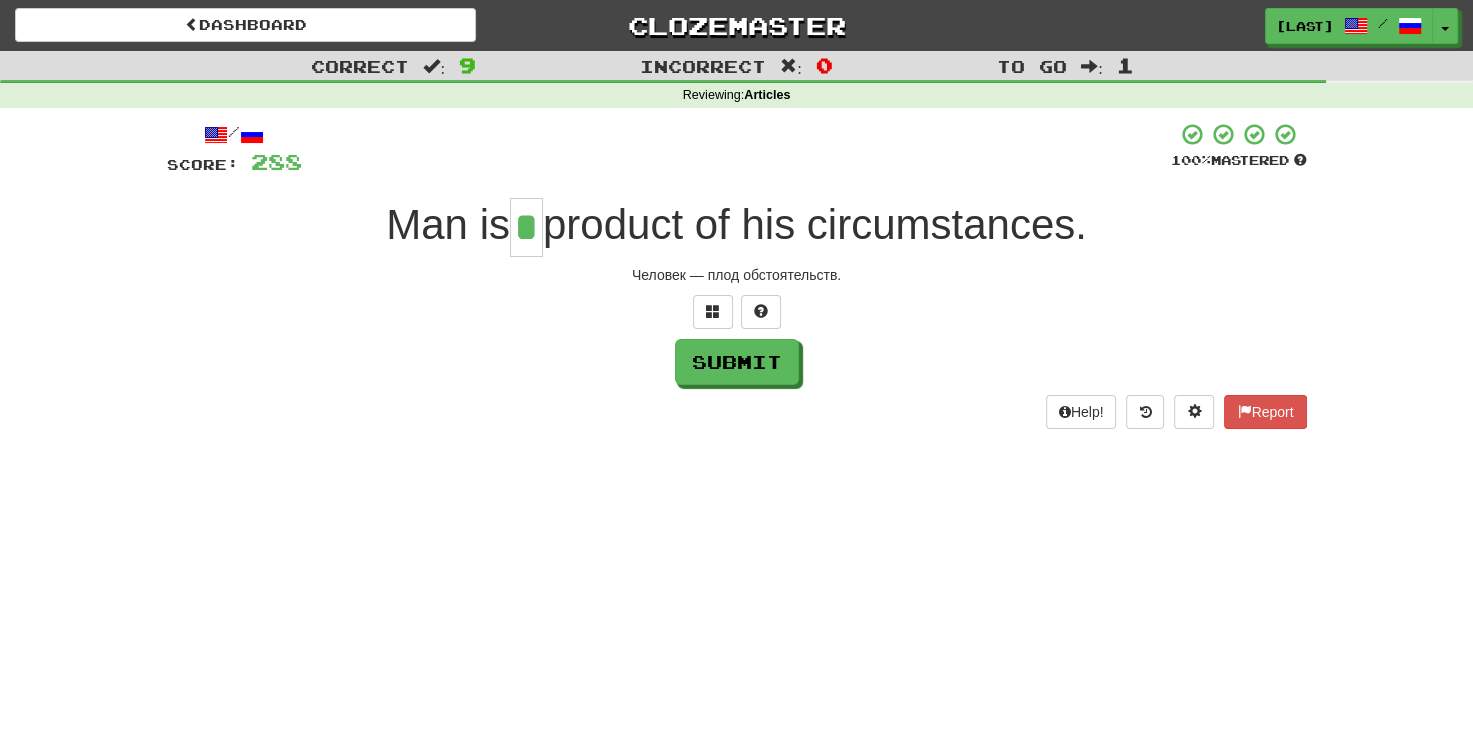 type on "*" 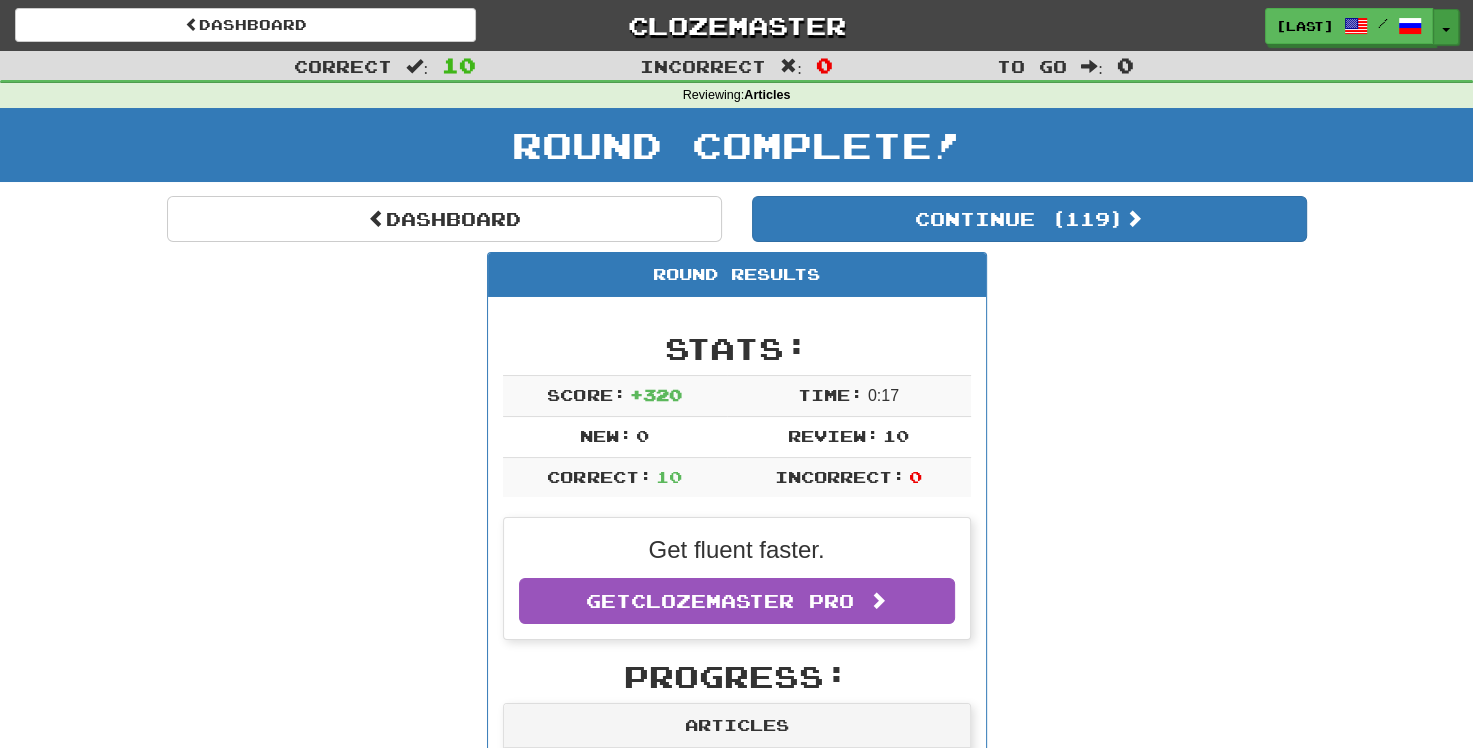 click on "Toggle Dropdown" at bounding box center (1446, 27) 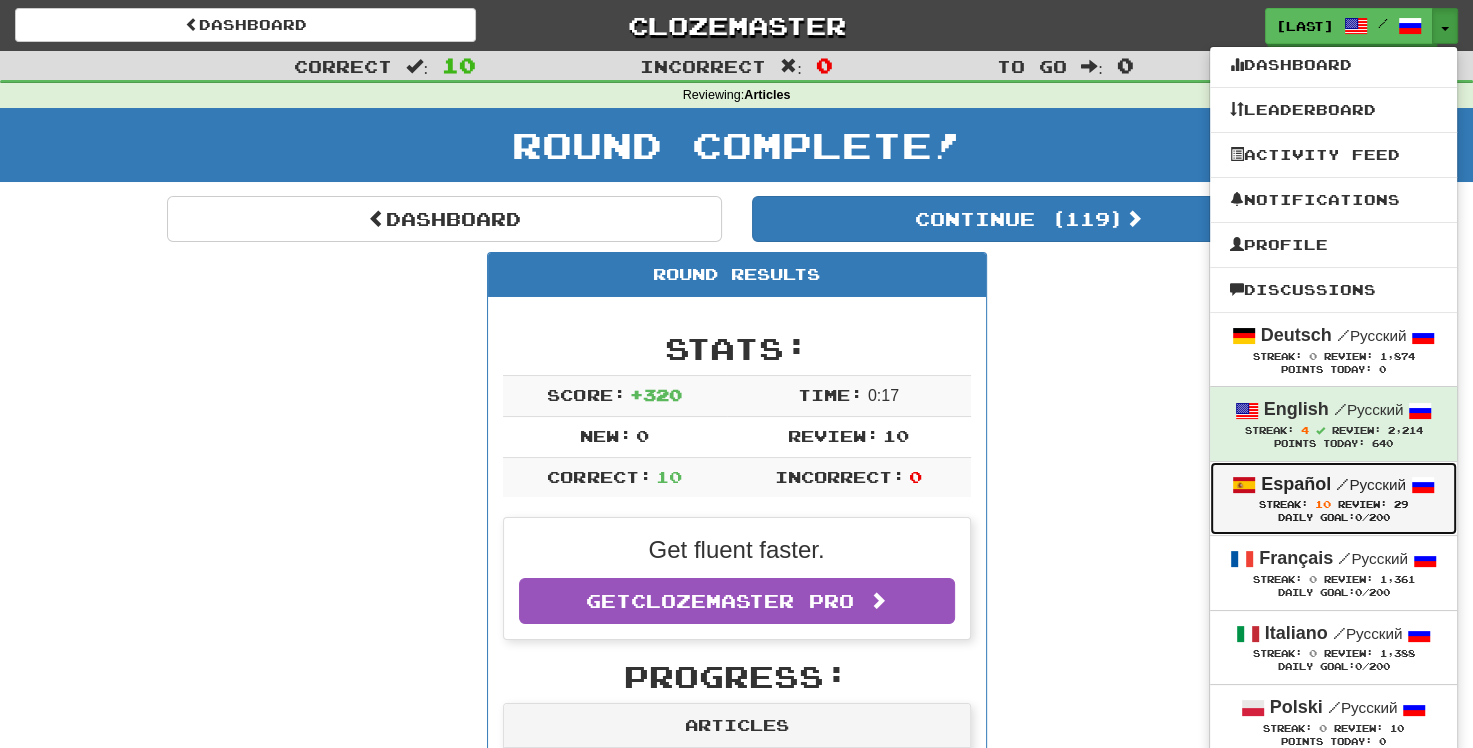 click on "Streak:
10
Review:
29" at bounding box center [1333, 504] 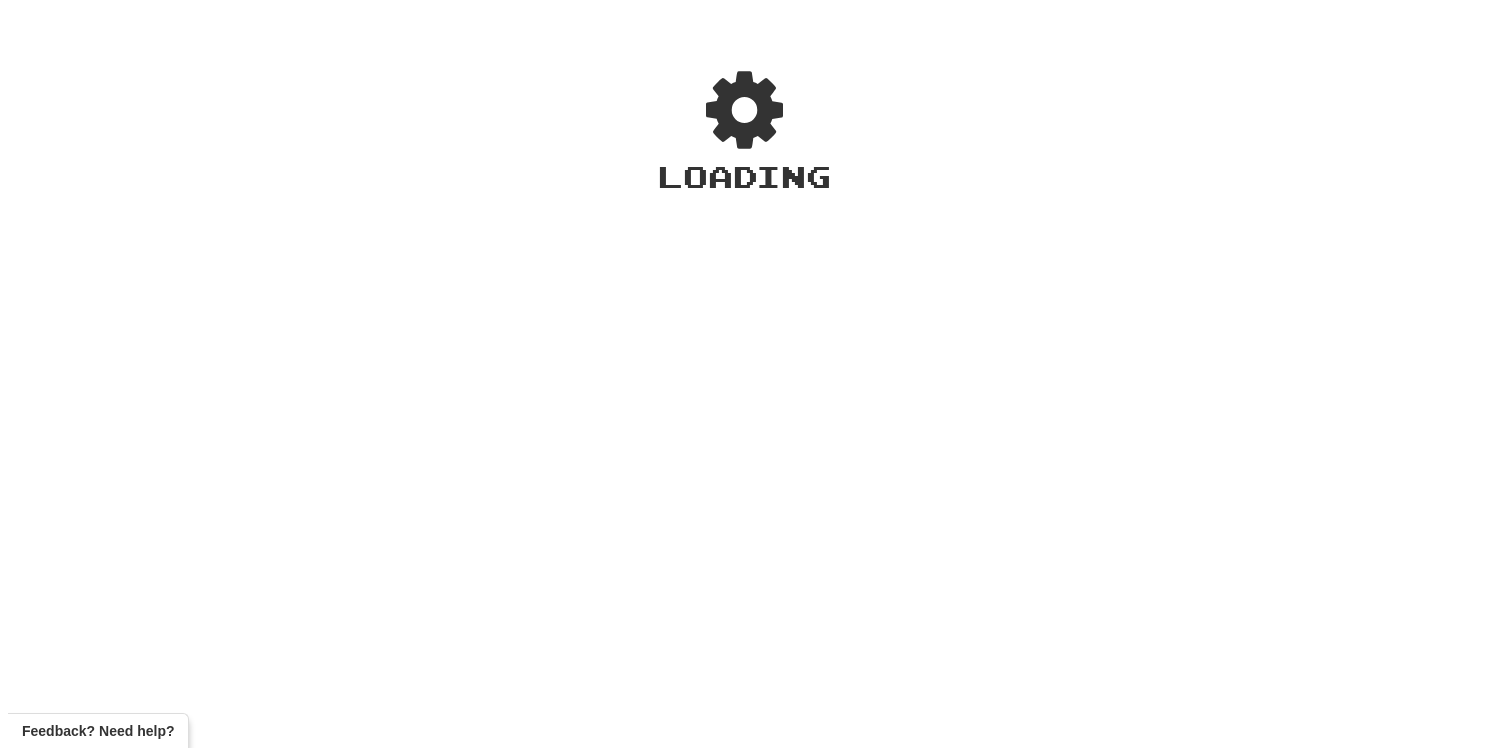 scroll, scrollTop: 0, scrollLeft: 0, axis: both 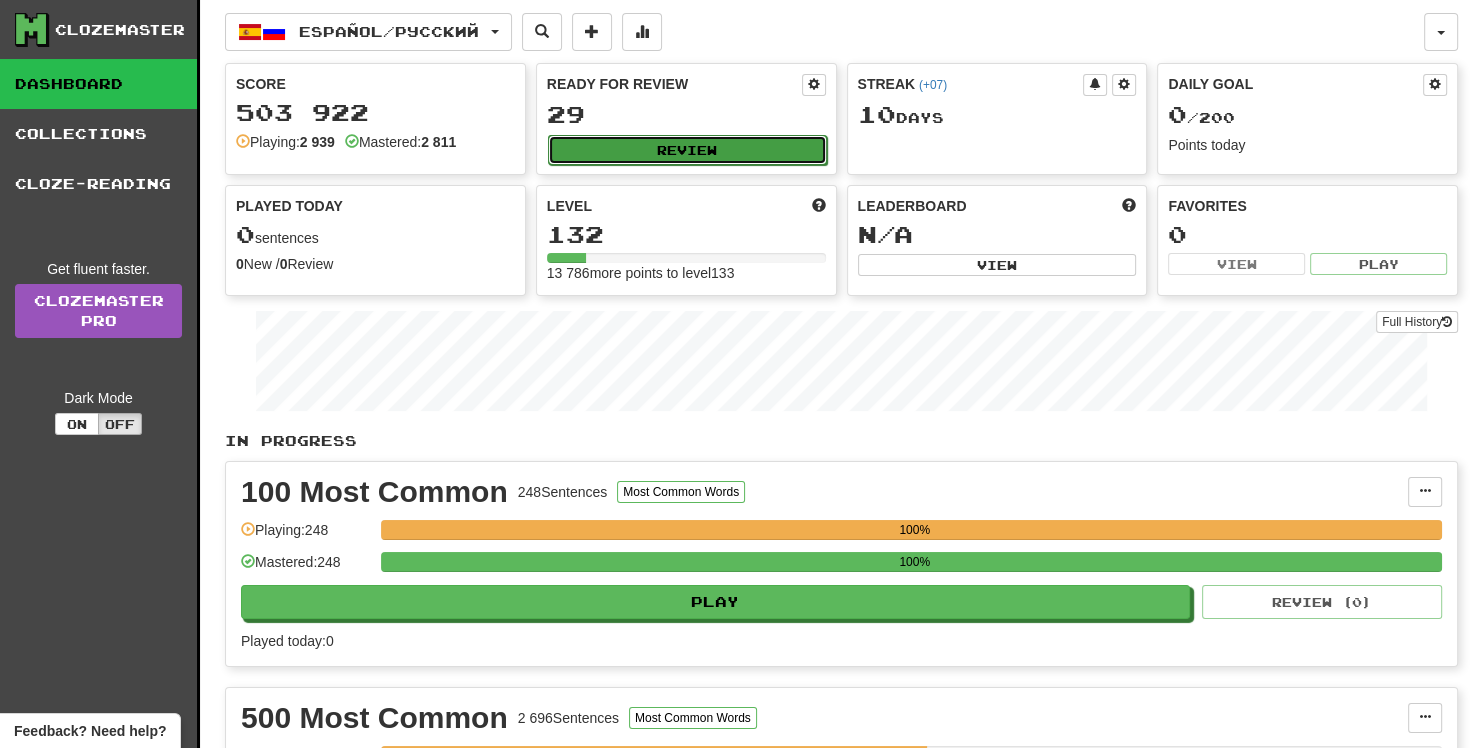 click on "Review" at bounding box center [687, 150] 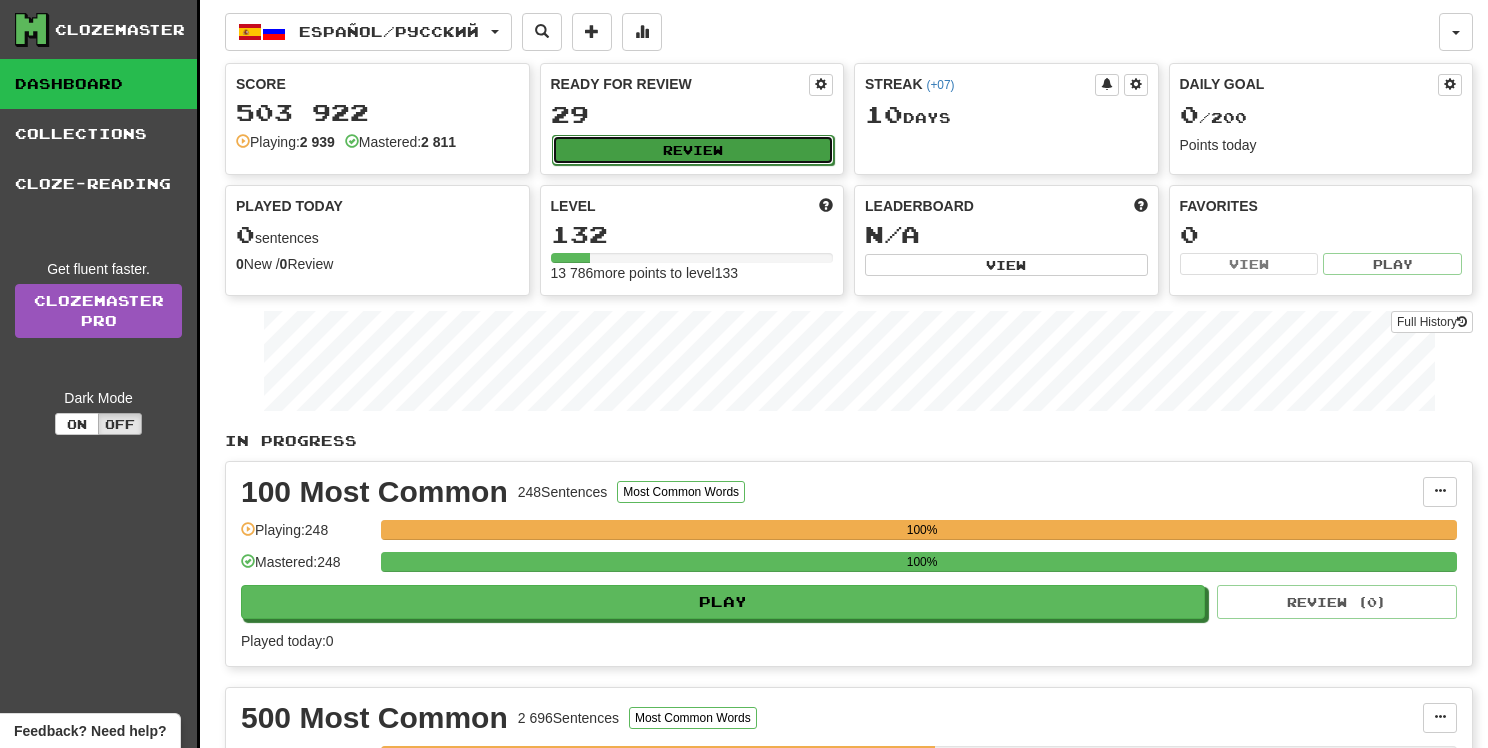 select on "**" 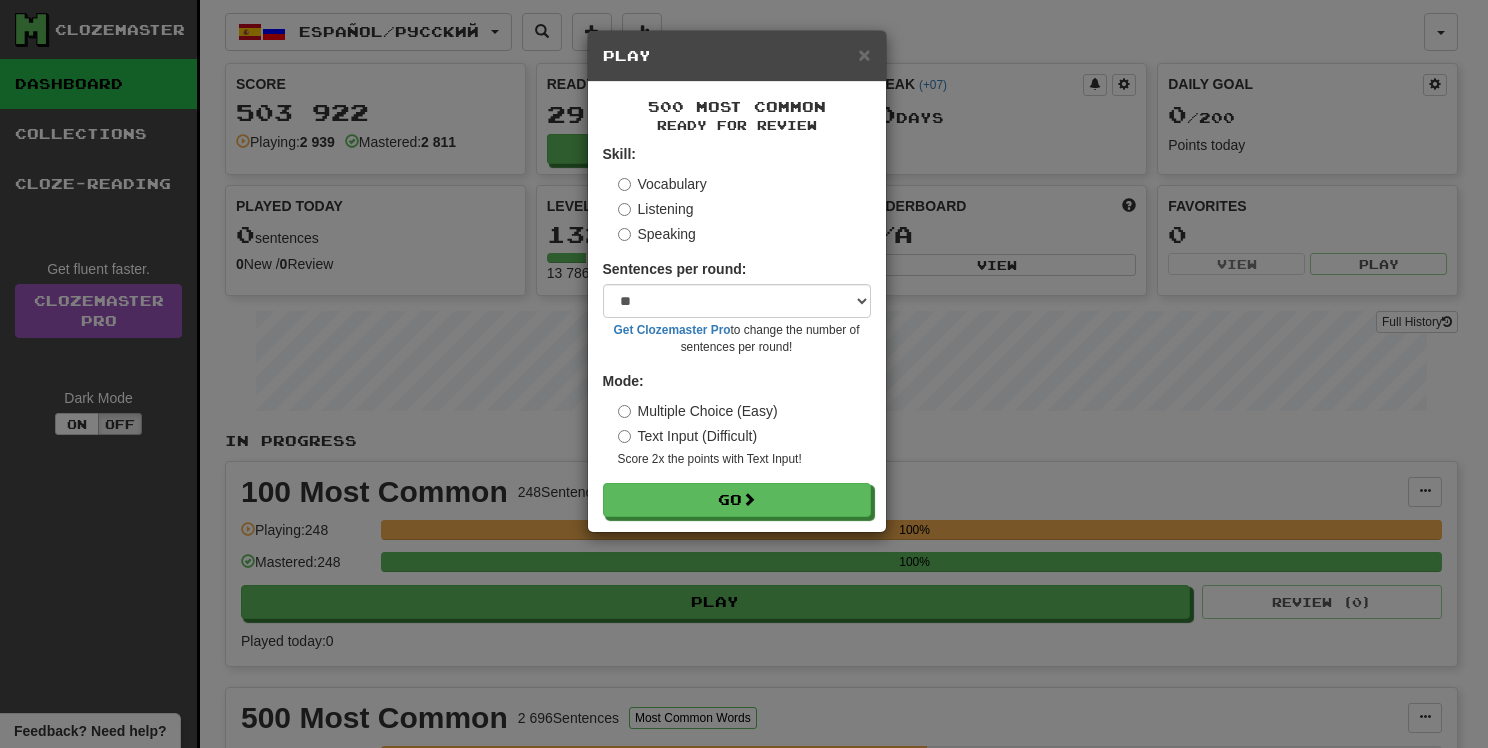 click on "Listening" at bounding box center [656, 209] 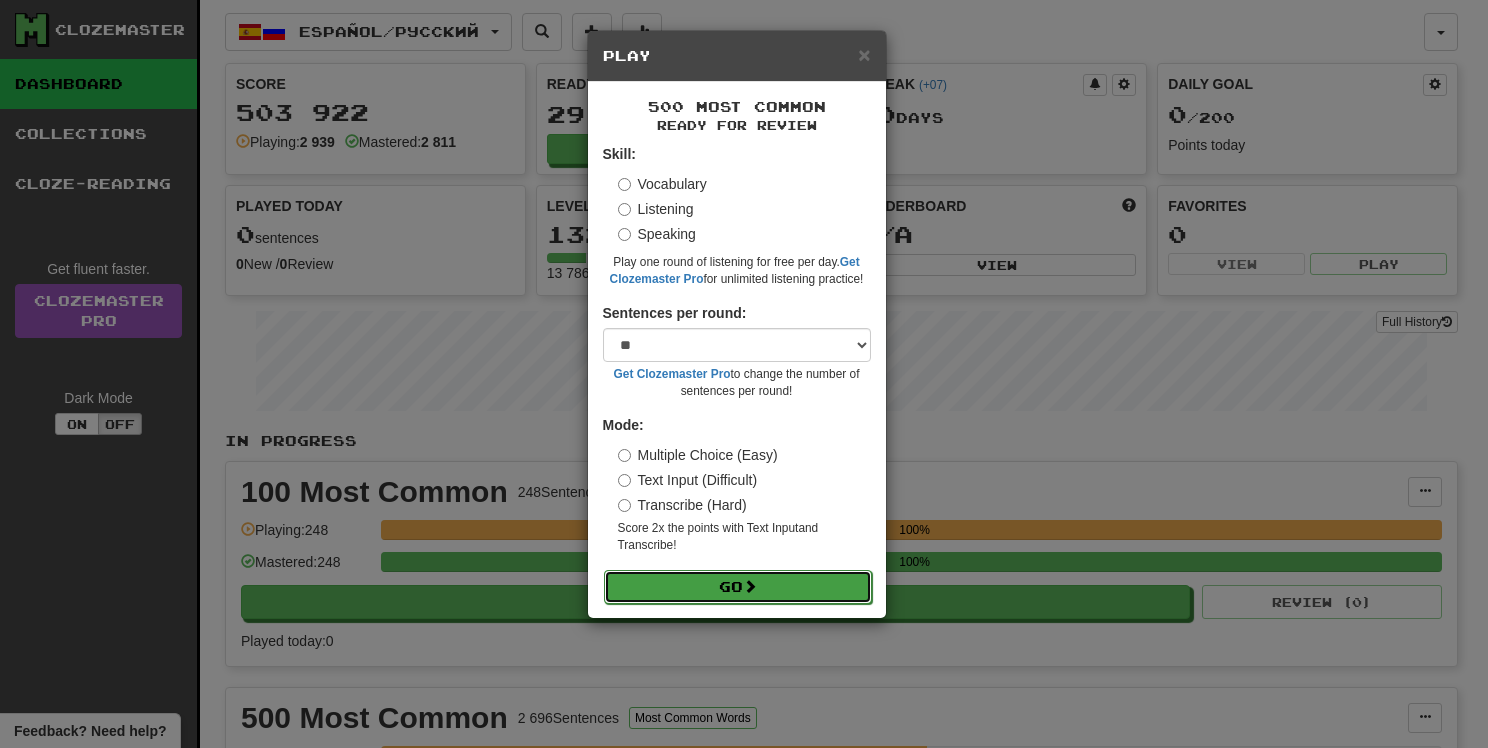 click on "Go" at bounding box center [738, 587] 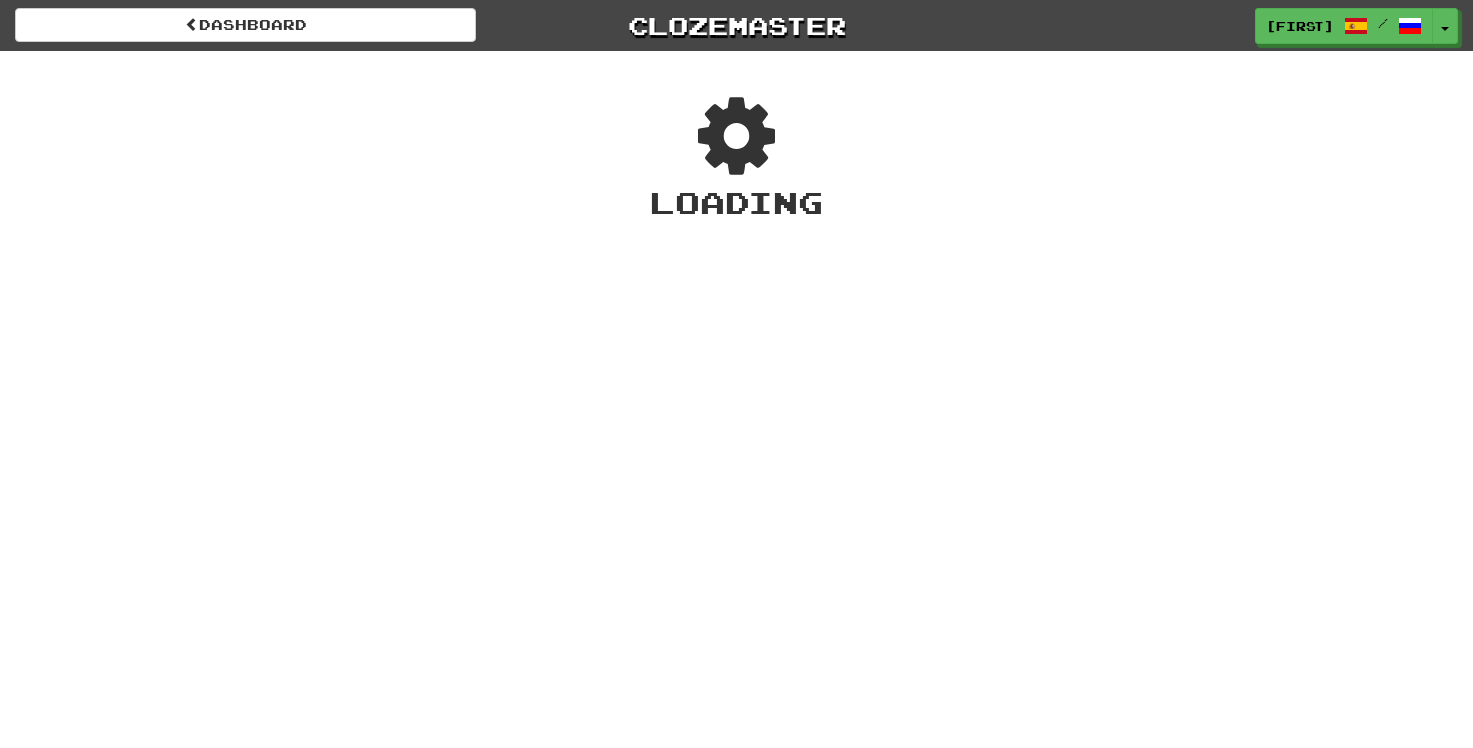 scroll, scrollTop: 0, scrollLeft: 0, axis: both 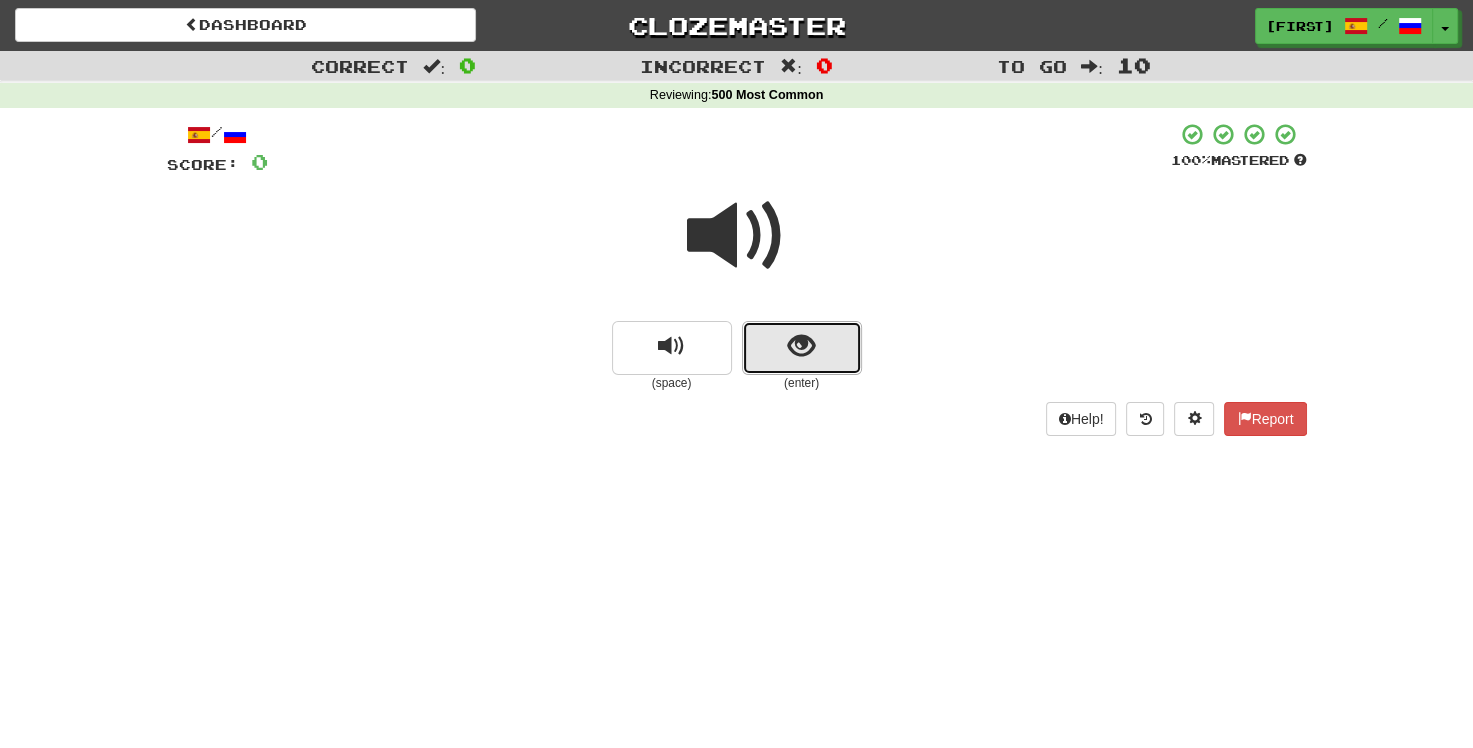 click at bounding box center (802, 348) 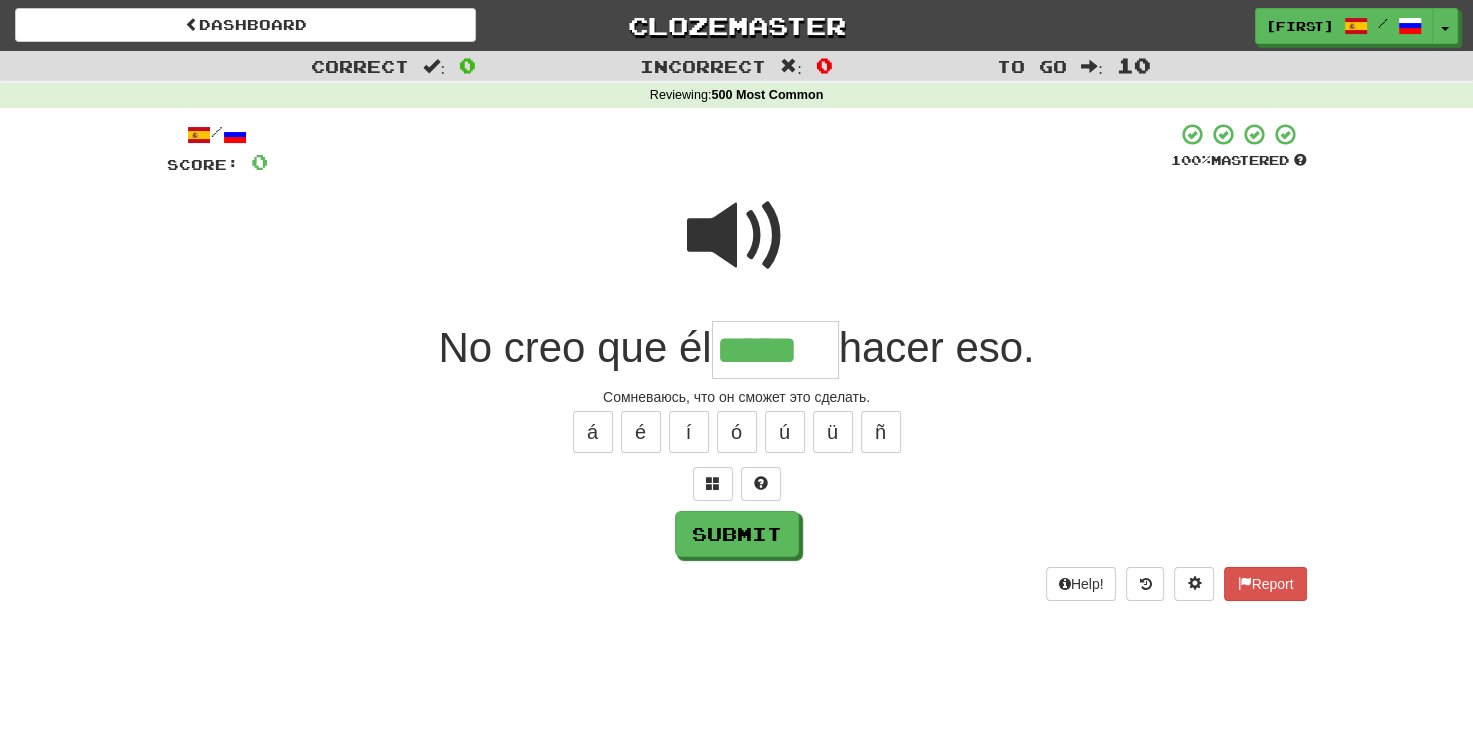 type on "*****" 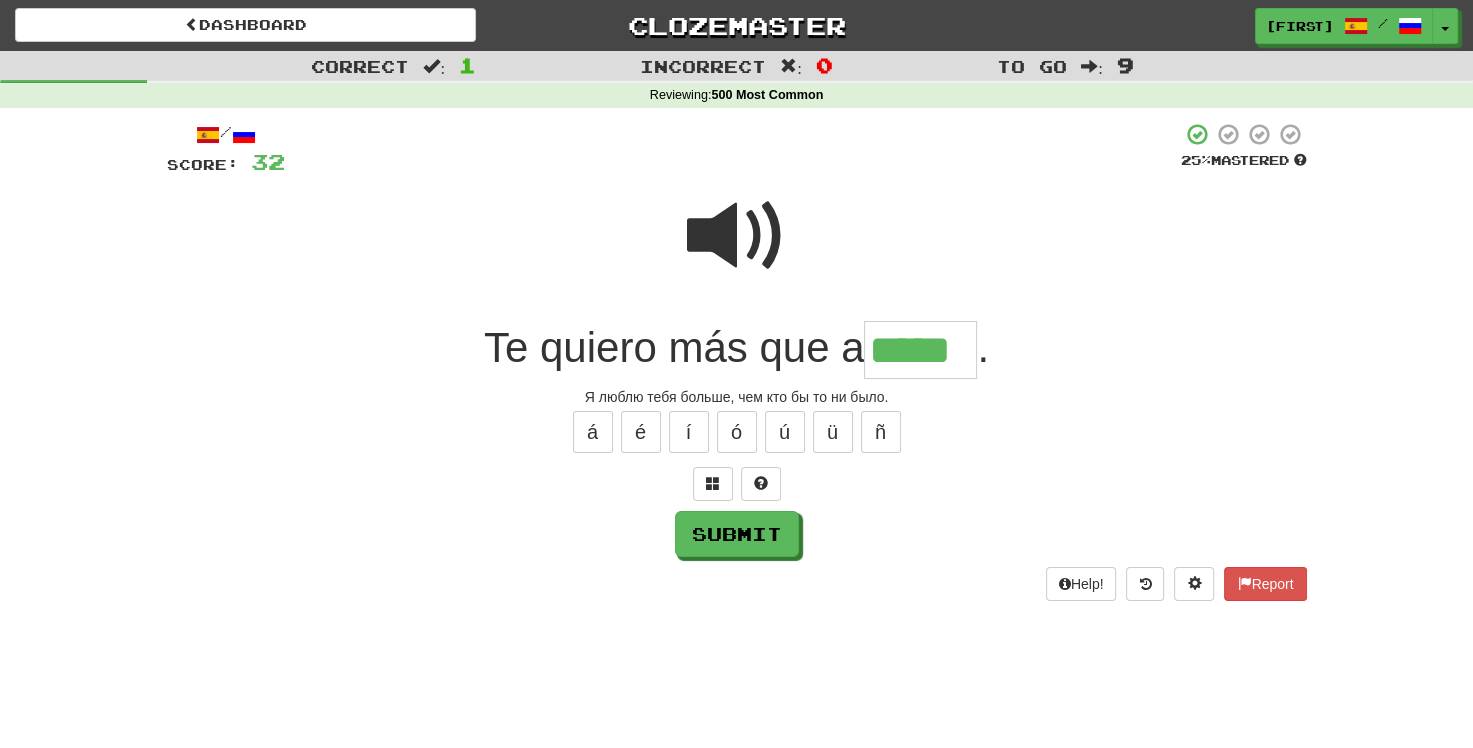 type on "*****" 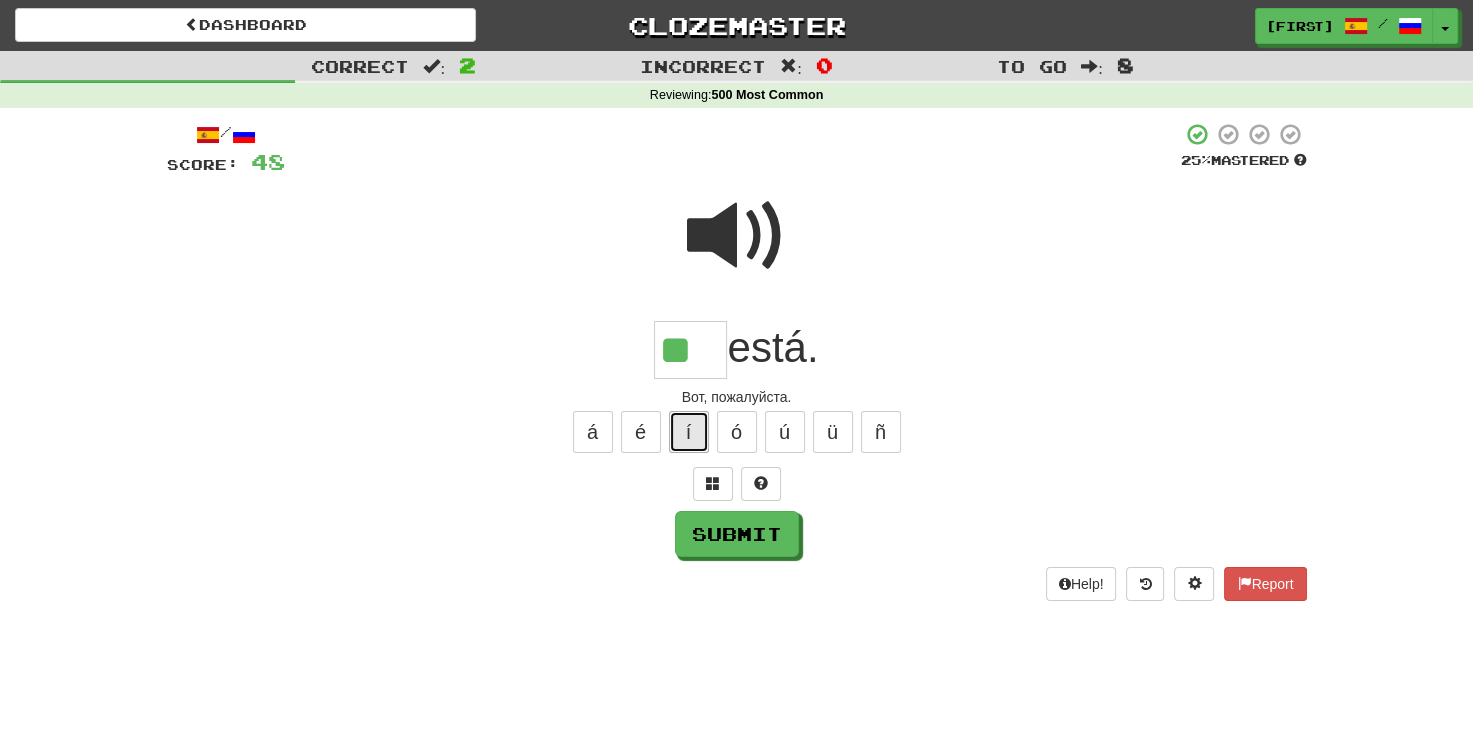 click on "í" at bounding box center (689, 432) 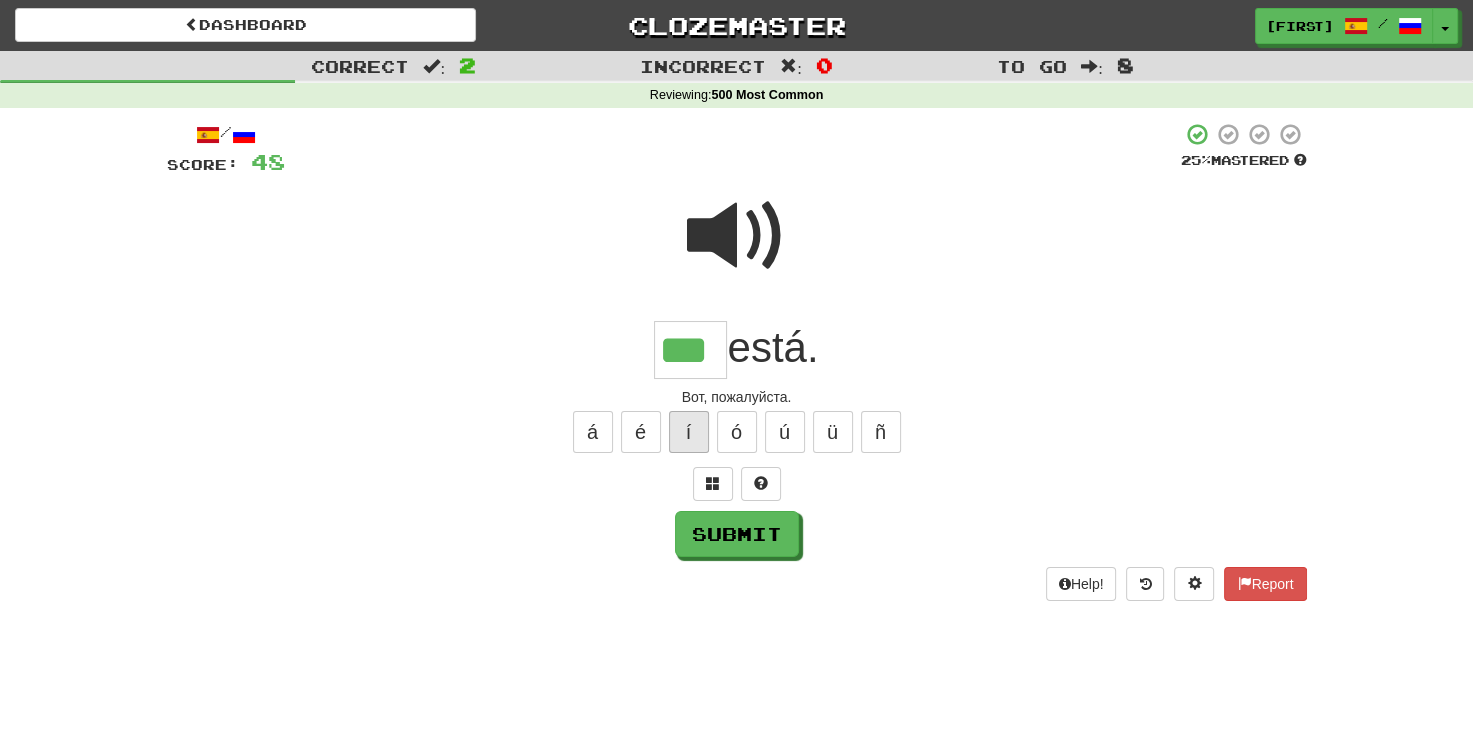 type on "***" 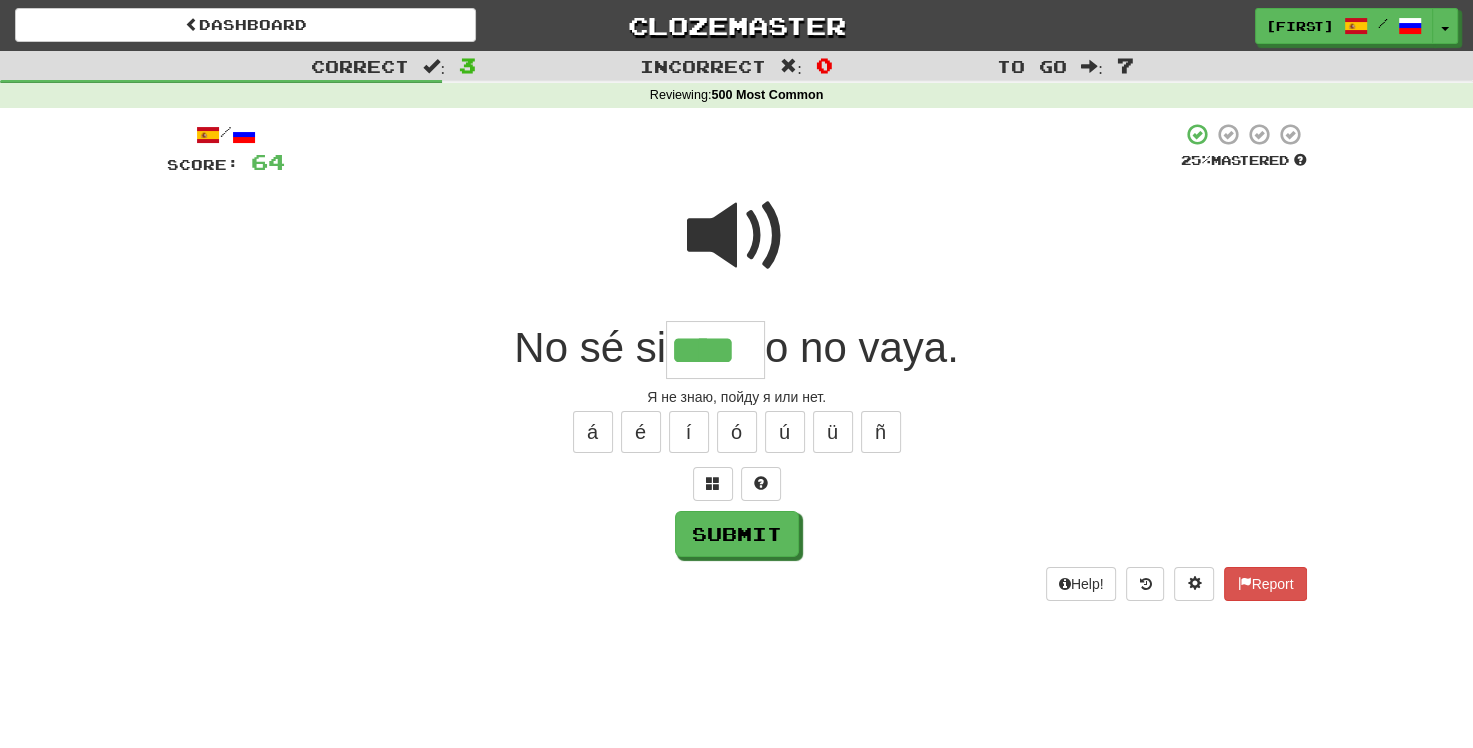 type on "****" 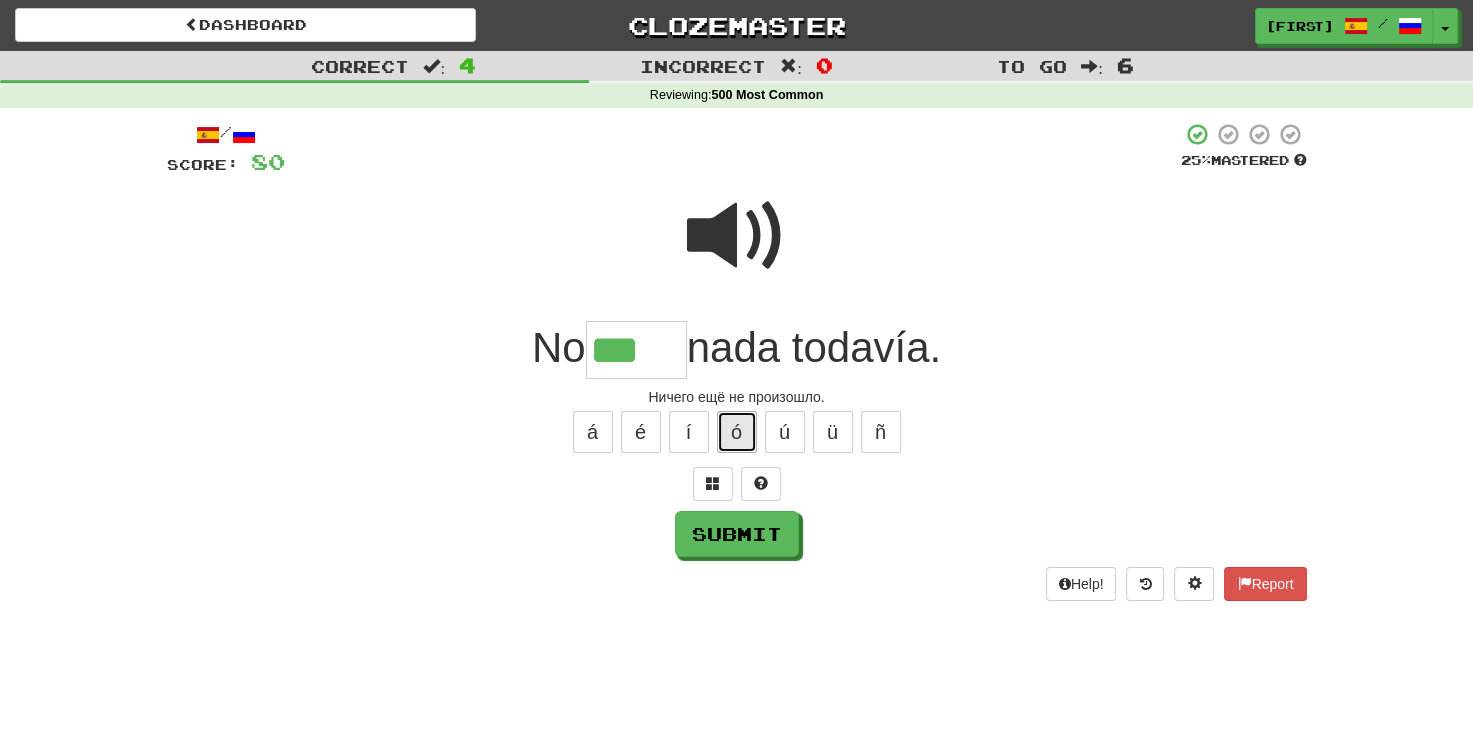 click on "ó" at bounding box center [737, 432] 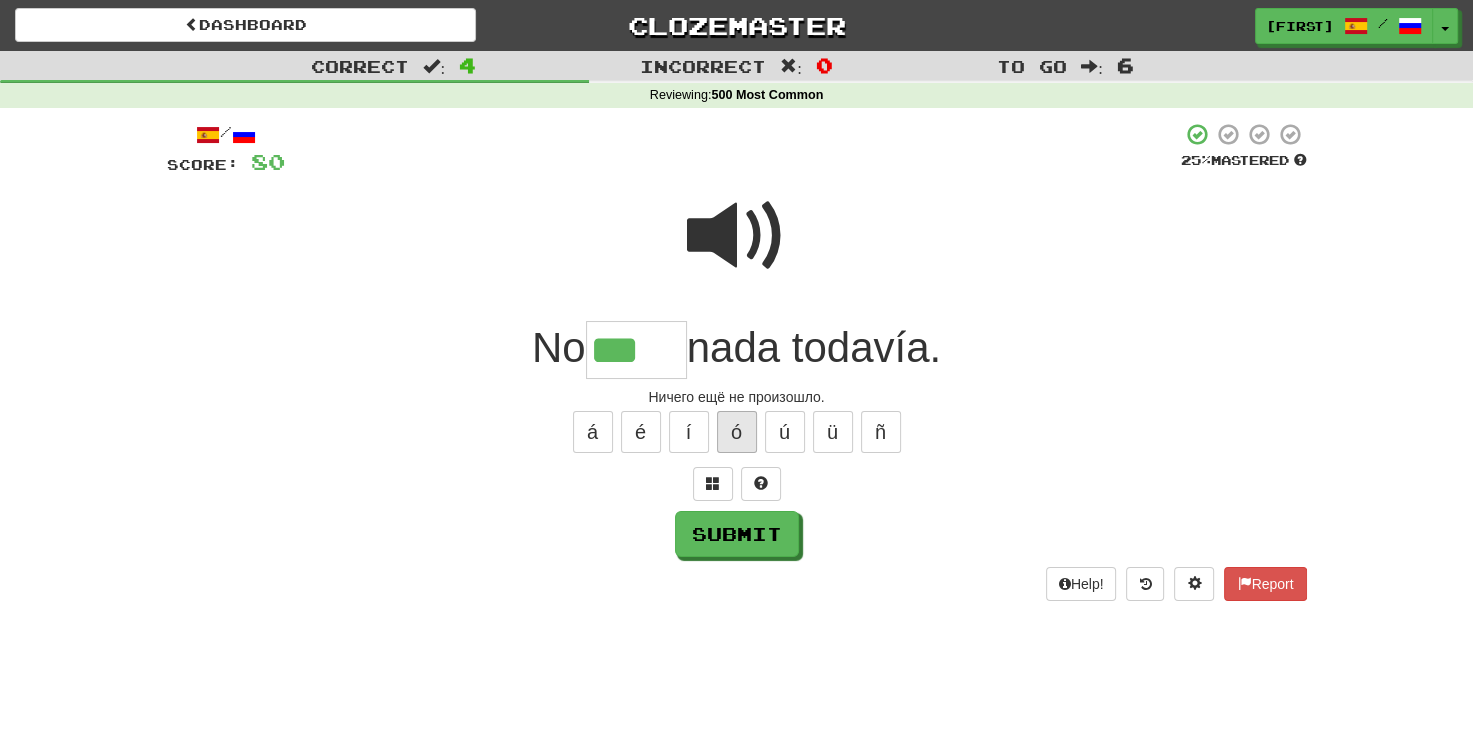 type on "****" 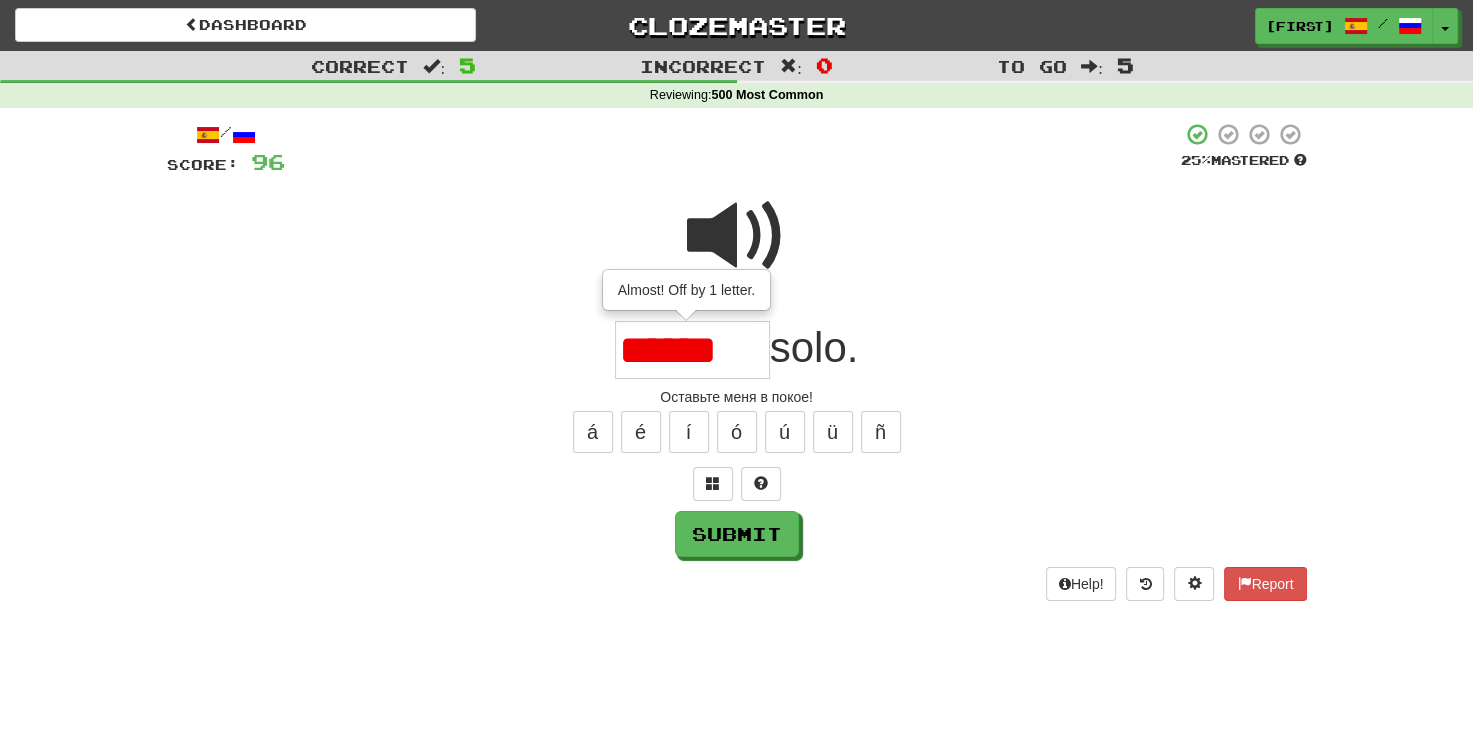 click on "******" at bounding box center (692, 350) 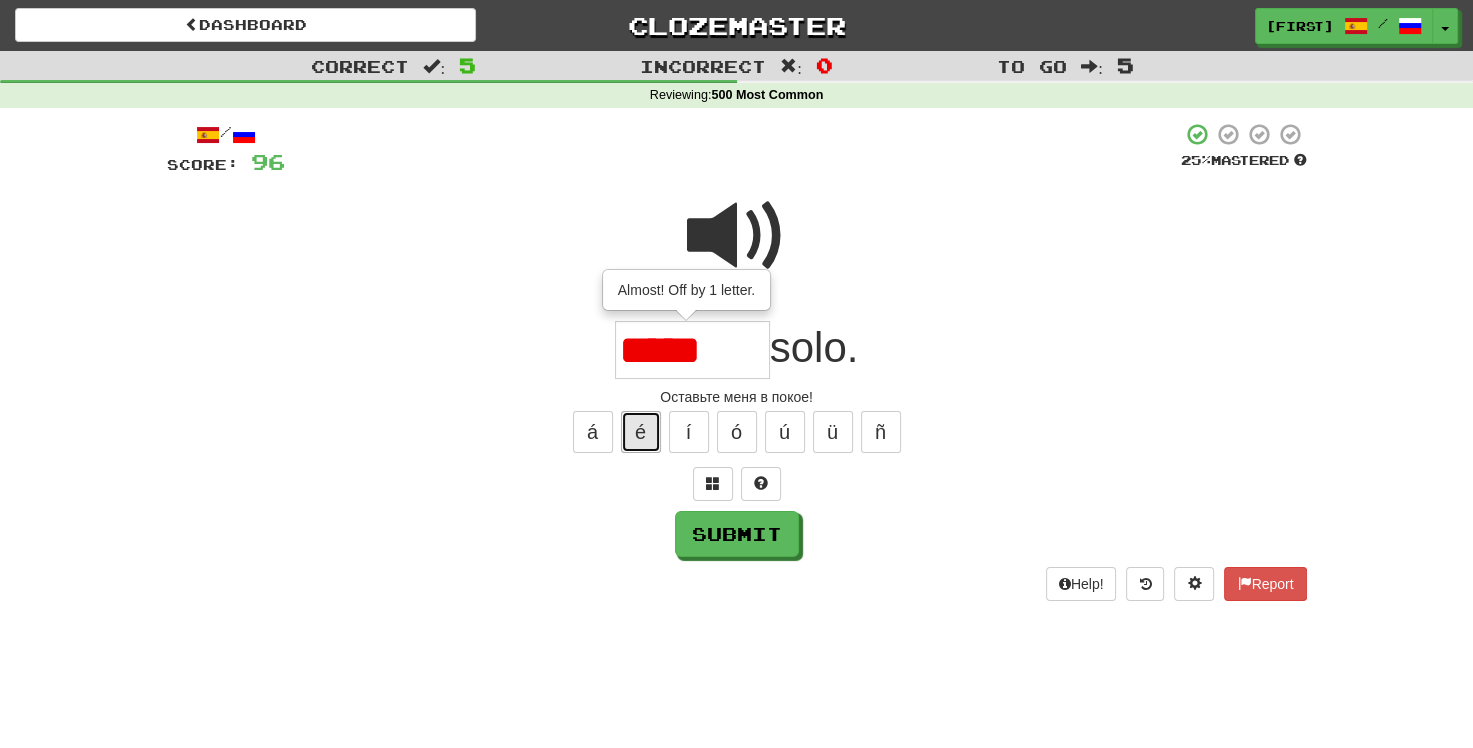 click on "é" at bounding box center (641, 432) 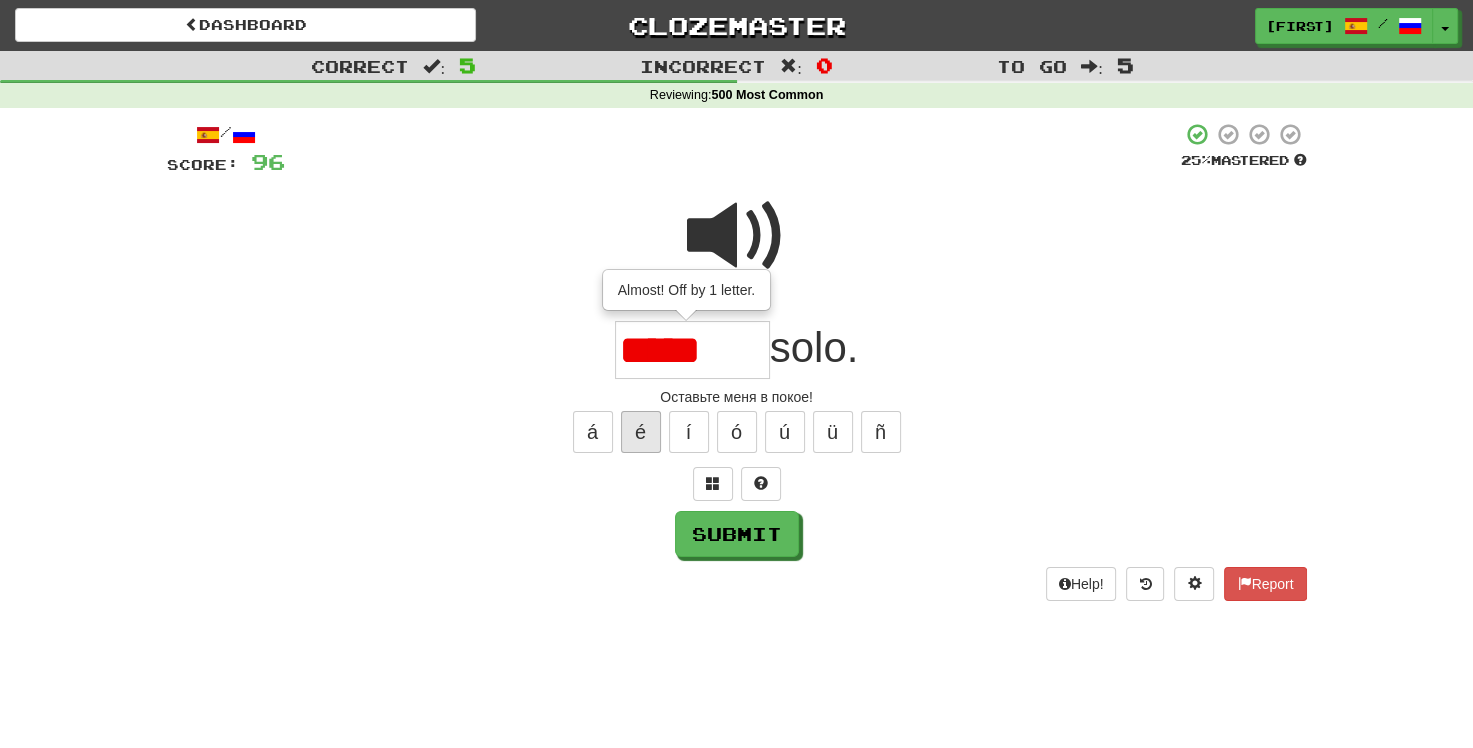 type on "******" 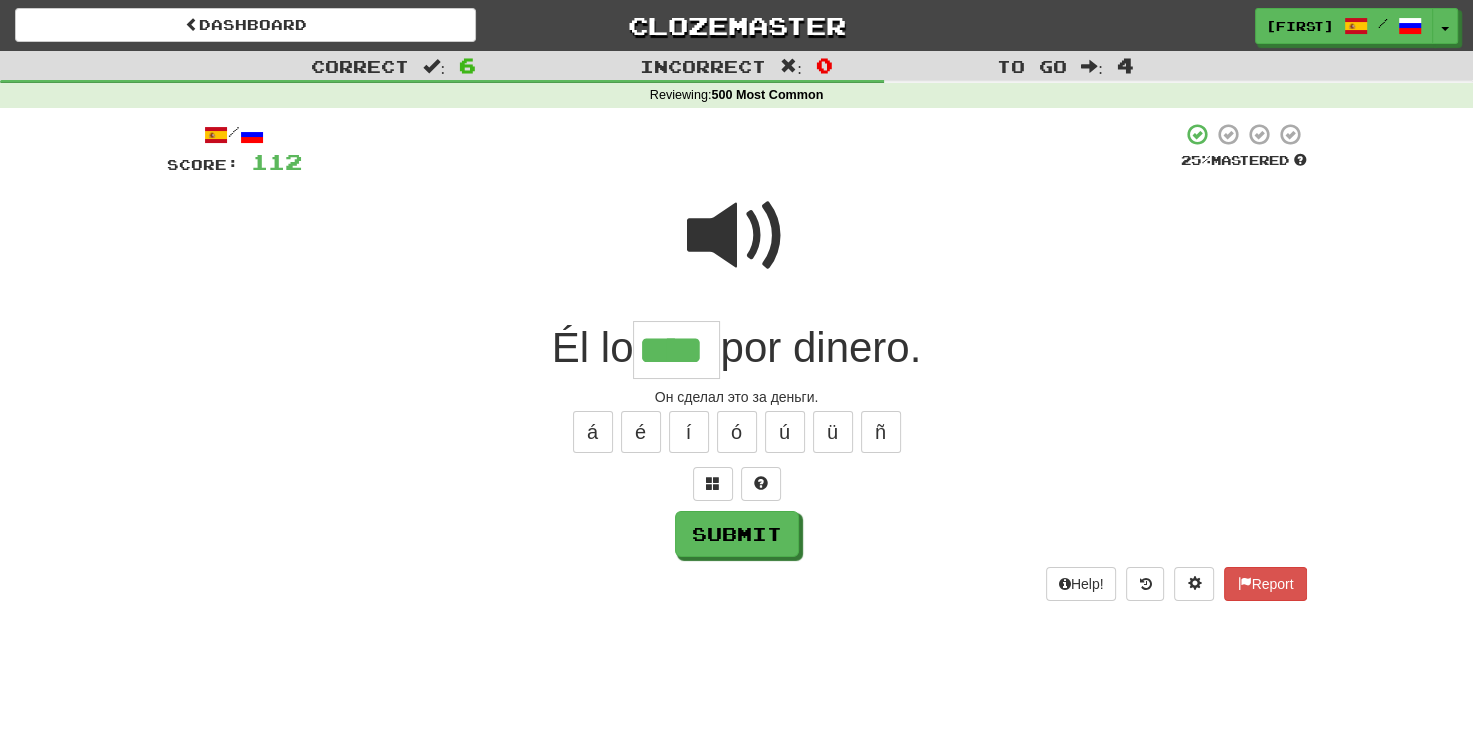 type on "****" 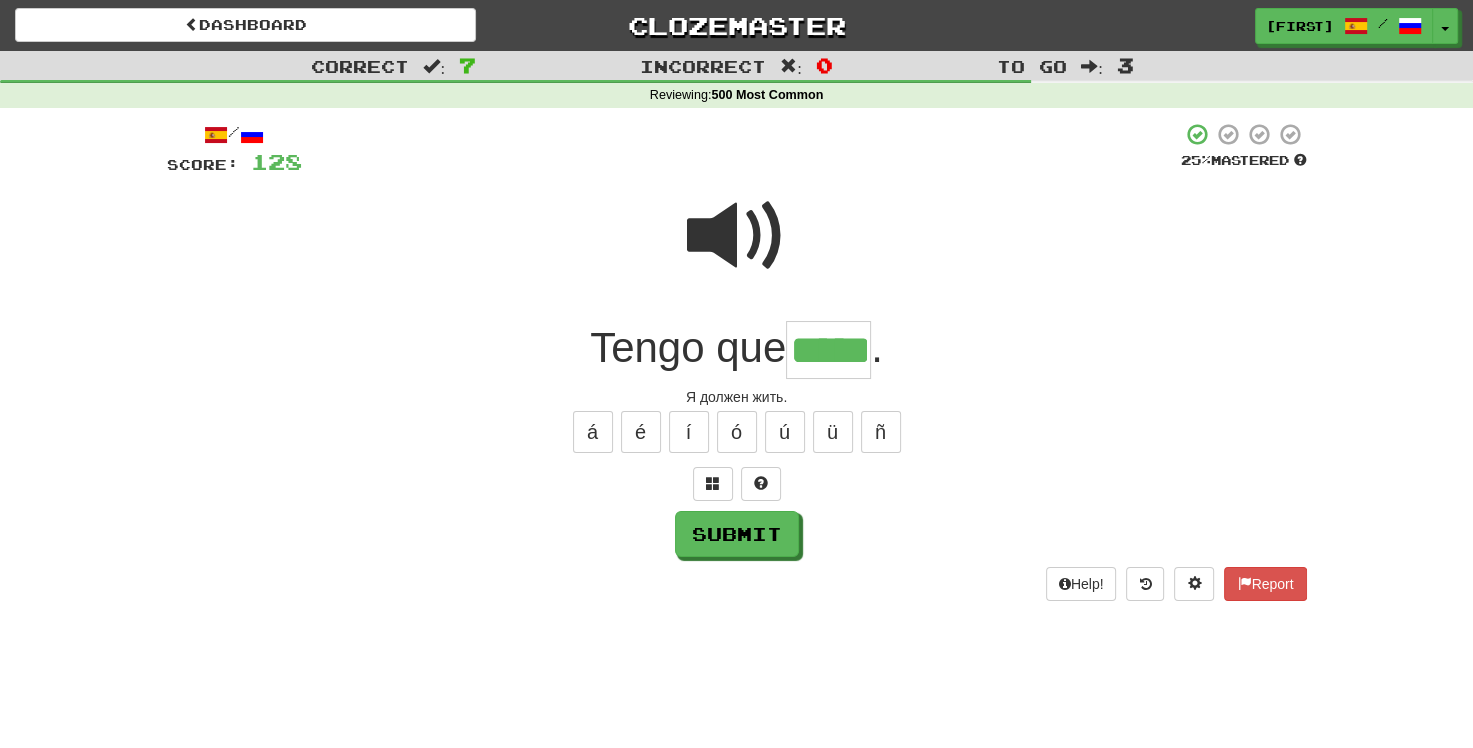 type on "*****" 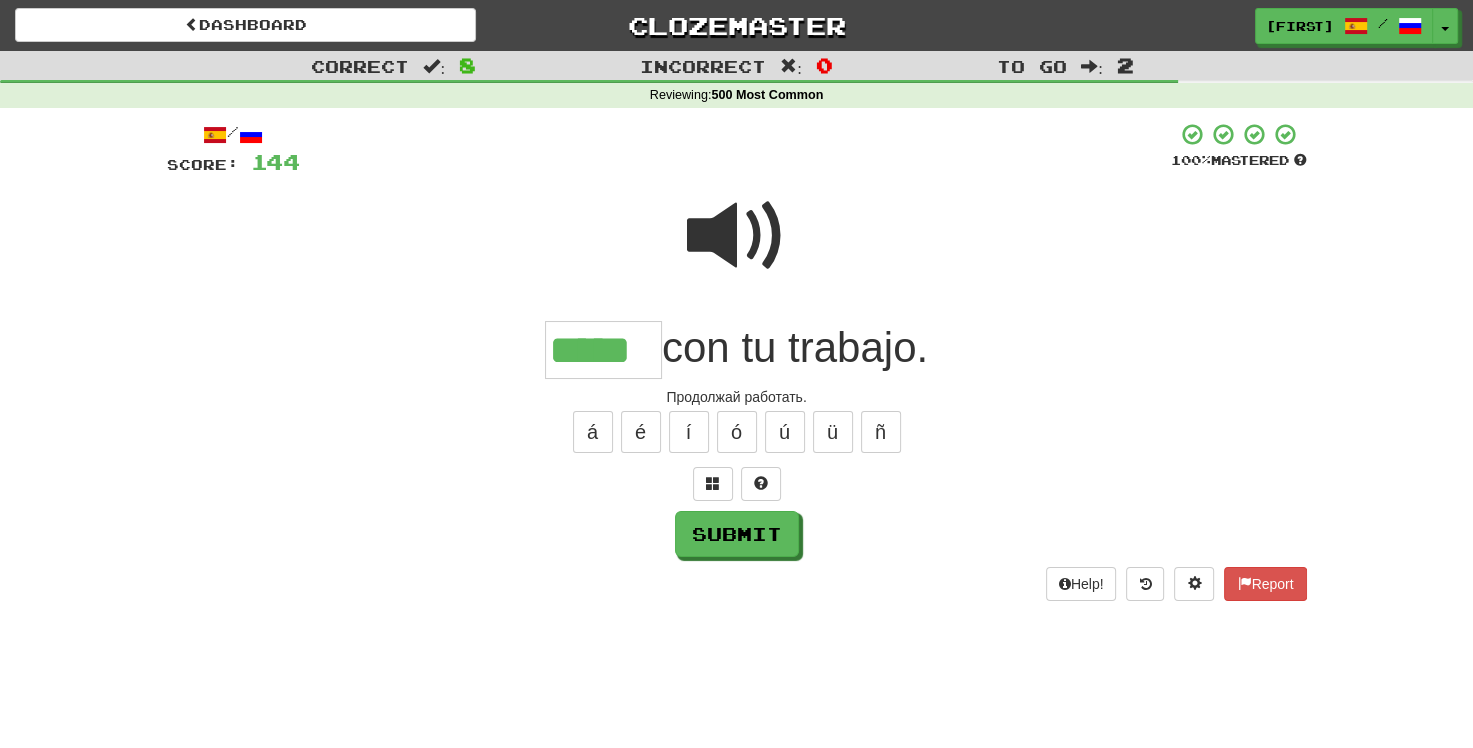 type on "*****" 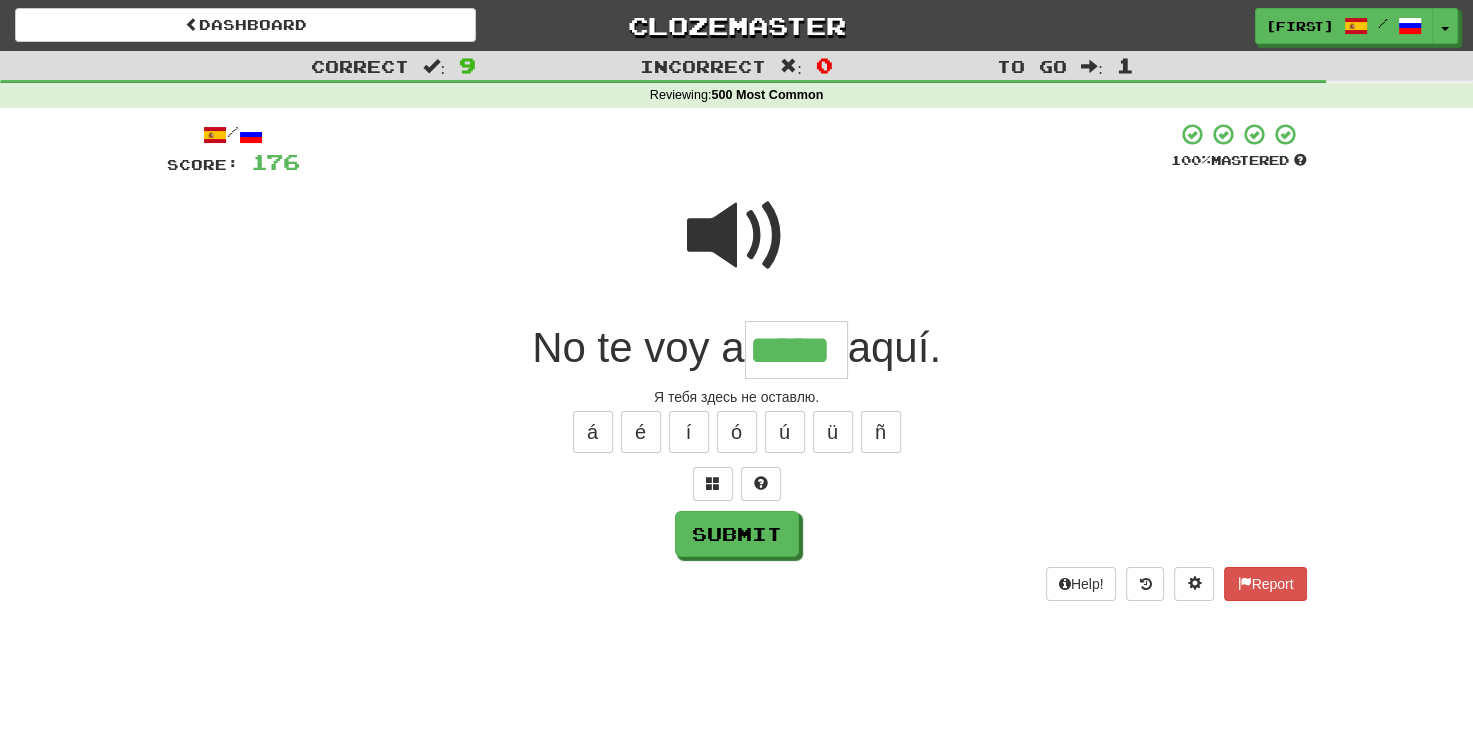 type on "*****" 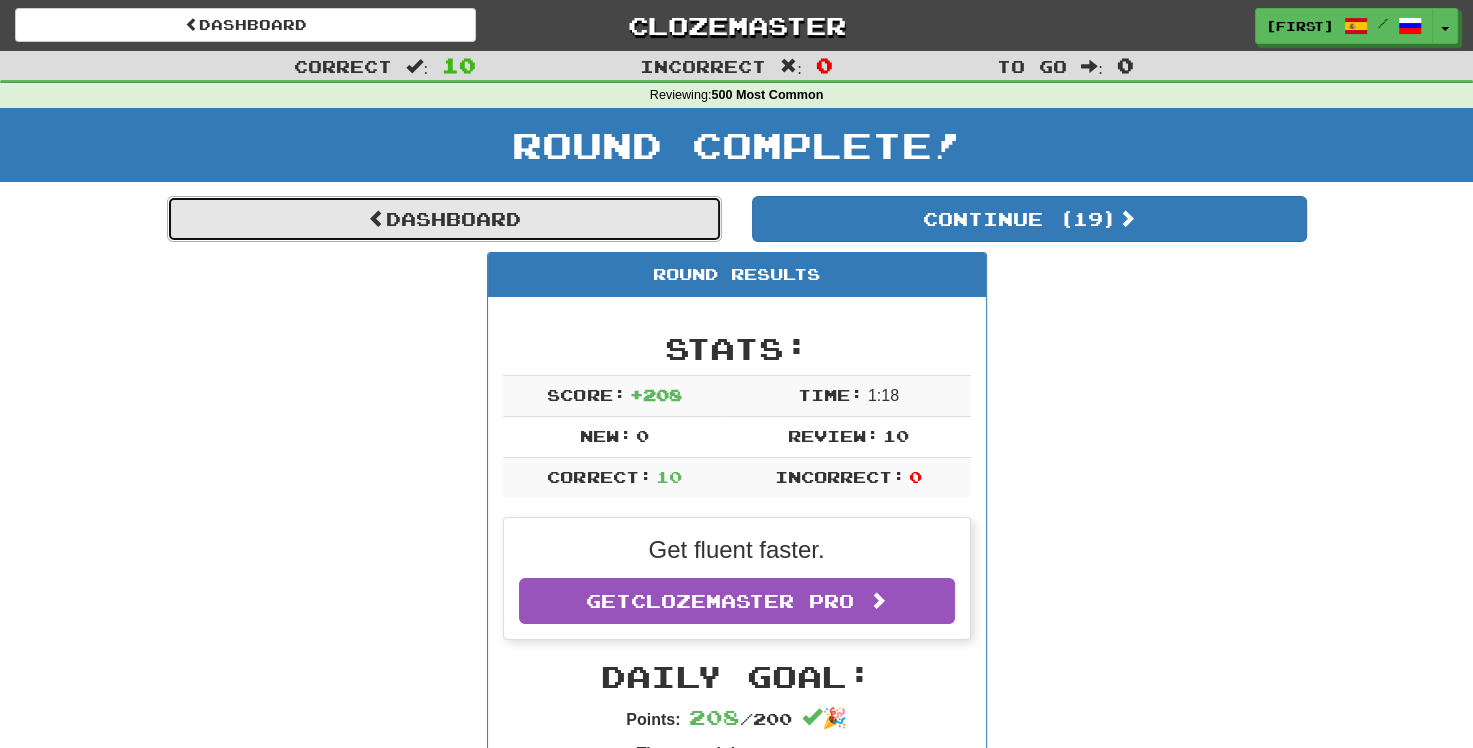 click on "Dashboard" at bounding box center [444, 219] 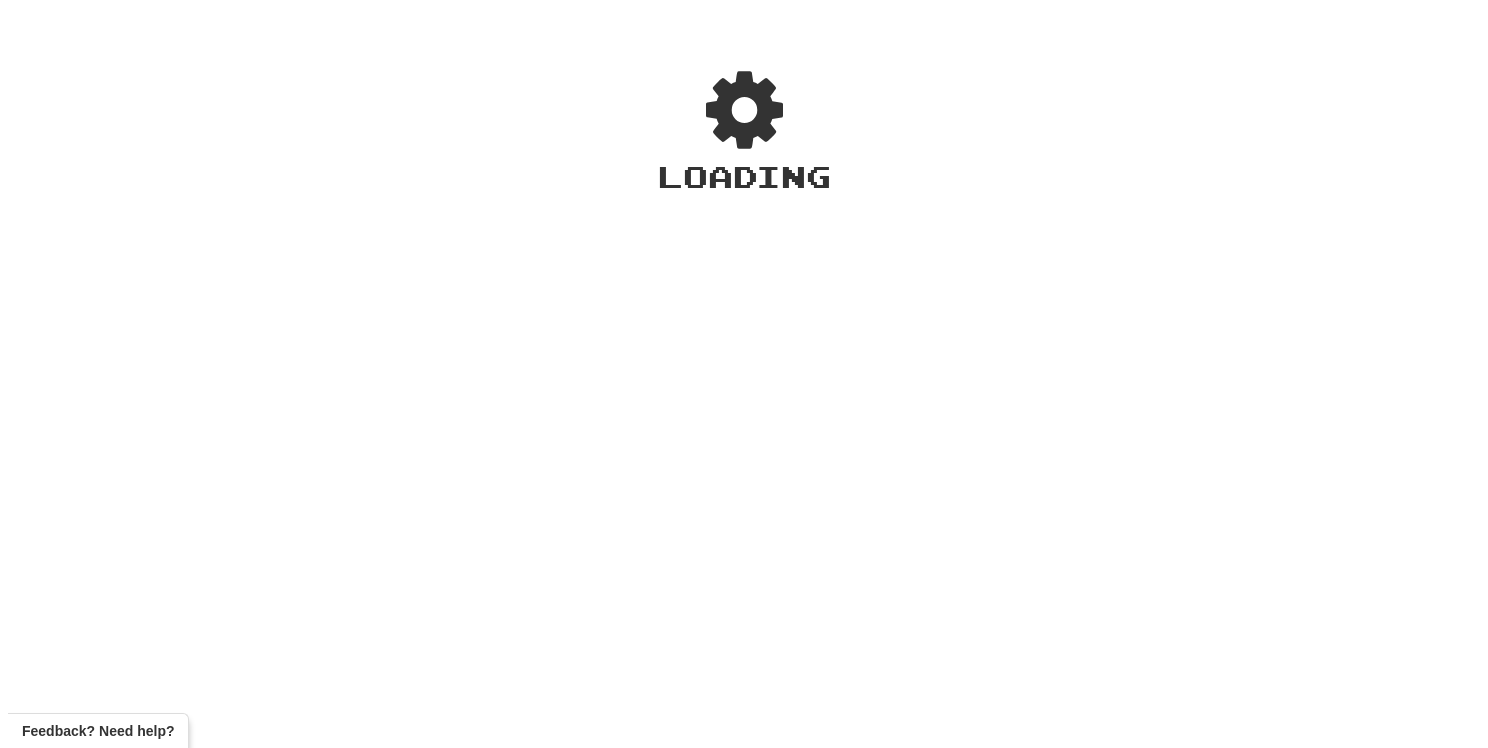scroll, scrollTop: 0, scrollLeft: 0, axis: both 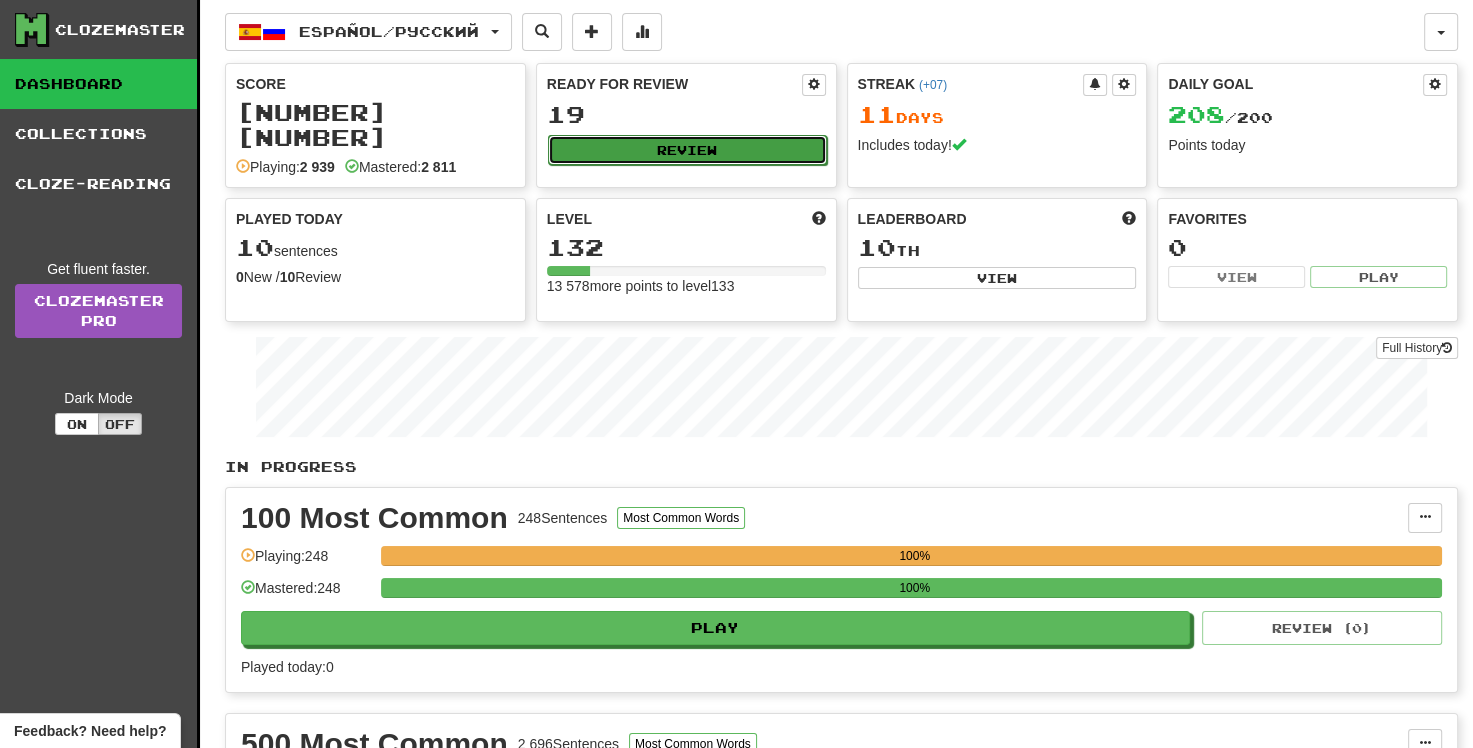 click on "Review" at bounding box center (687, 150) 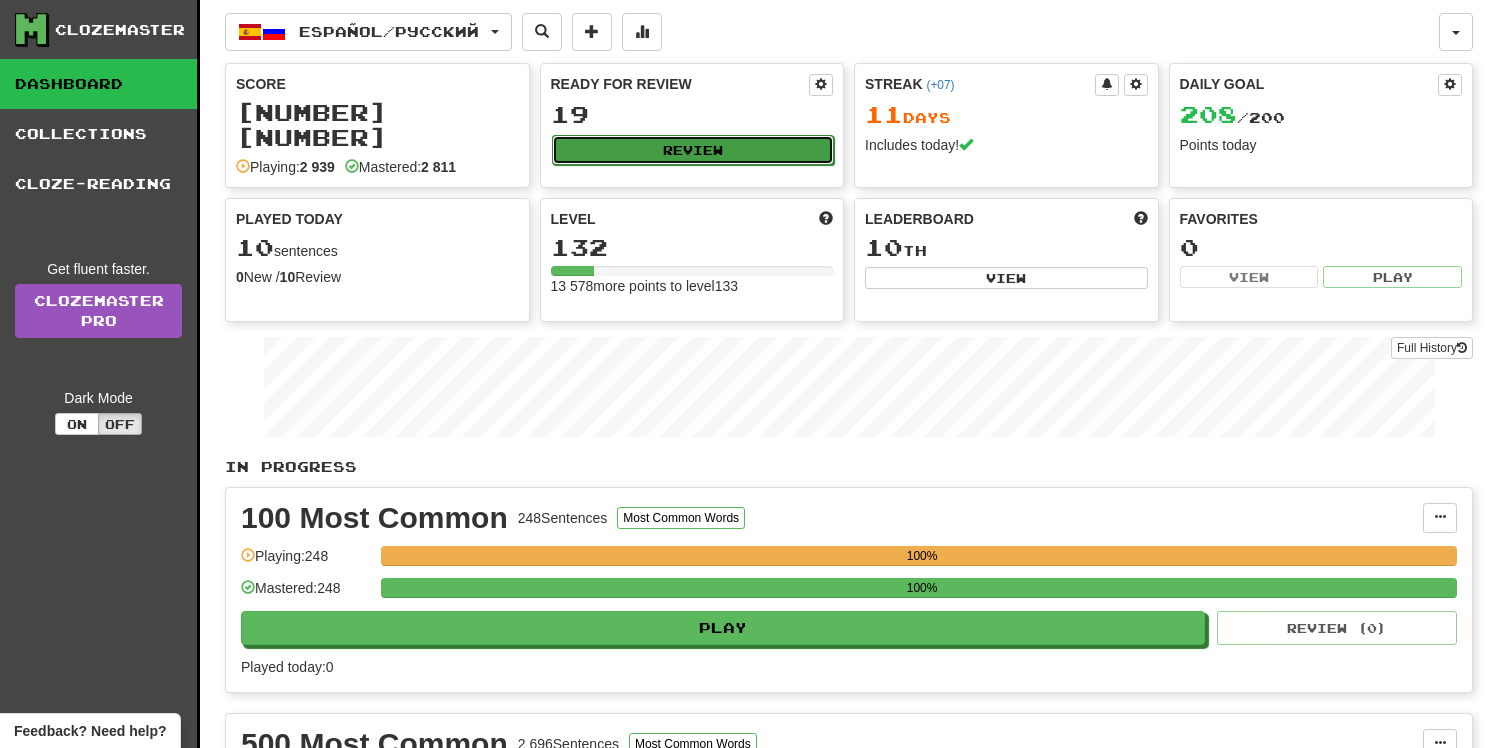 select on "**" 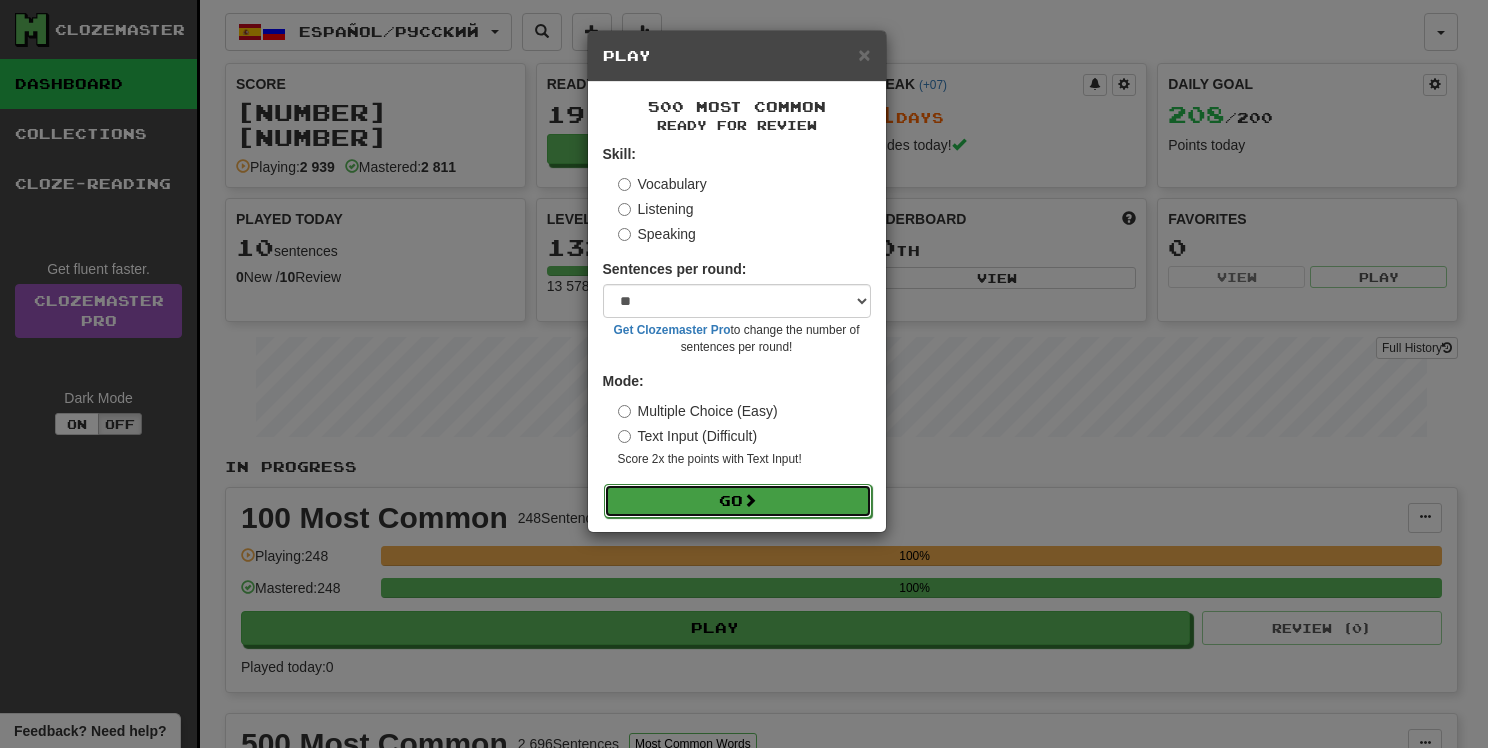 click on "Go" at bounding box center (738, 501) 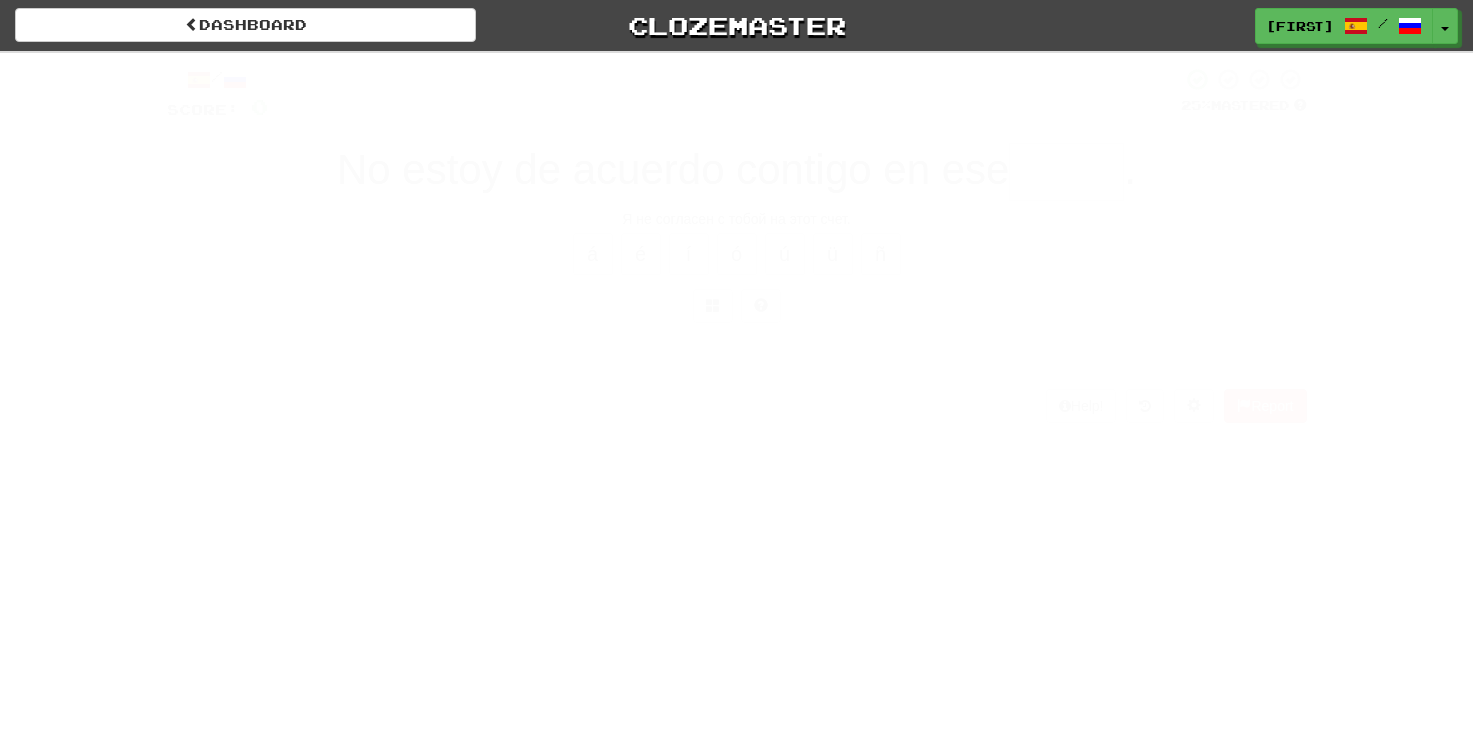 scroll, scrollTop: 0, scrollLeft: 0, axis: both 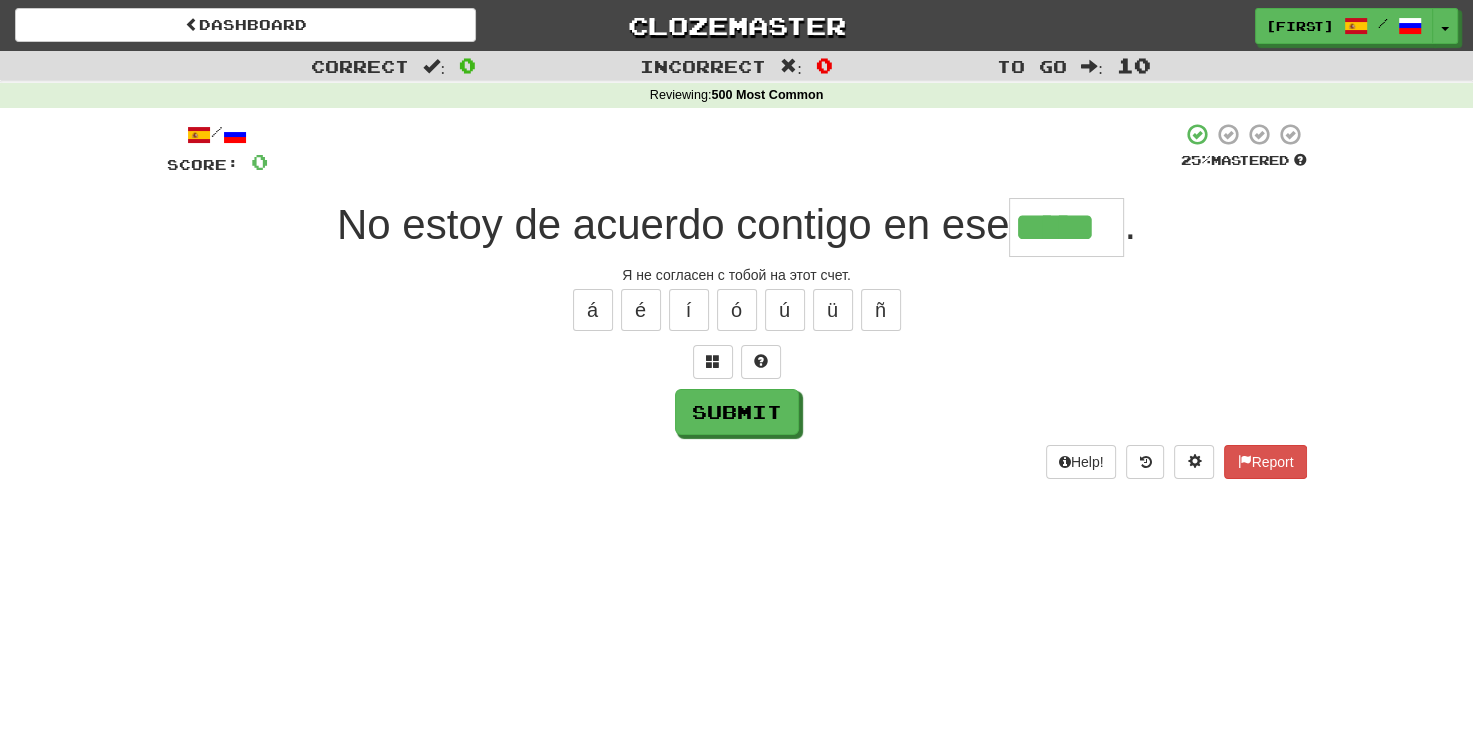 type on "*****" 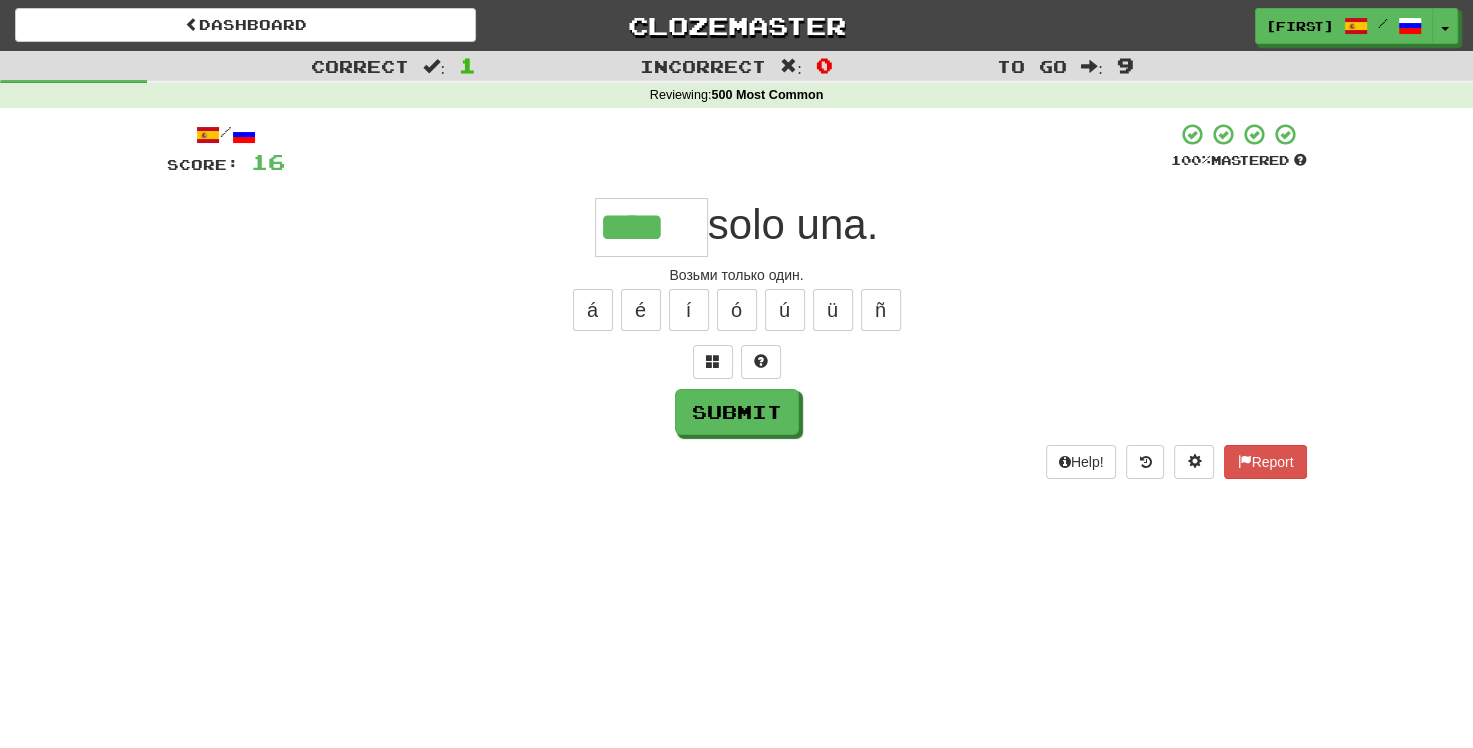 type on "****" 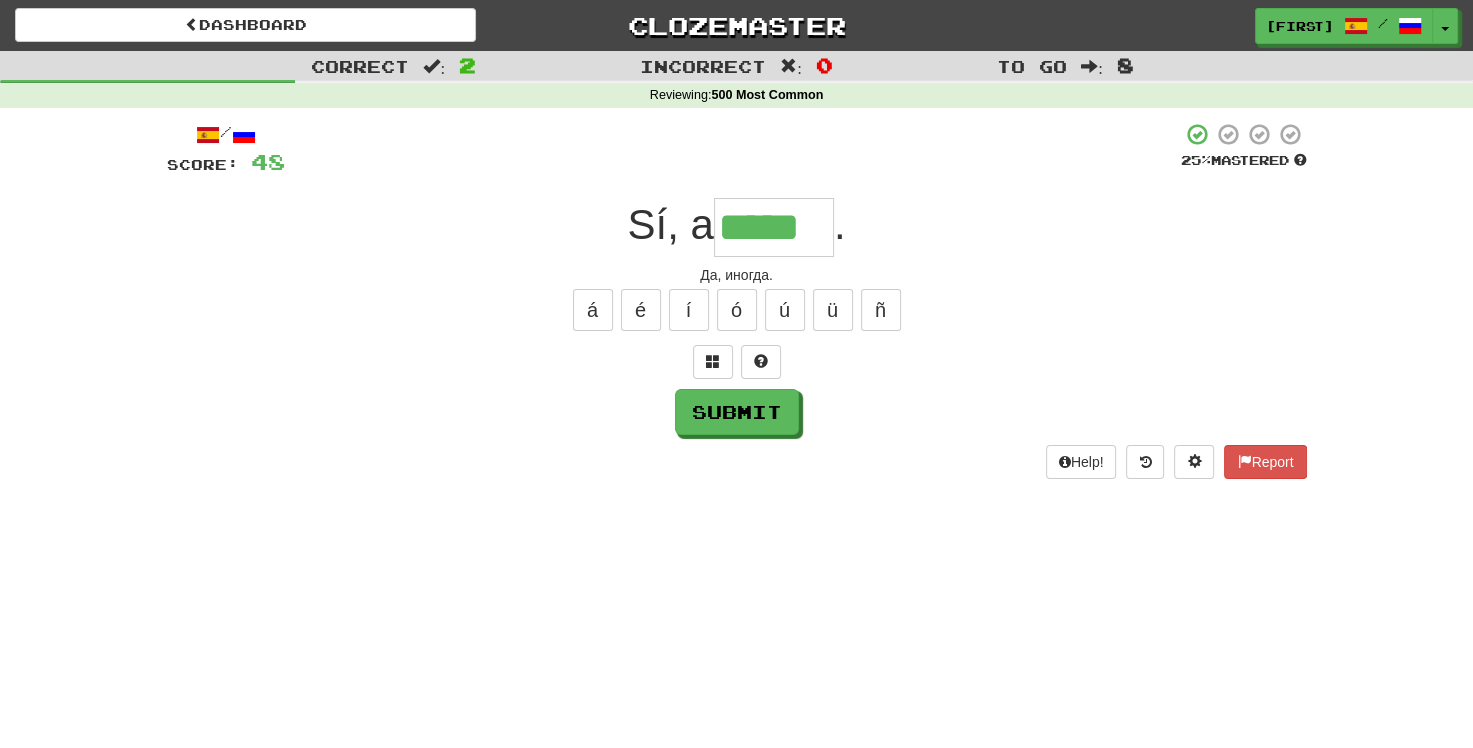 type on "*****" 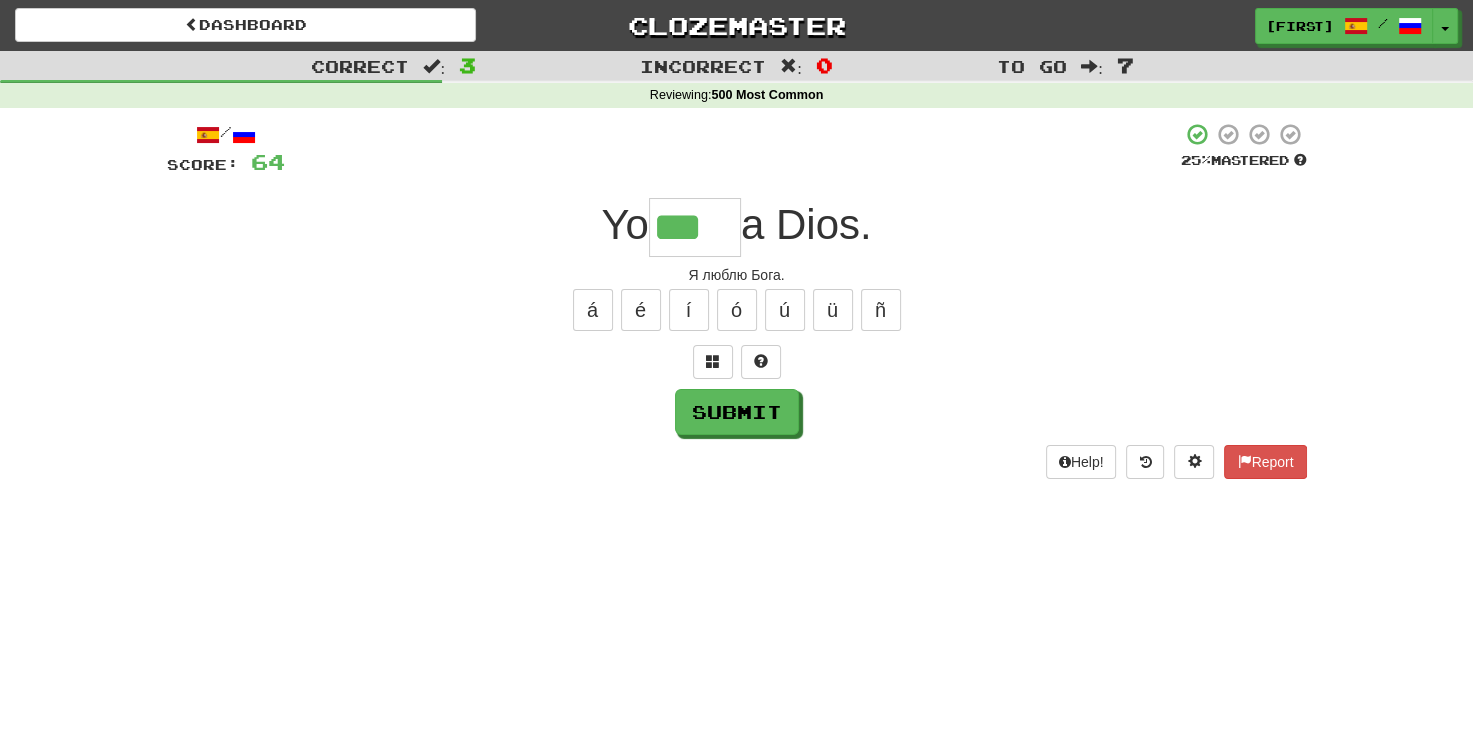 type on "***" 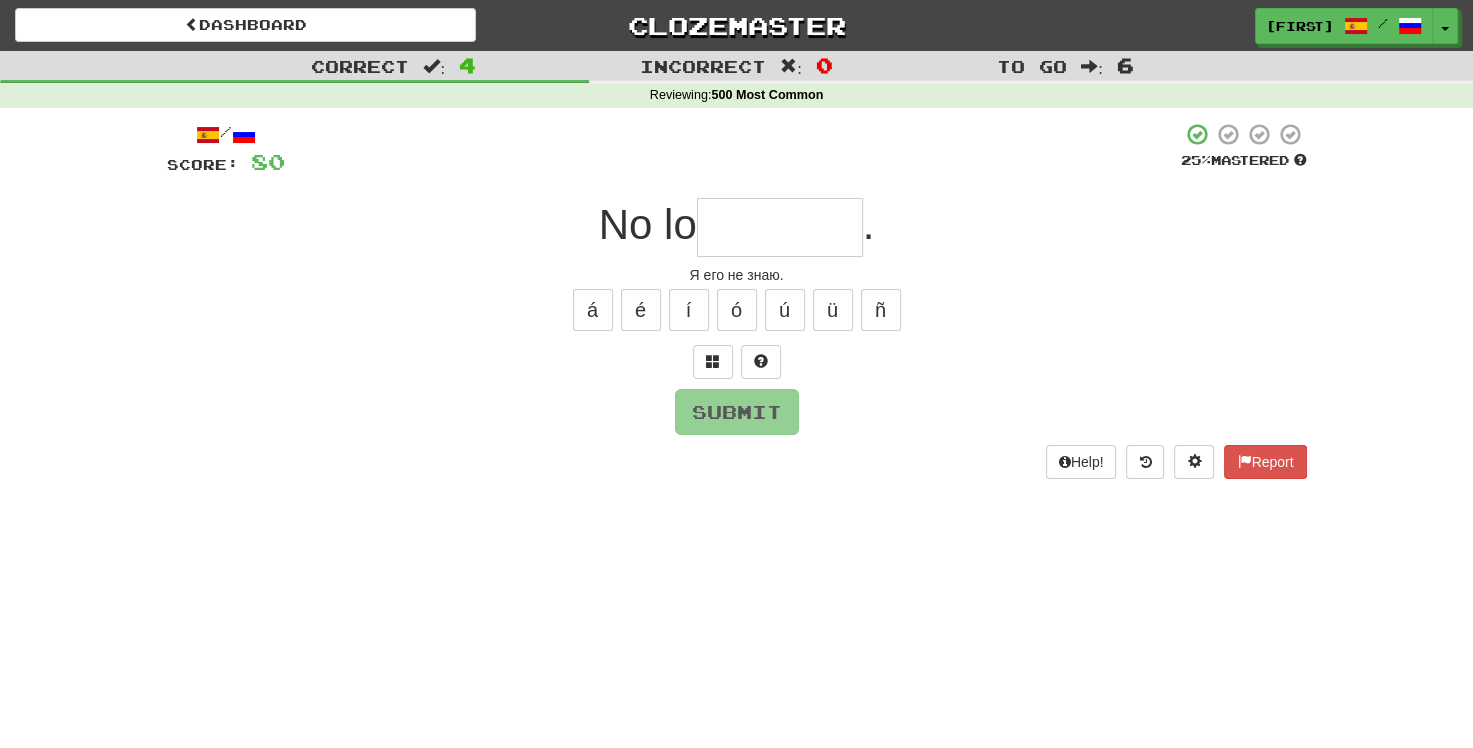 type on "*" 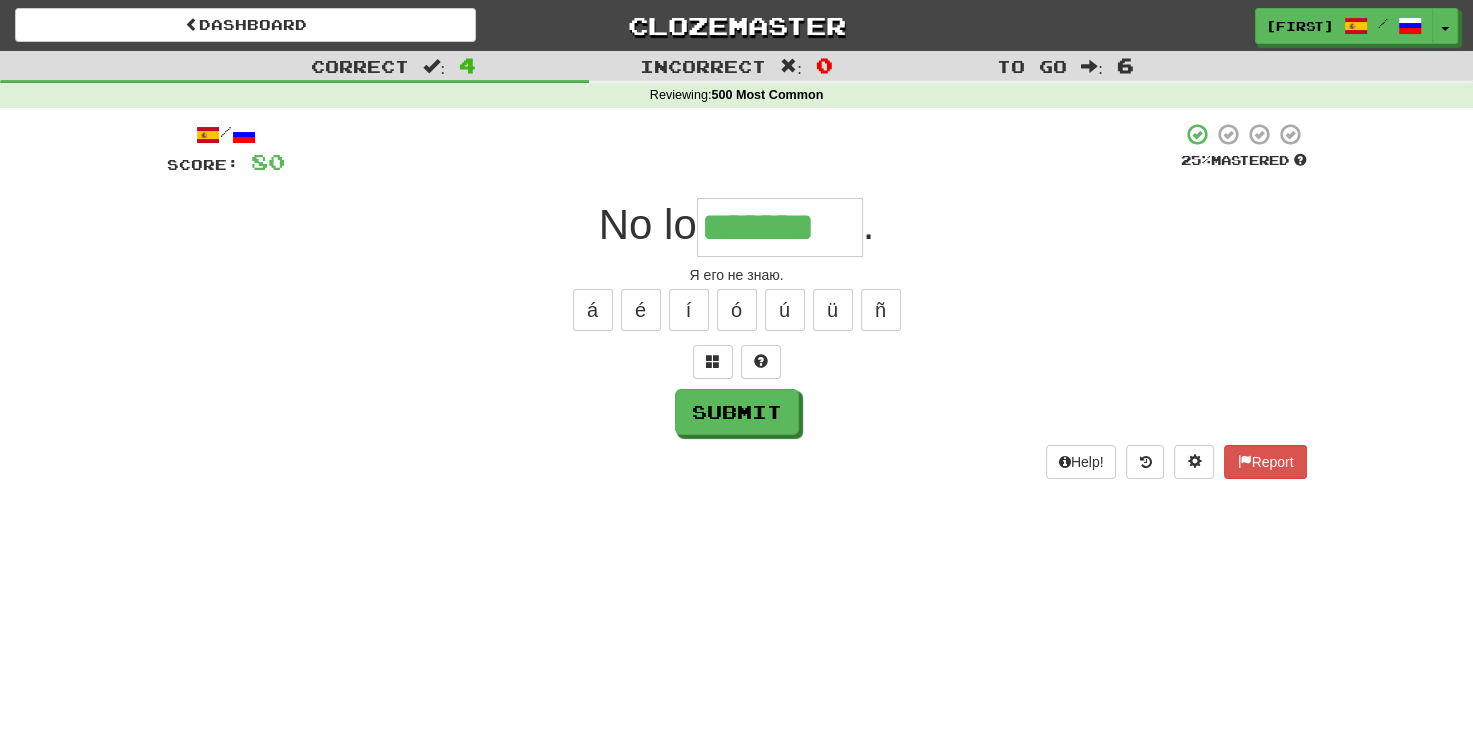 type on "*******" 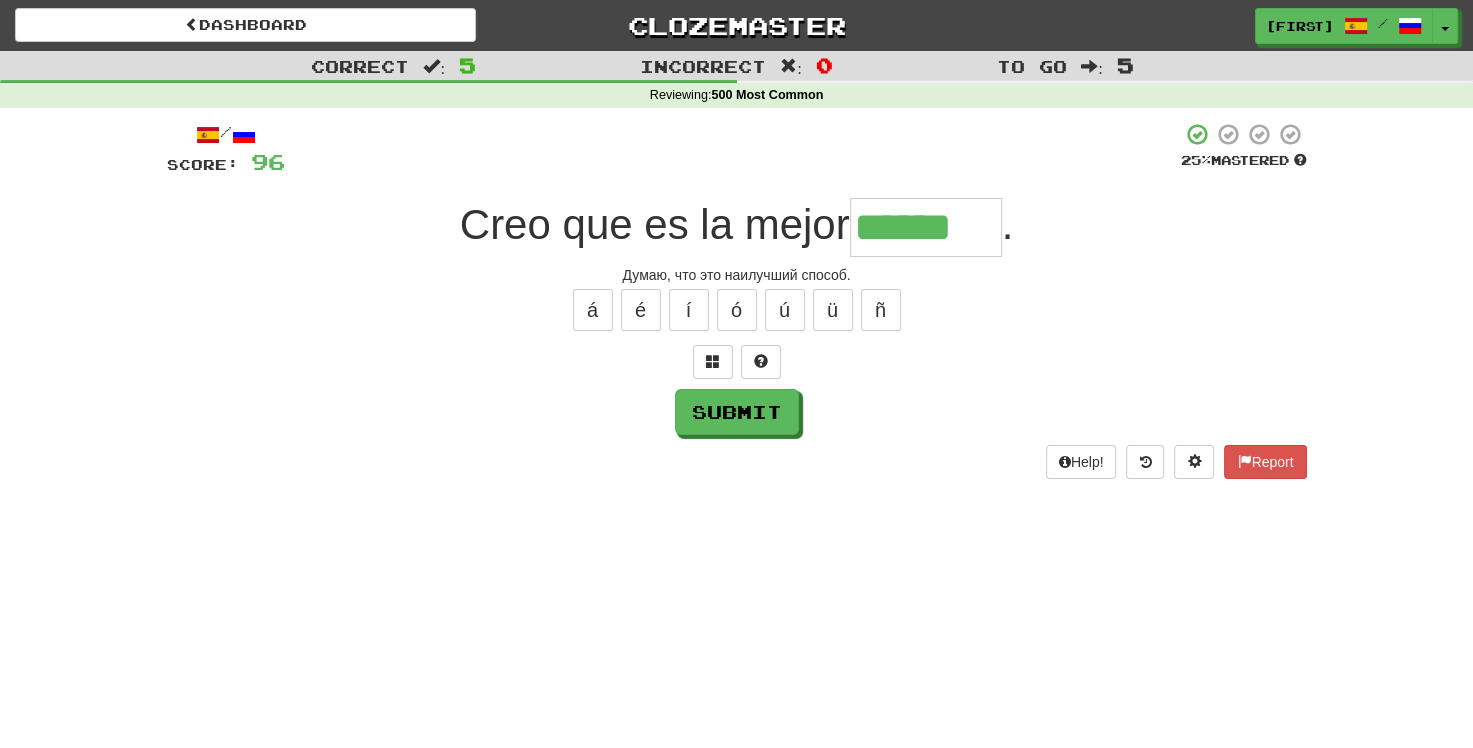 type on "******" 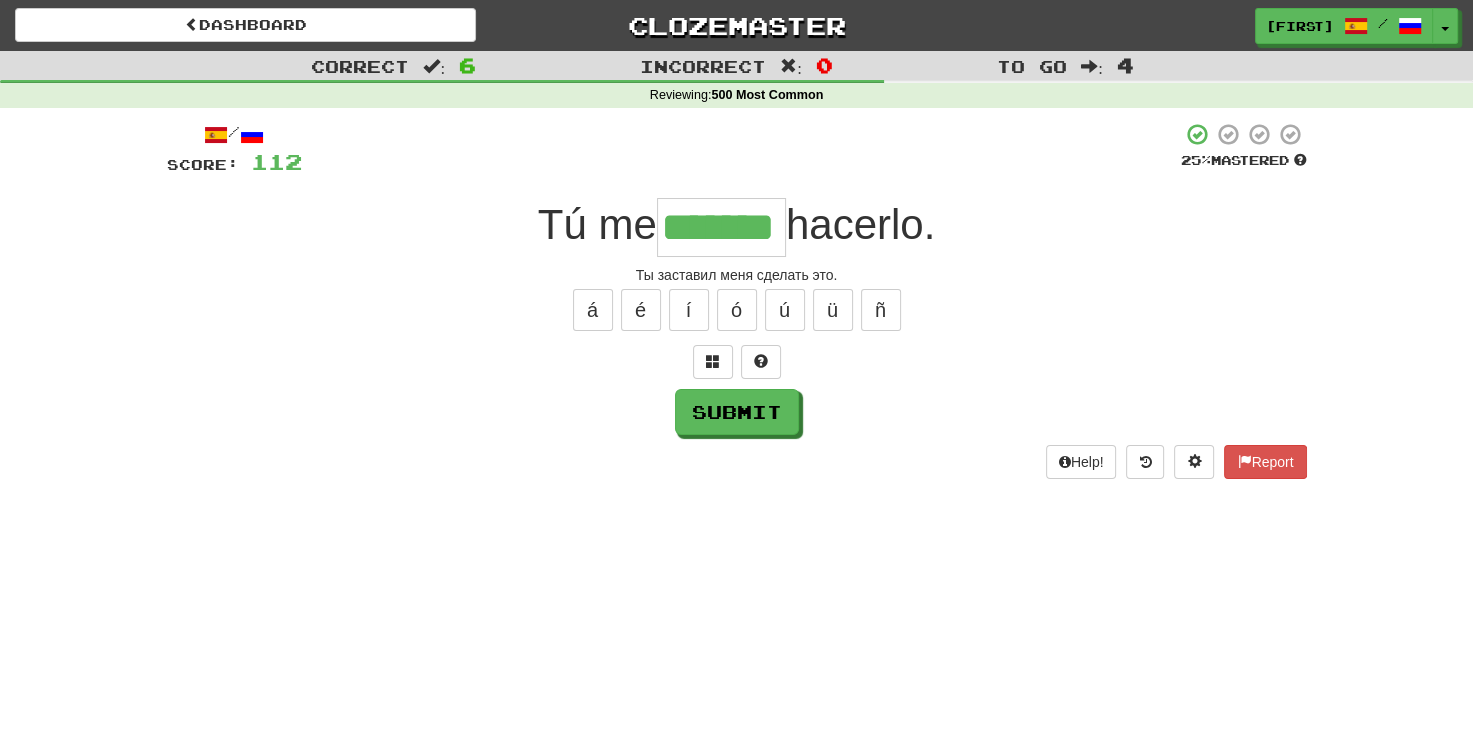 type on "*******" 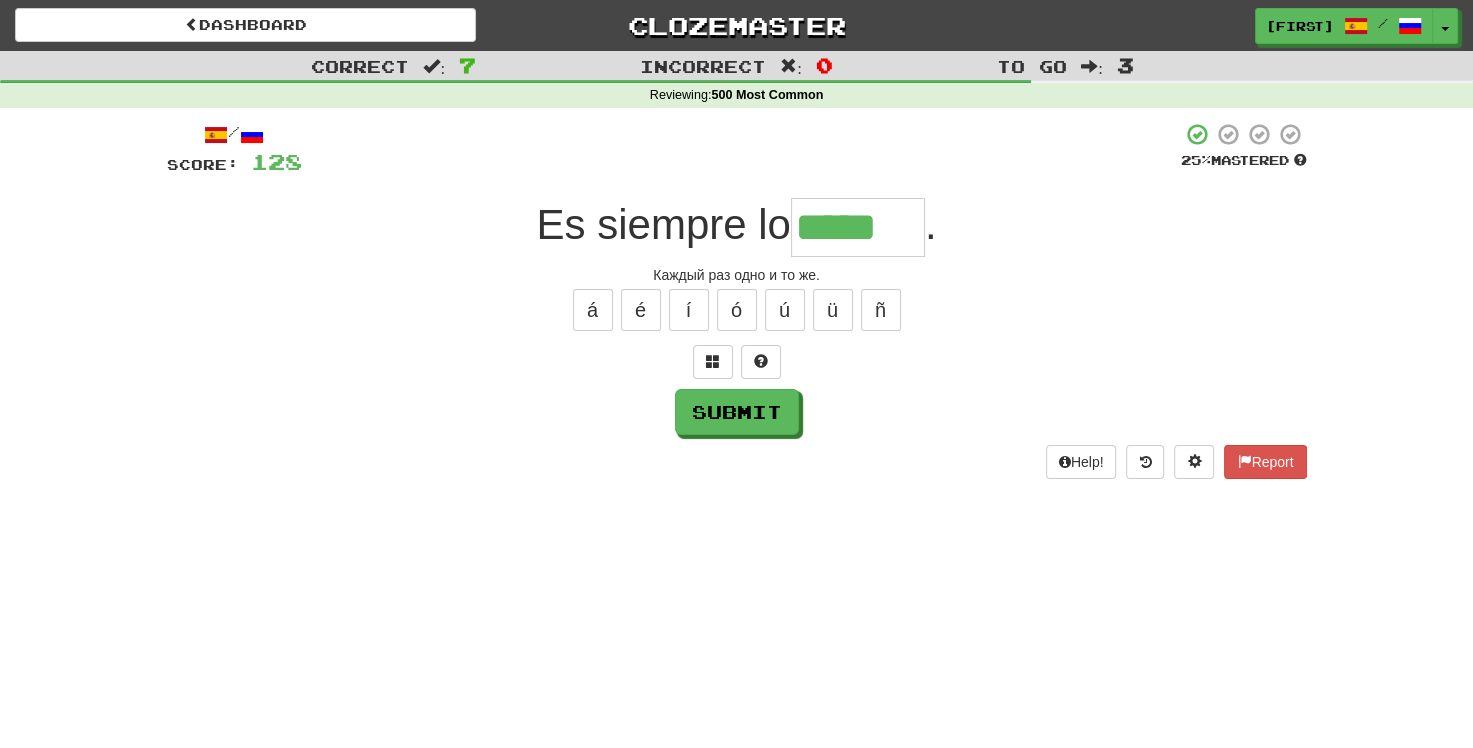 type on "*****" 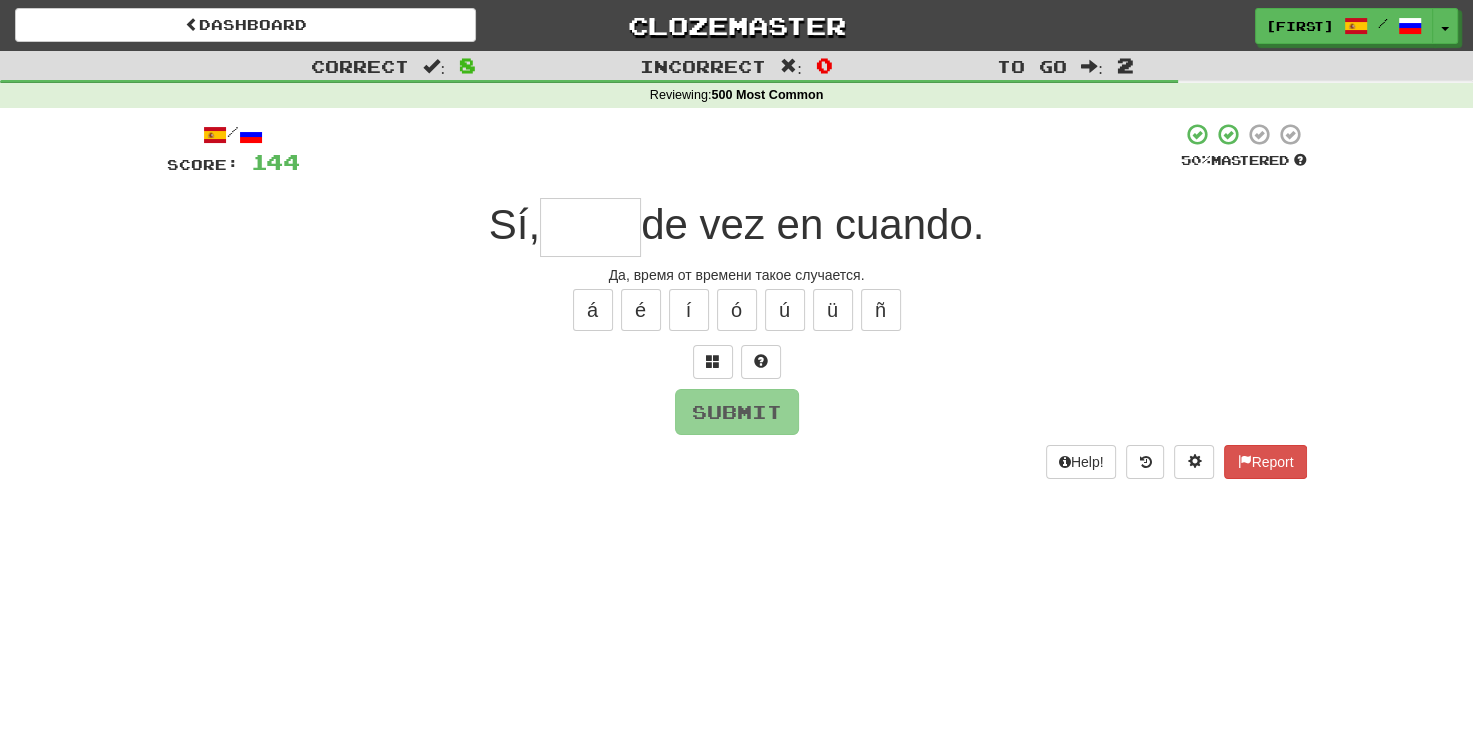 type on "*" 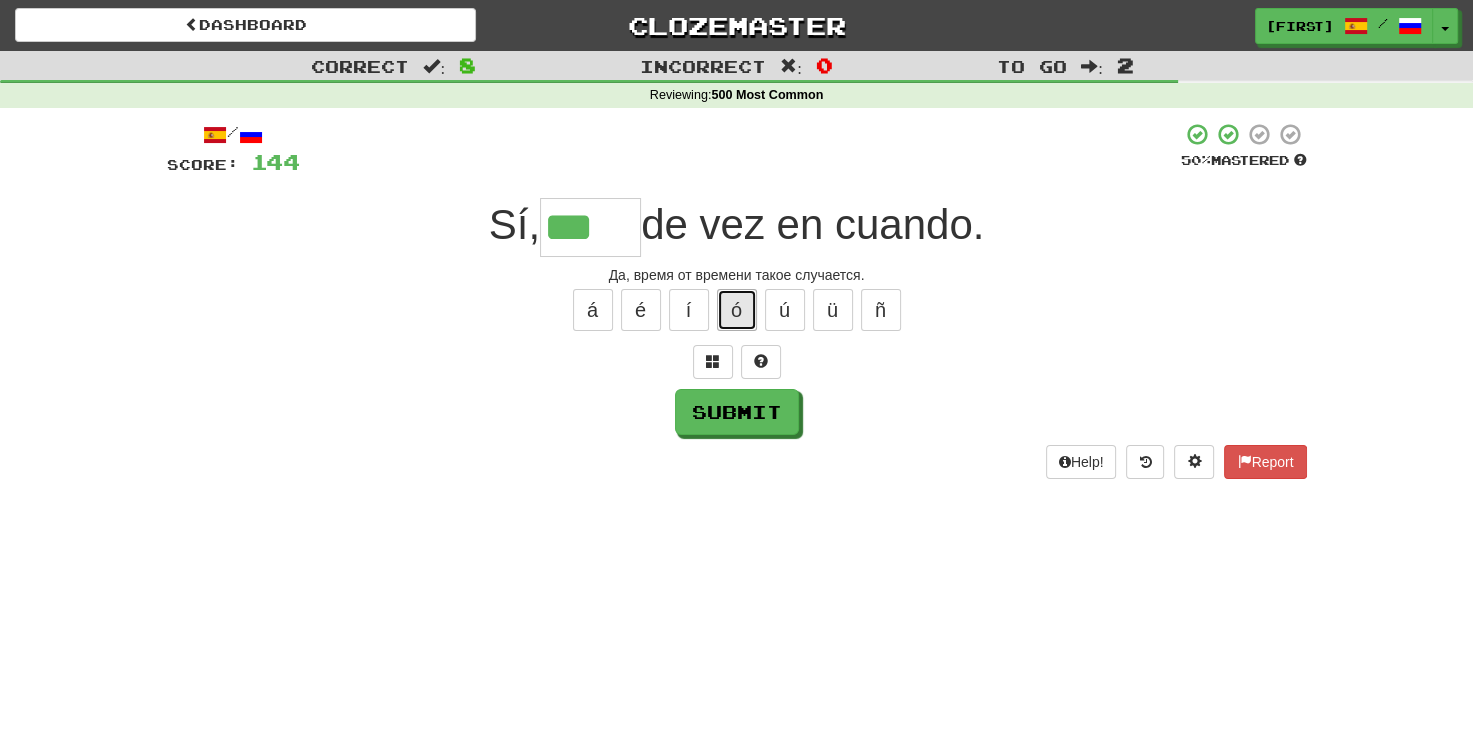click on "ó" at bounding box center [737, 310] 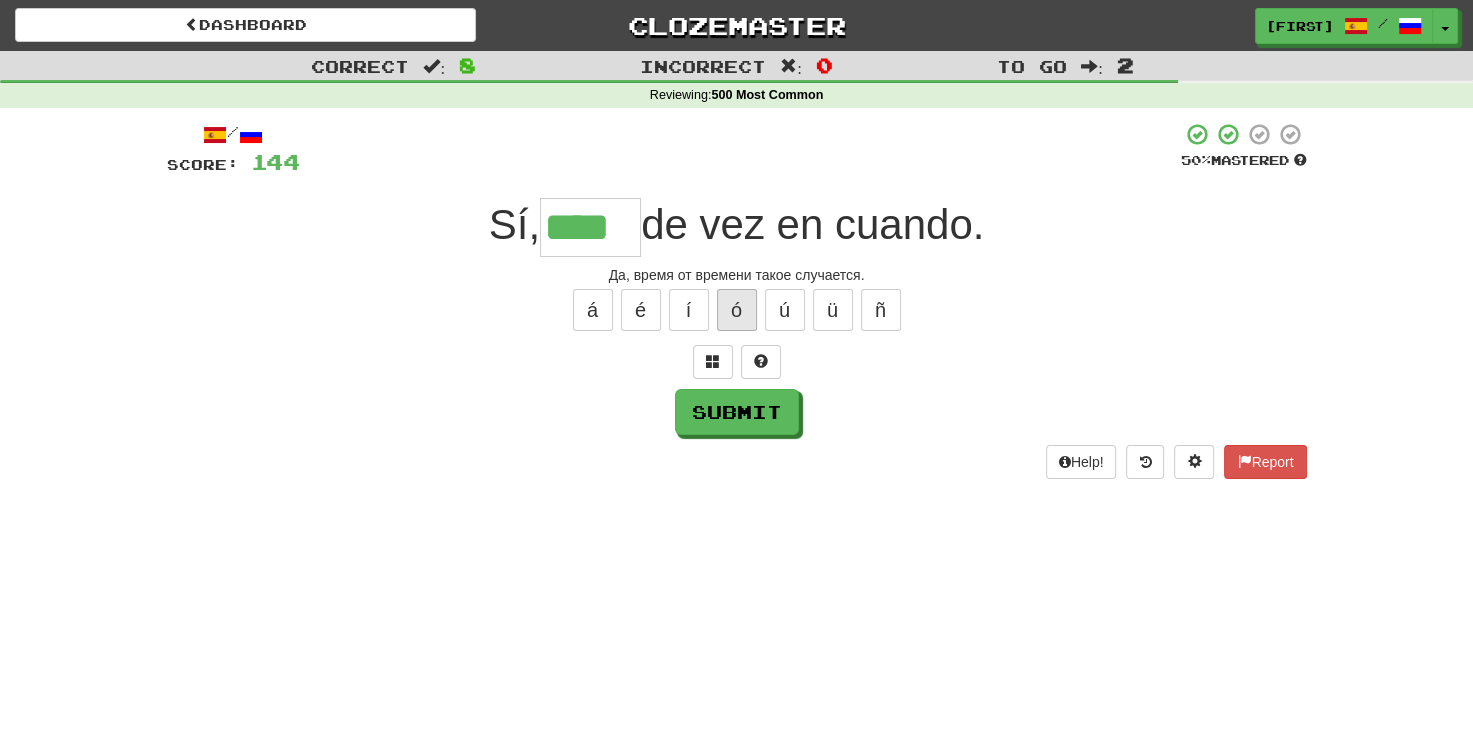 type on "****" 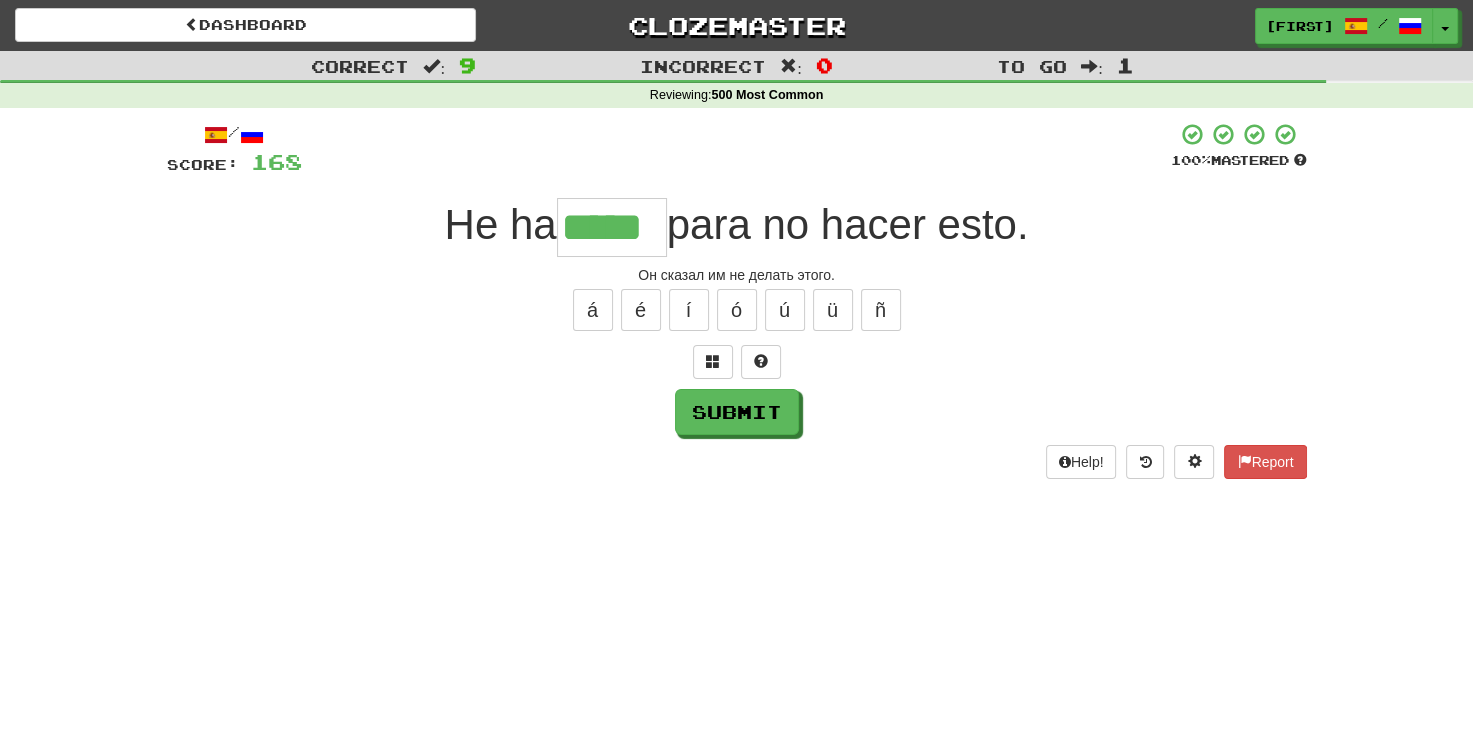 type on "*****" 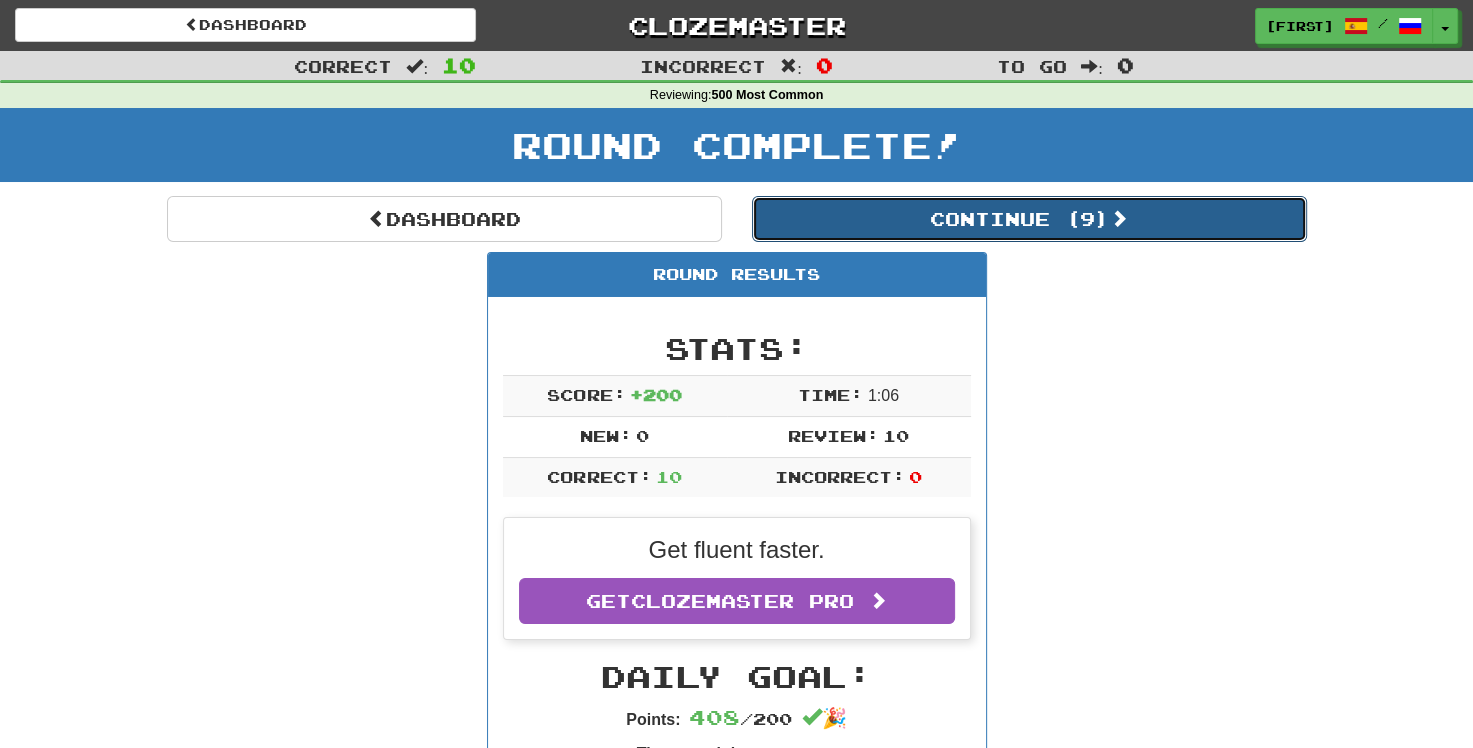 click on "Continue ( 9 )" at bounding box center (1029, 219) 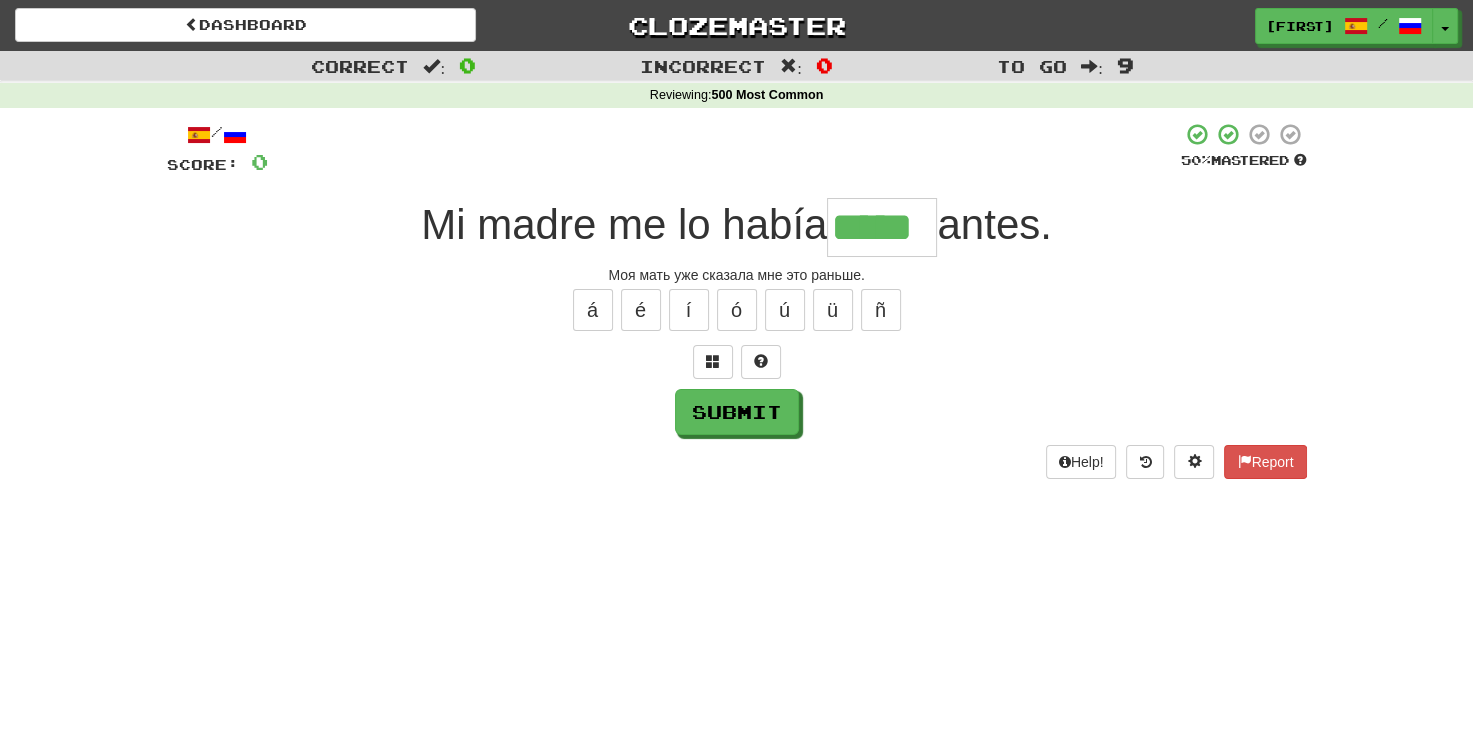 type on "*****" 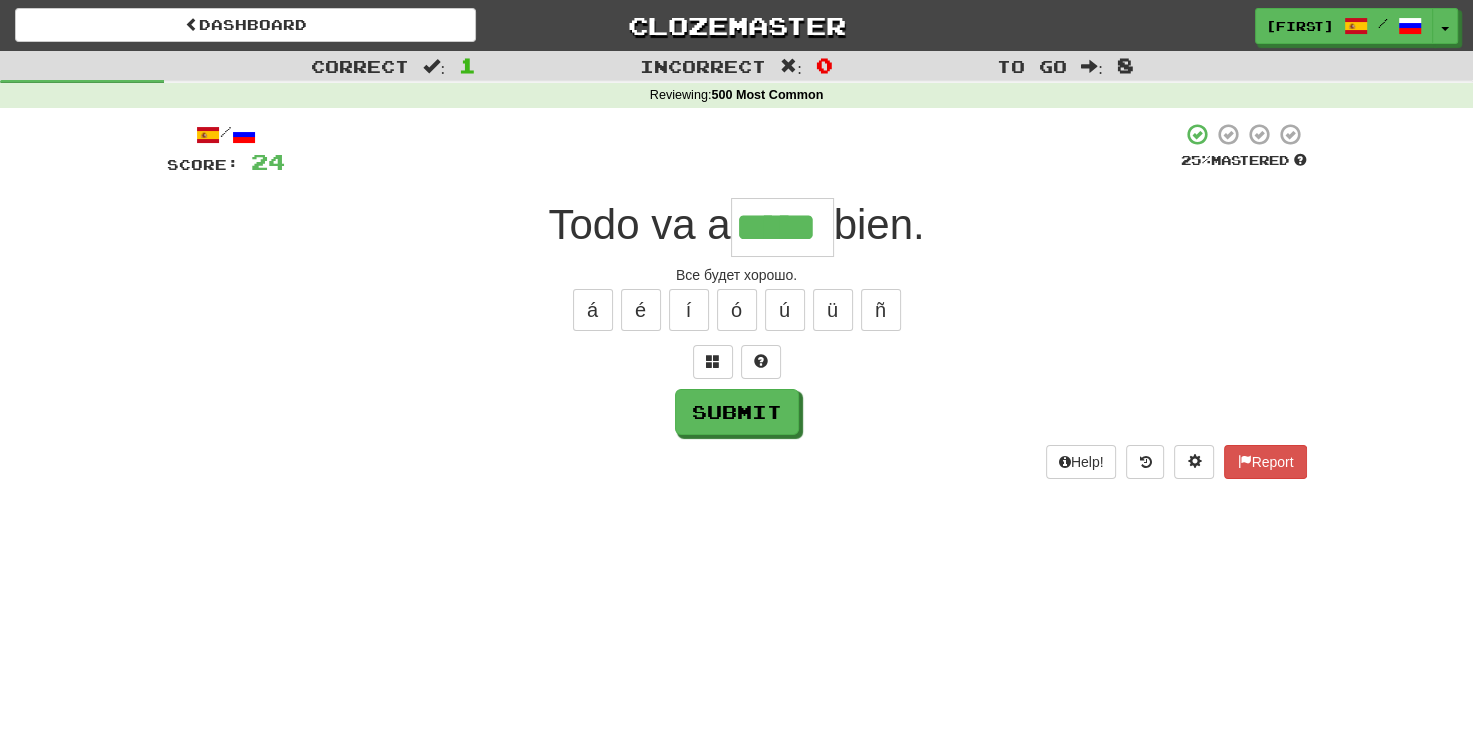 type on "*****" 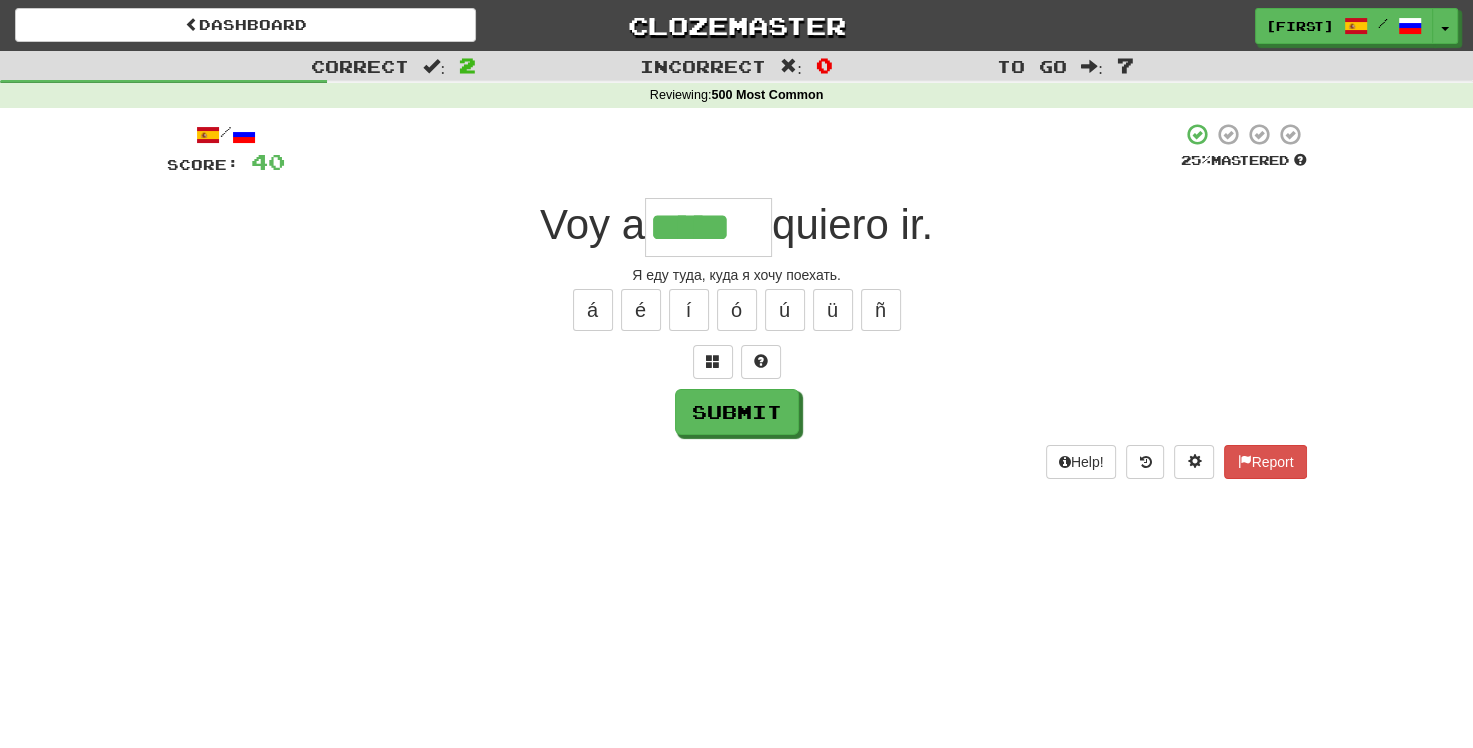 type on "*****" 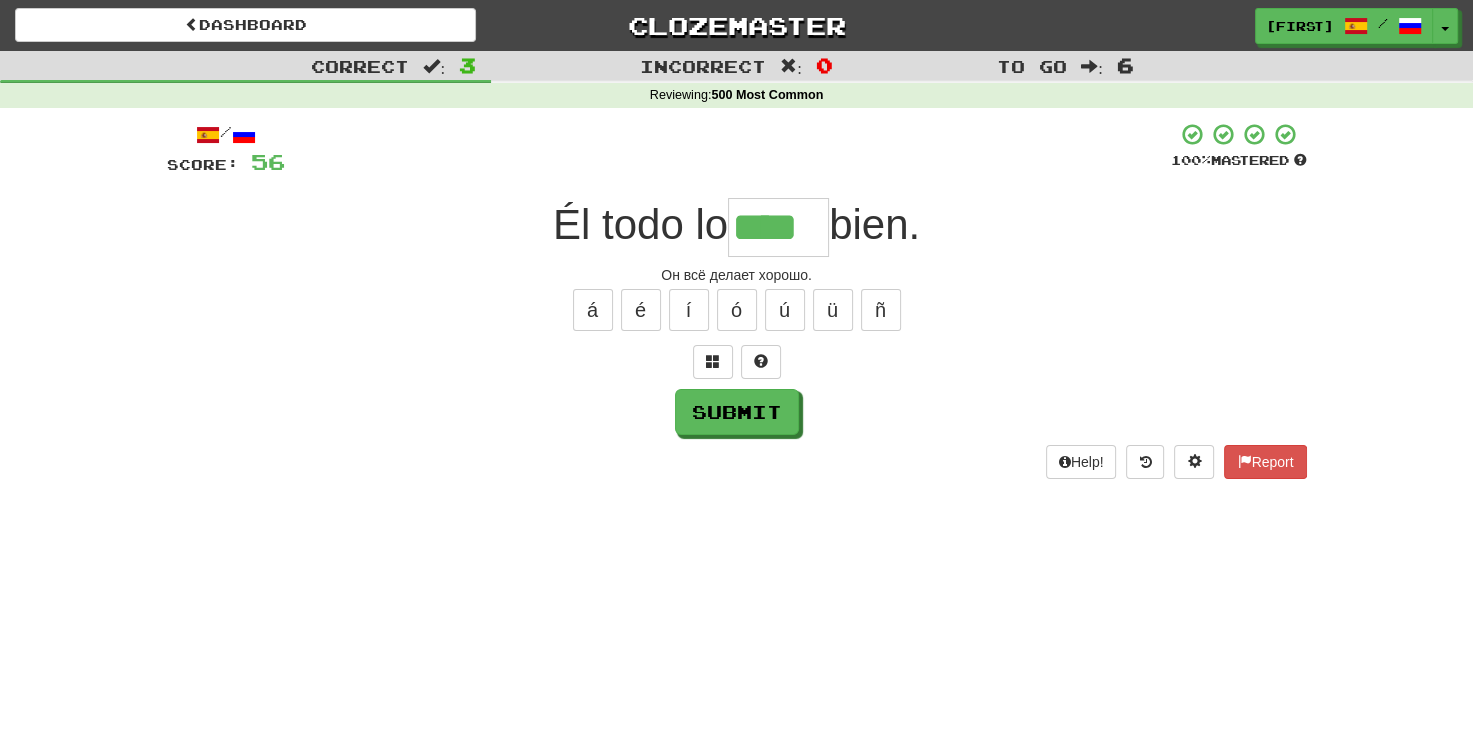 type on "****" 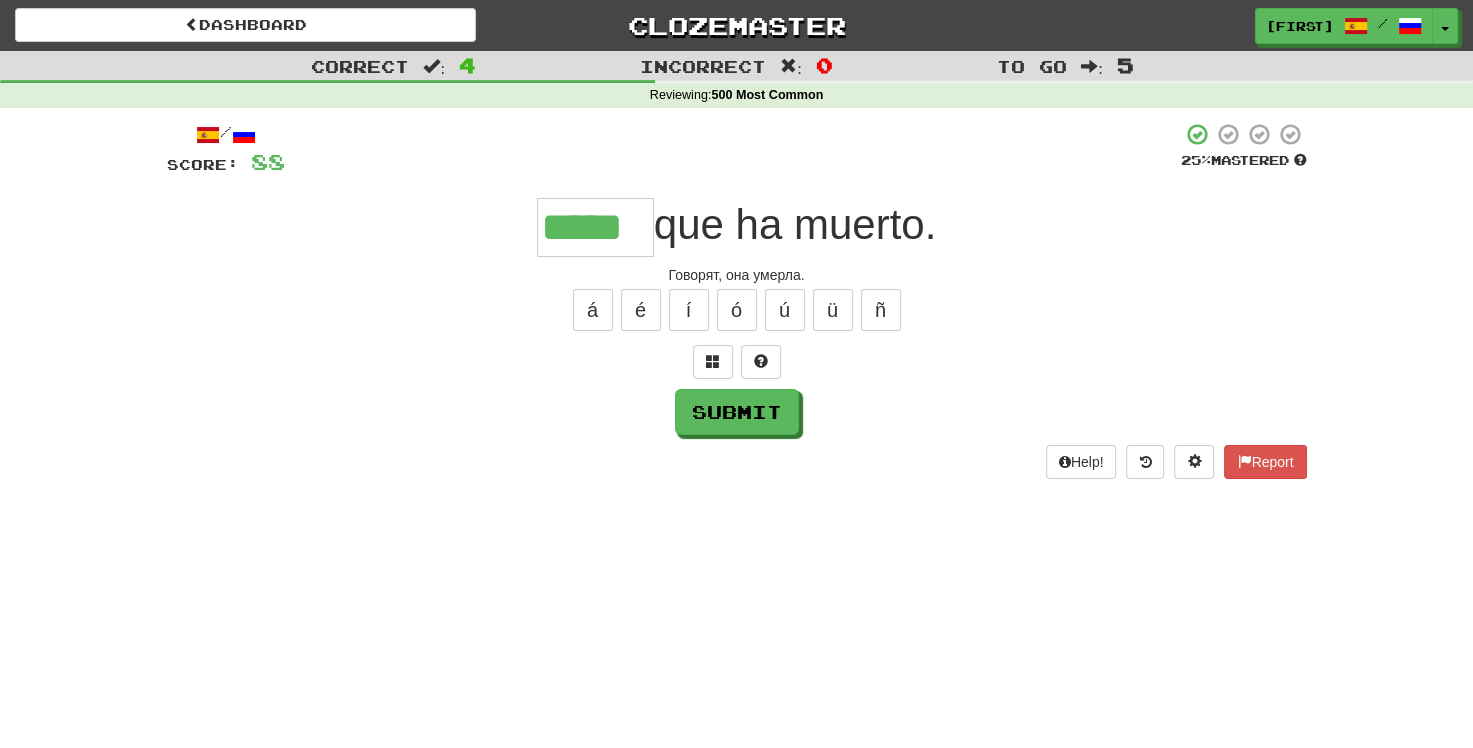type on "*****" 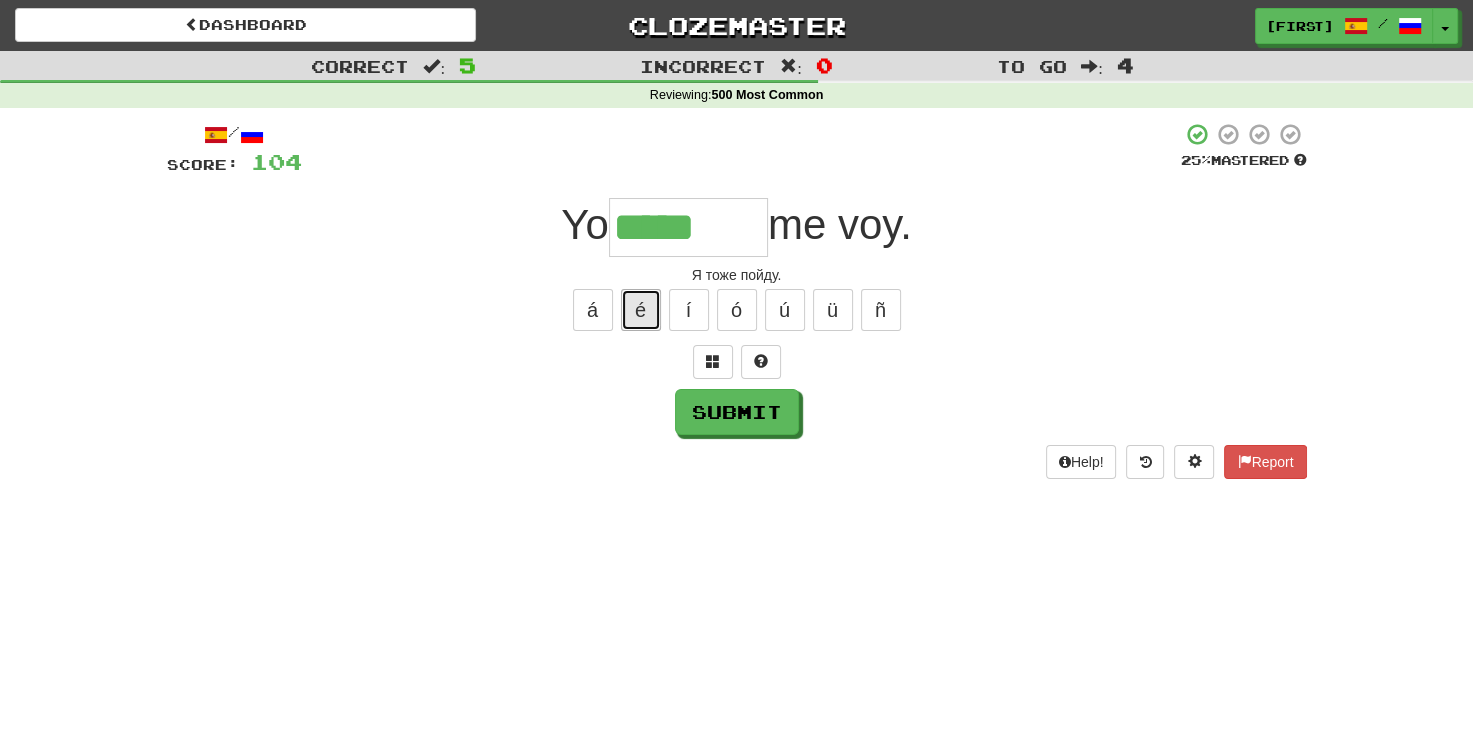 click on "é" at bounding box center [641, 310] 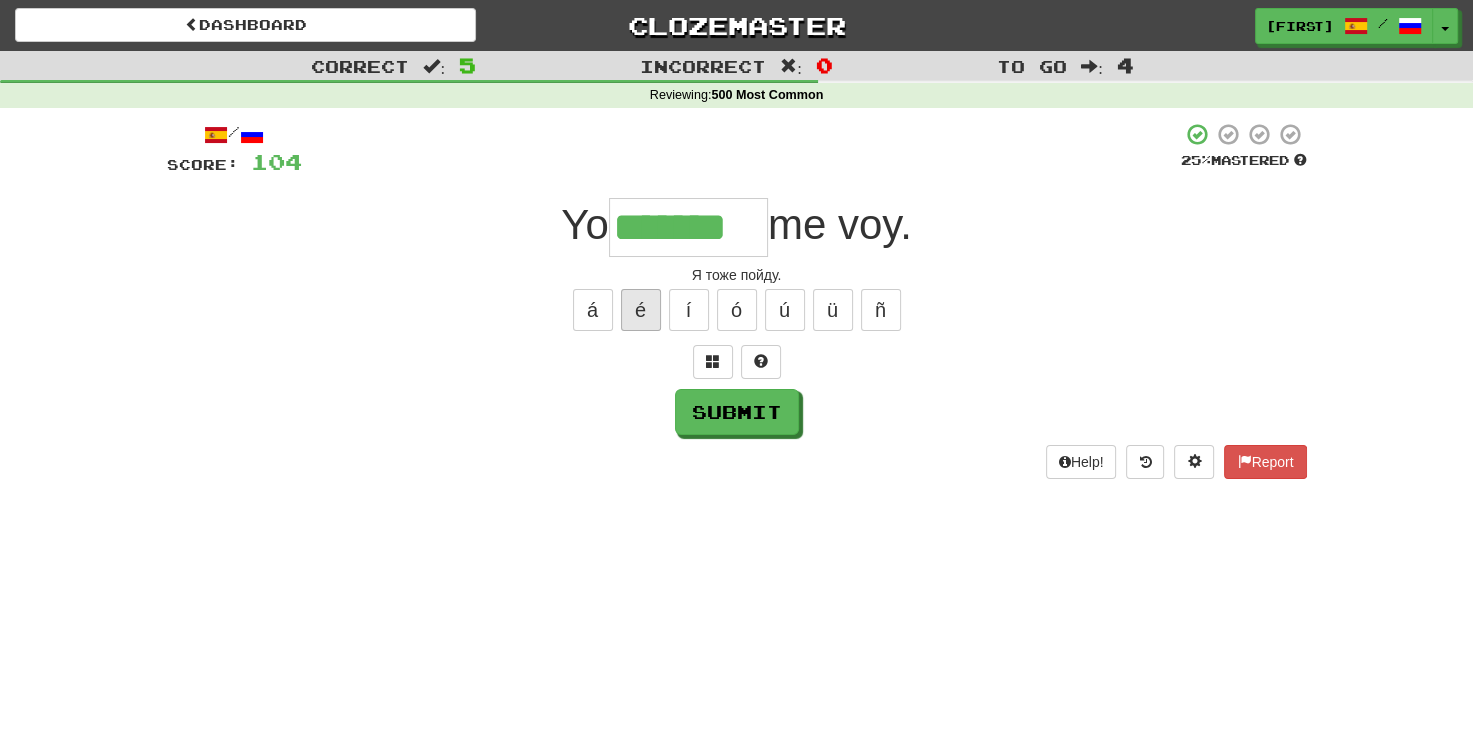 type on "*******" 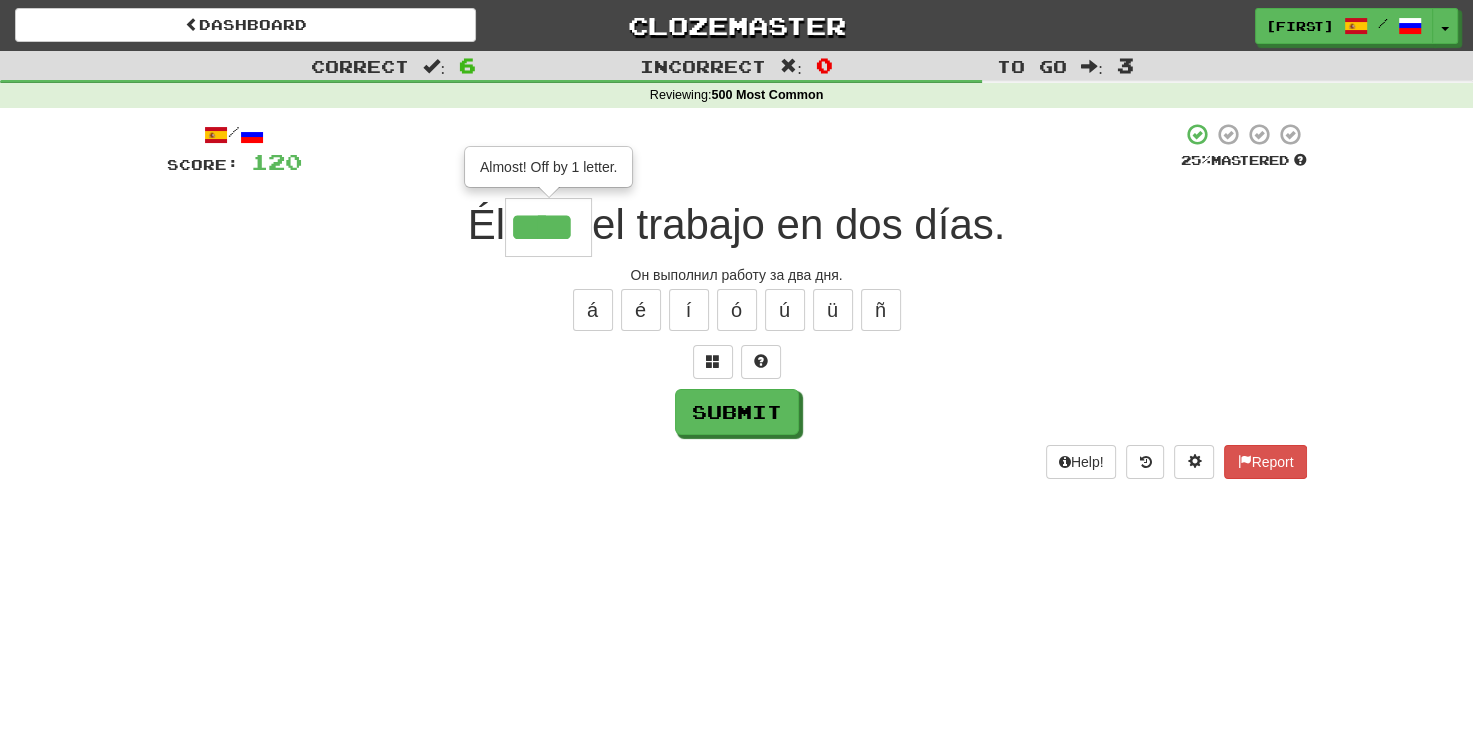 type on "****" 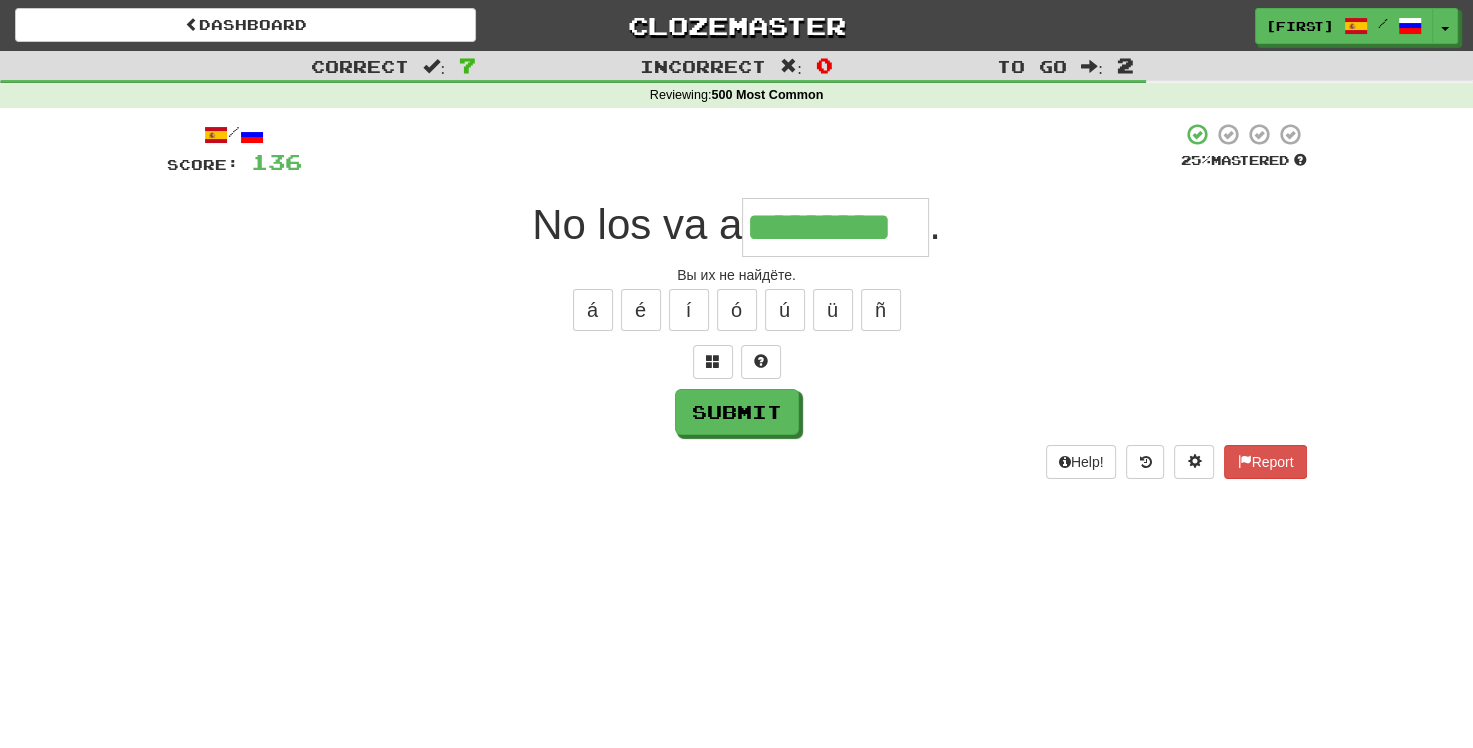 type on "*********" 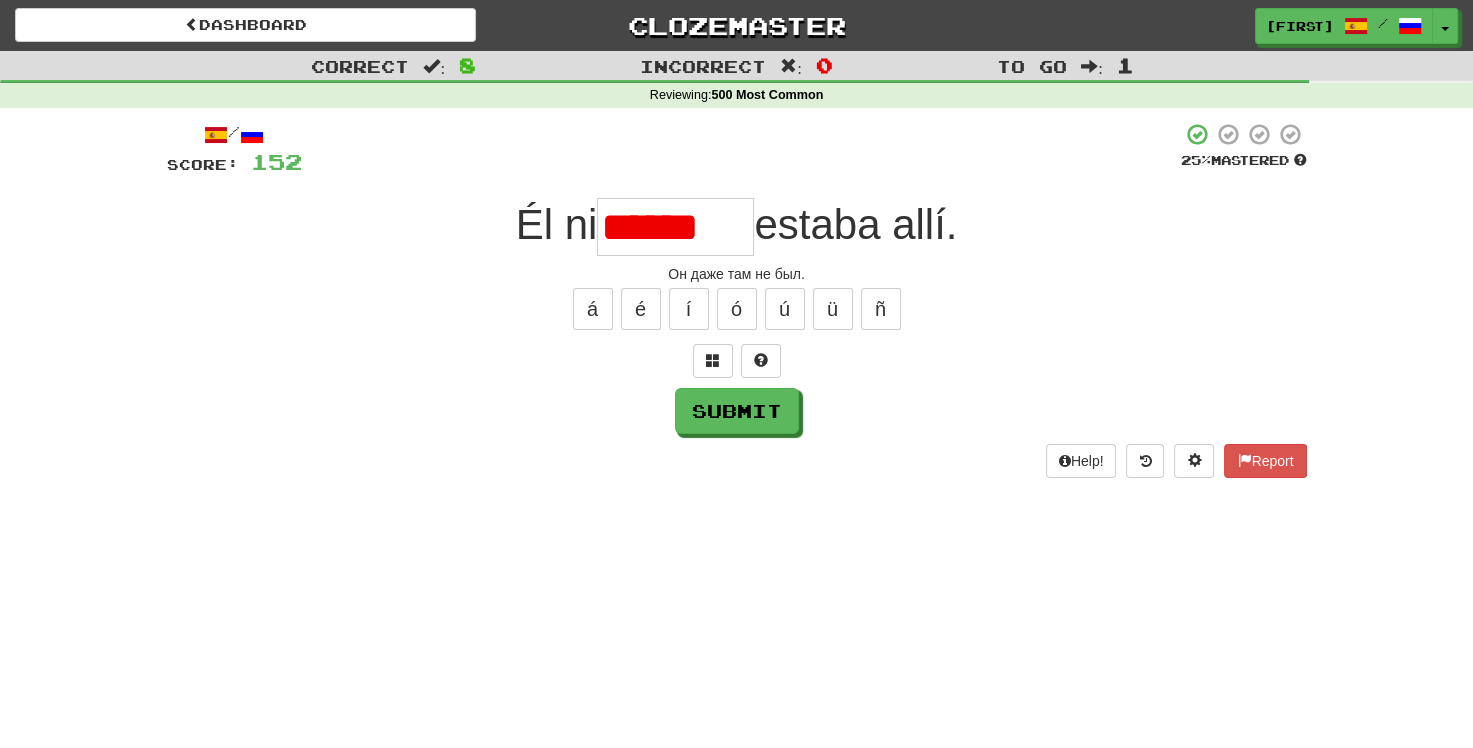 scroll, scrollTop: 0, scrollLeft: 0, axis: both 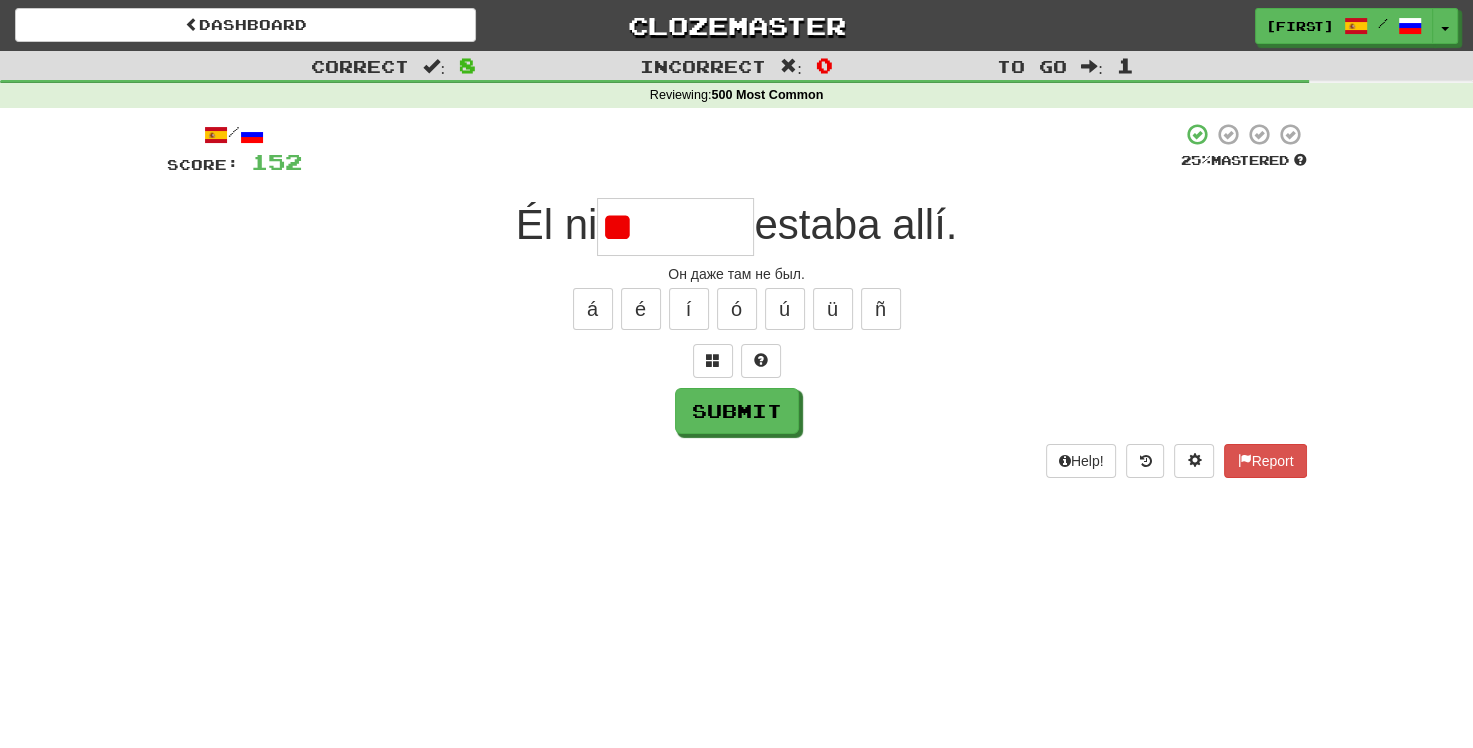 type on "*" 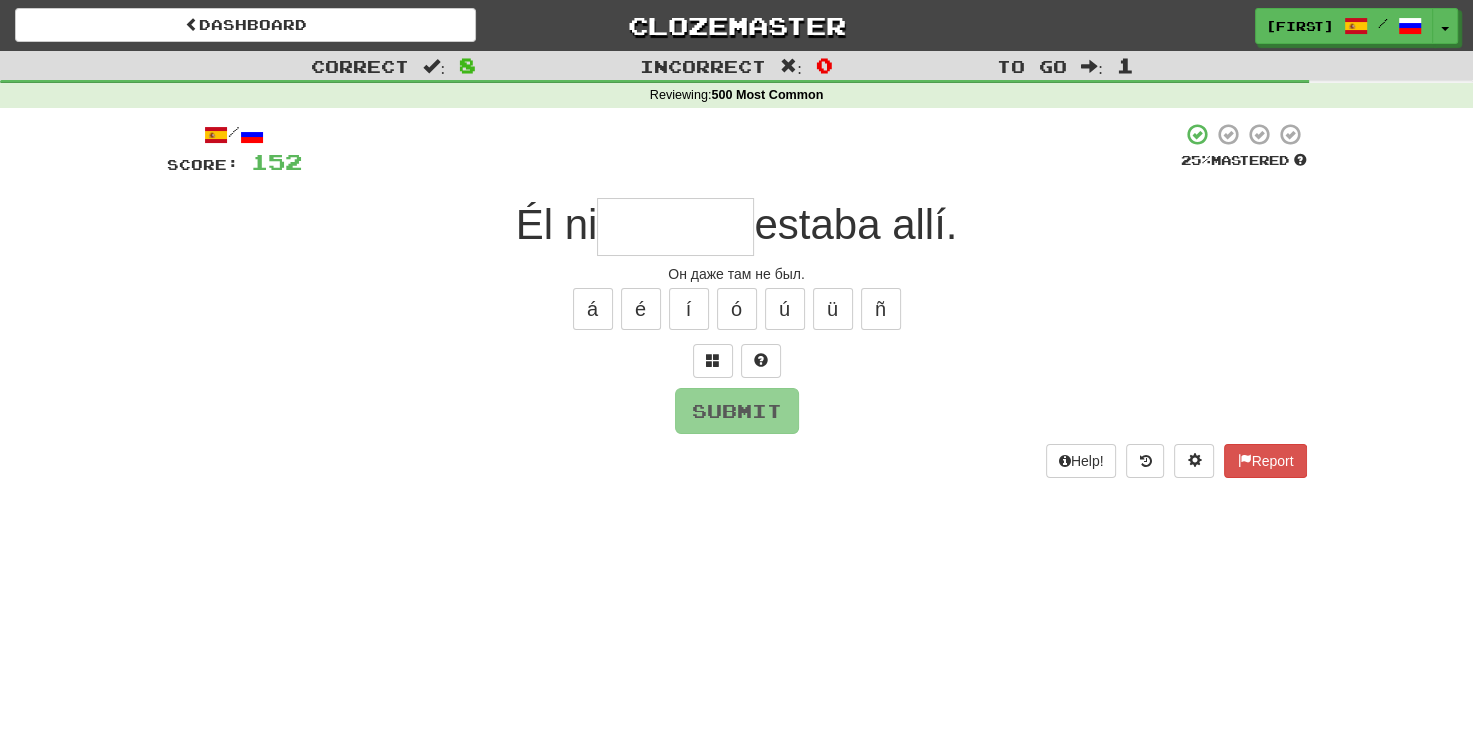 type on "*" 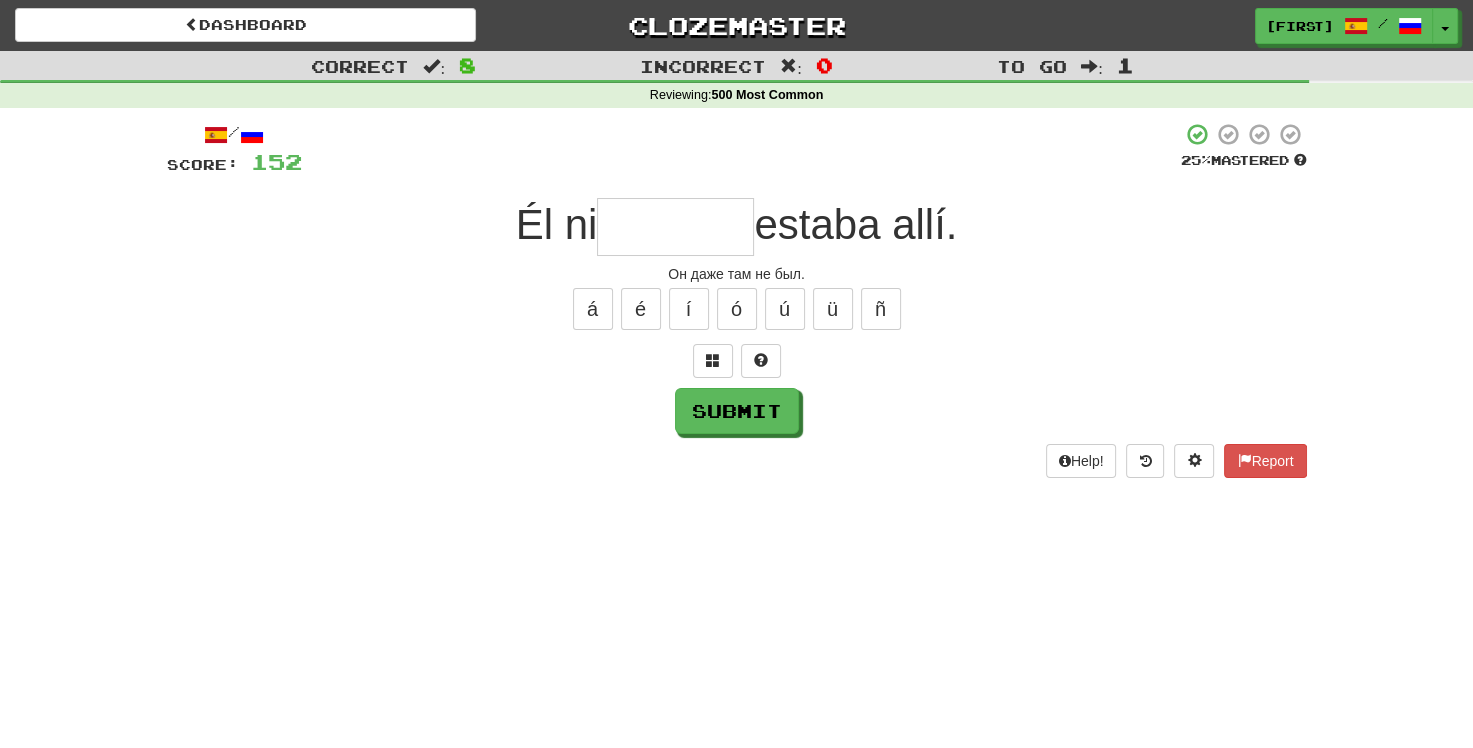 type on "*" 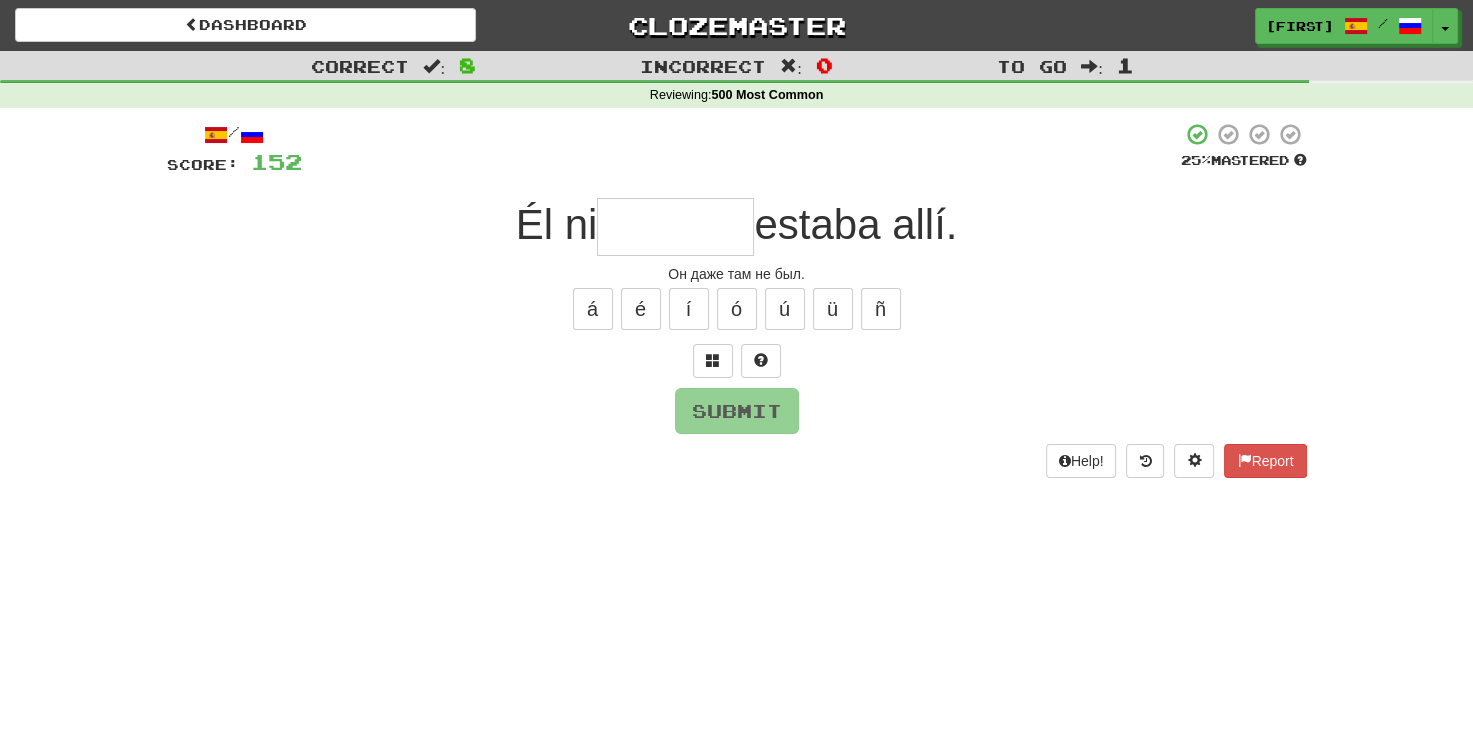 type on "*" 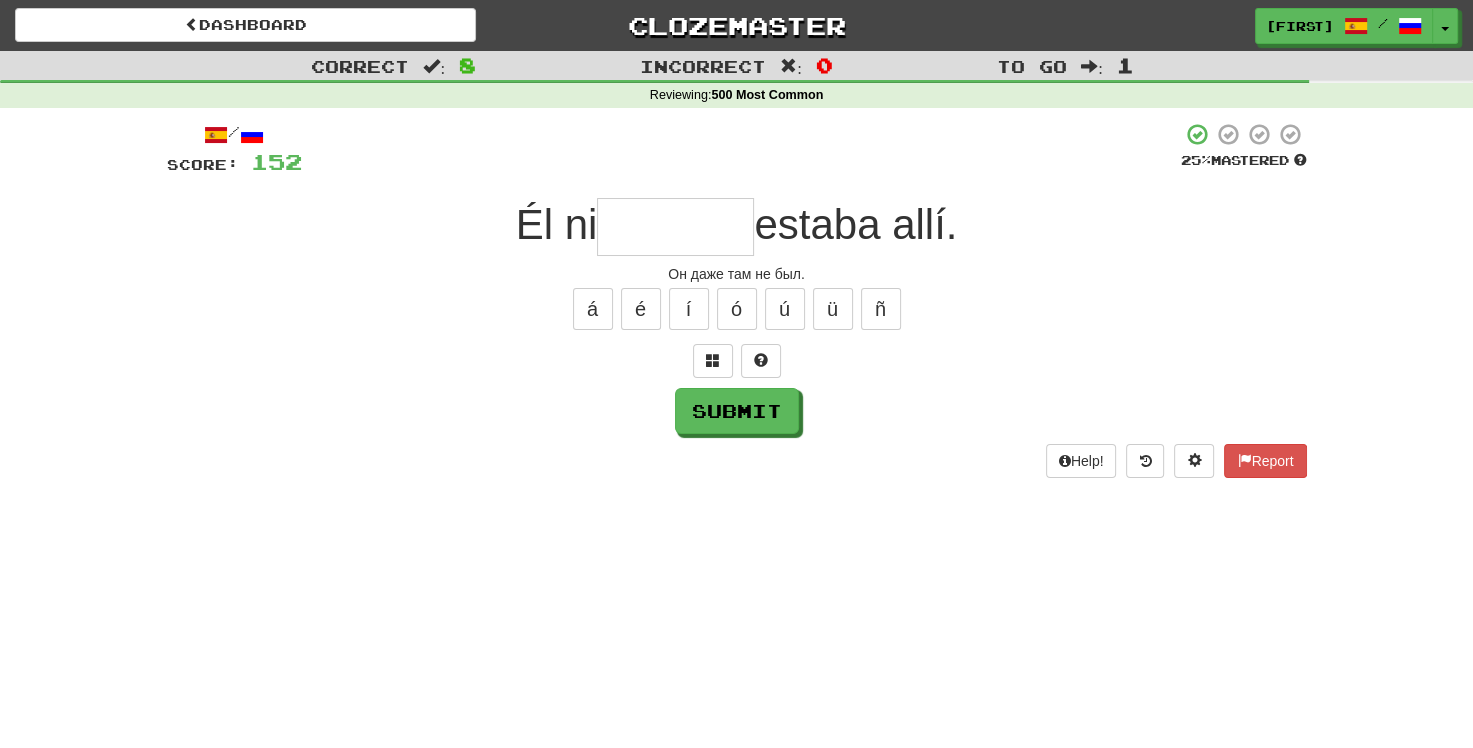 type on "*" 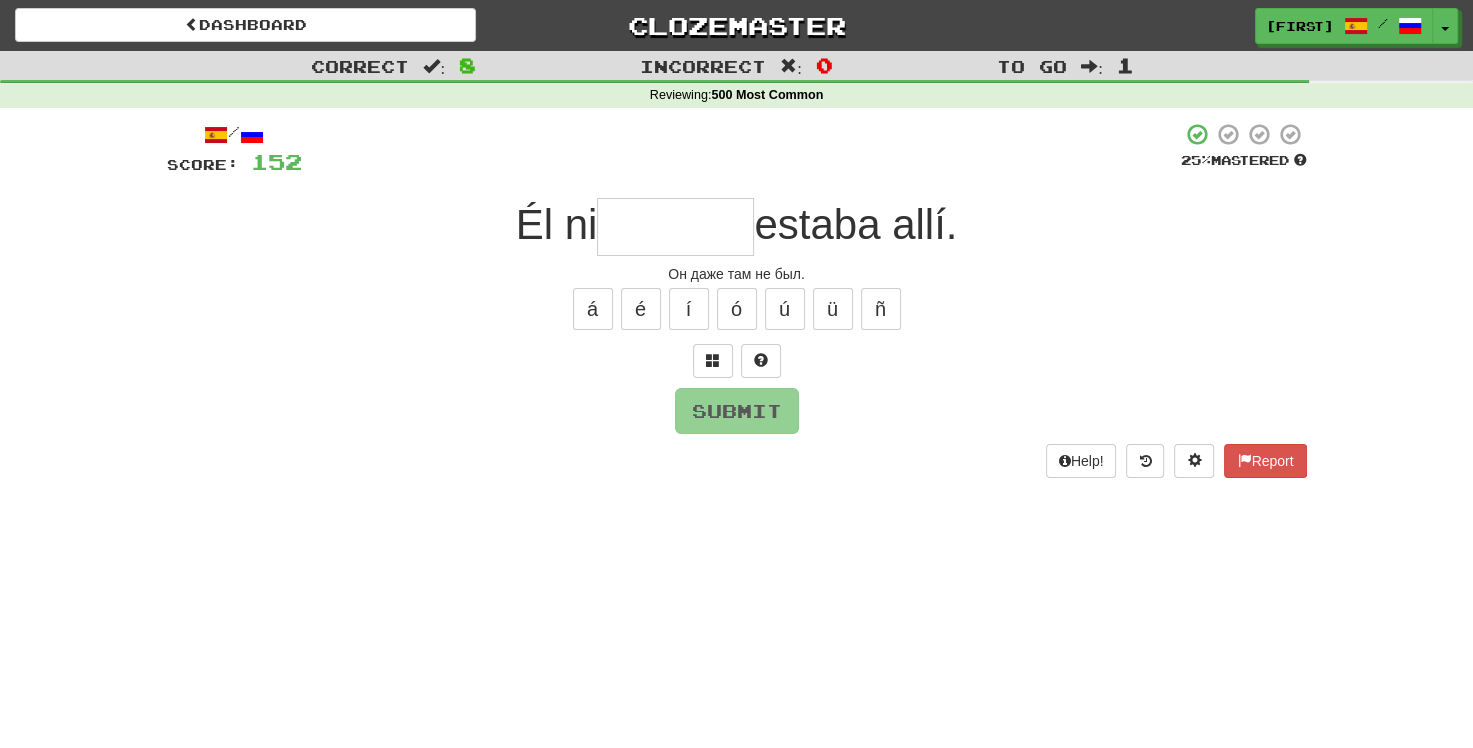 type on "*" 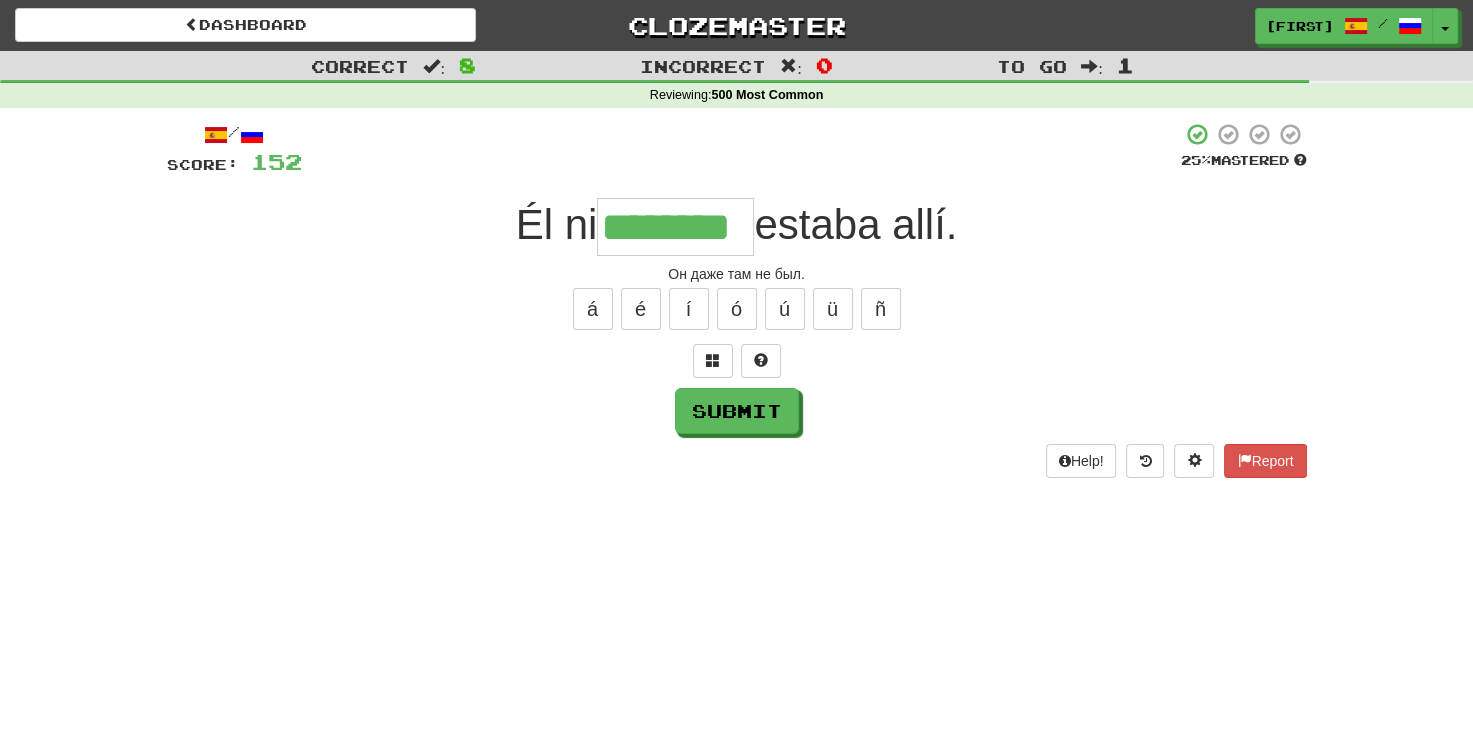 type on "********" 